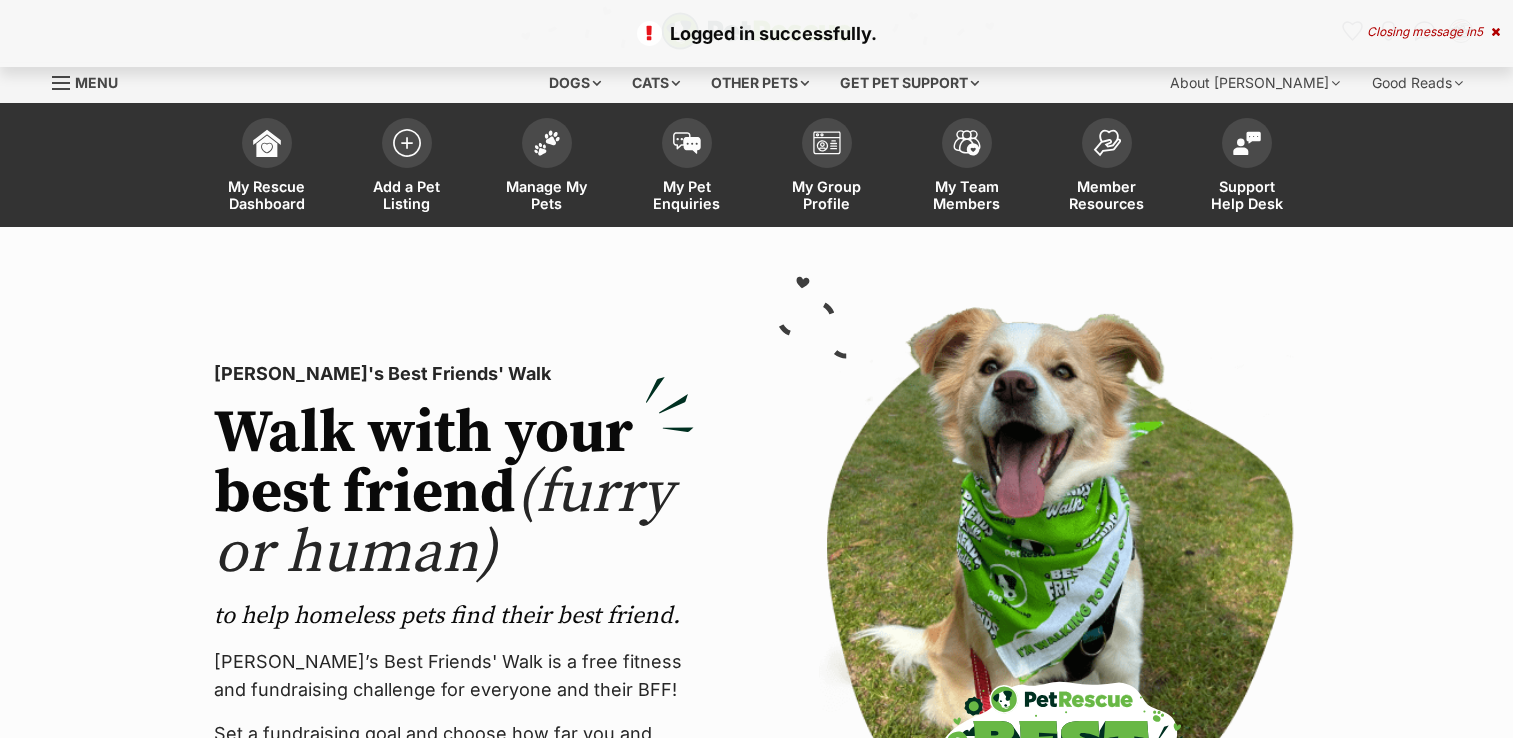 scroll, scrollTop: 0, scrollLeft: 0, axis: both 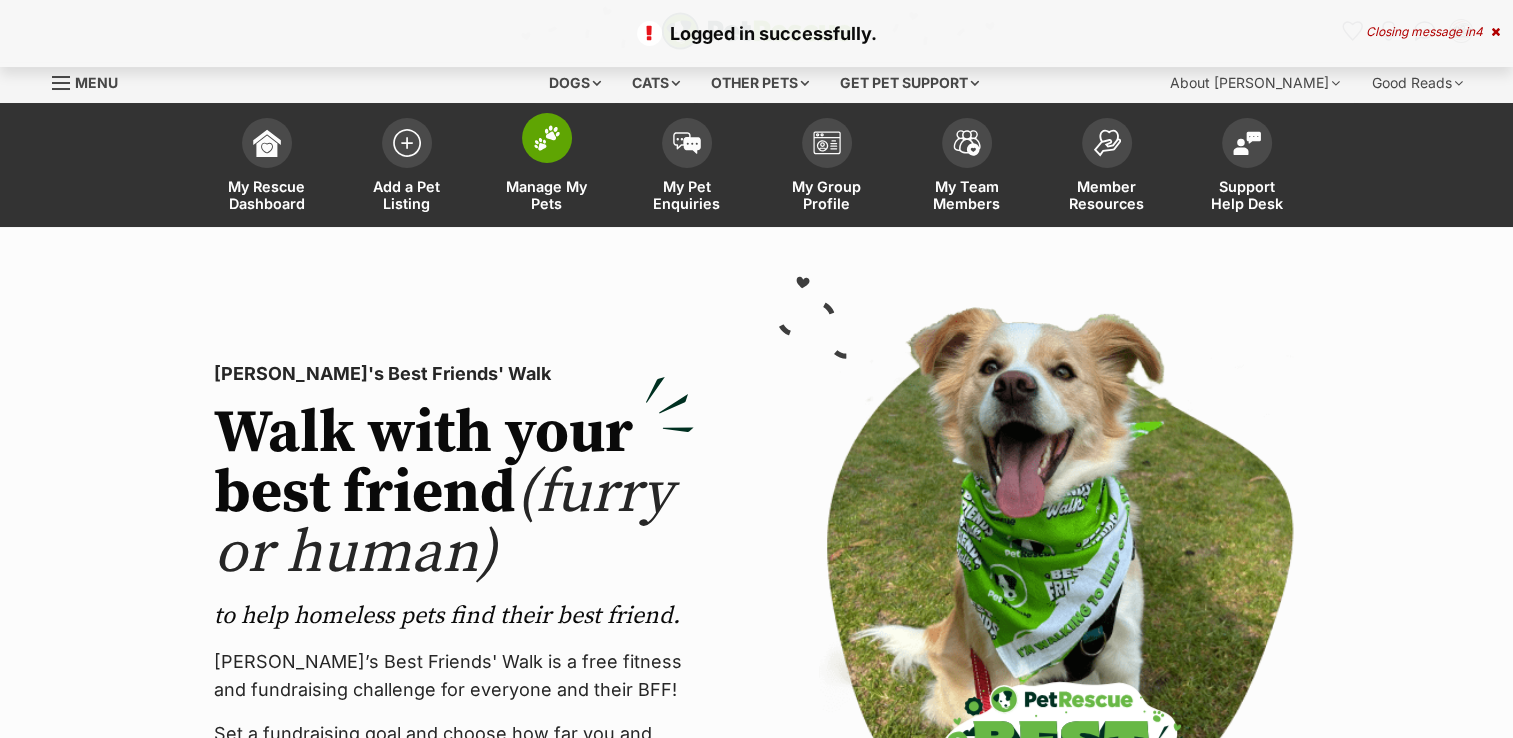 click on "Manage My Pets" at bounding box center (547, 167) 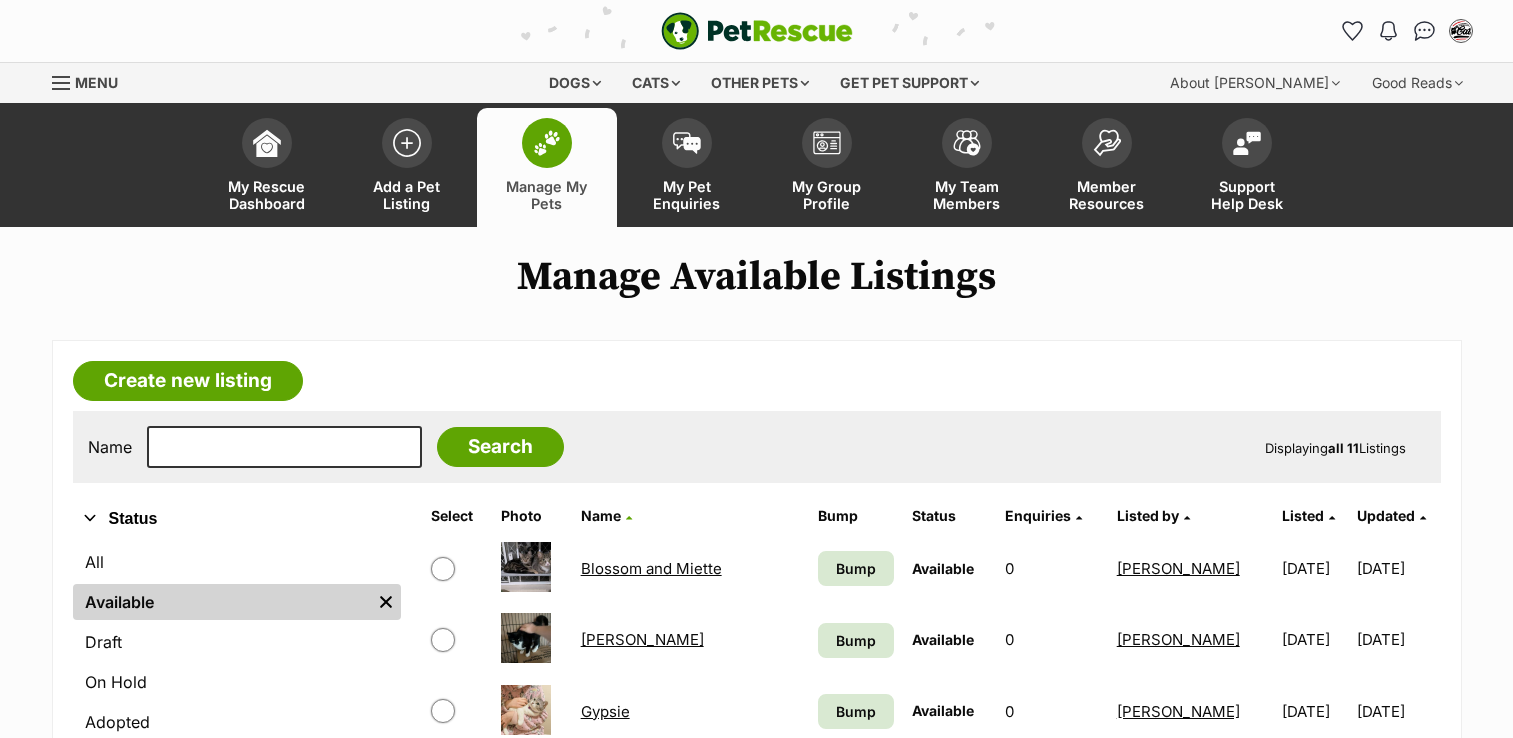 scroll, scrollTop: 0, scrollLeft: 0, axis: both 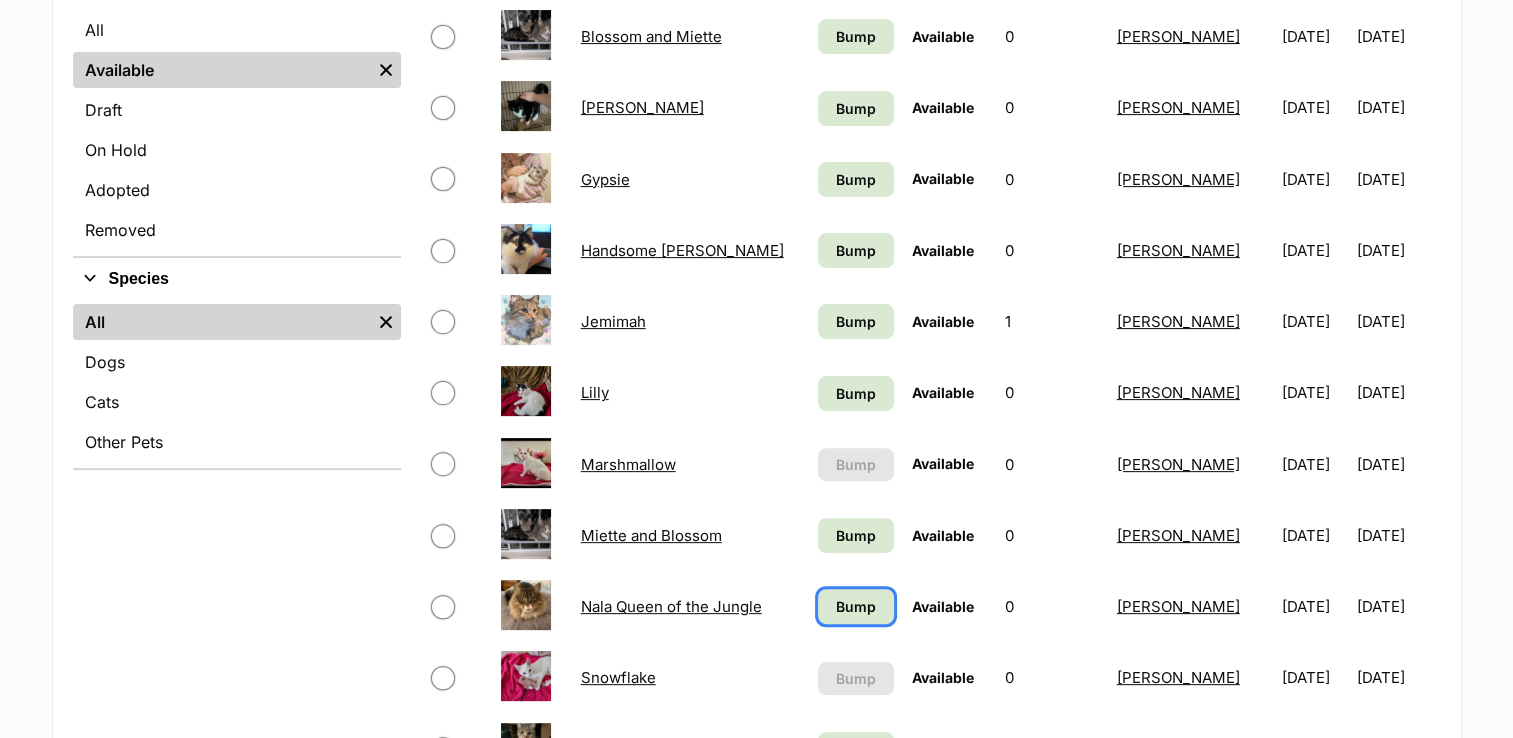 click on "Bump" at bounding box center (856, 606) 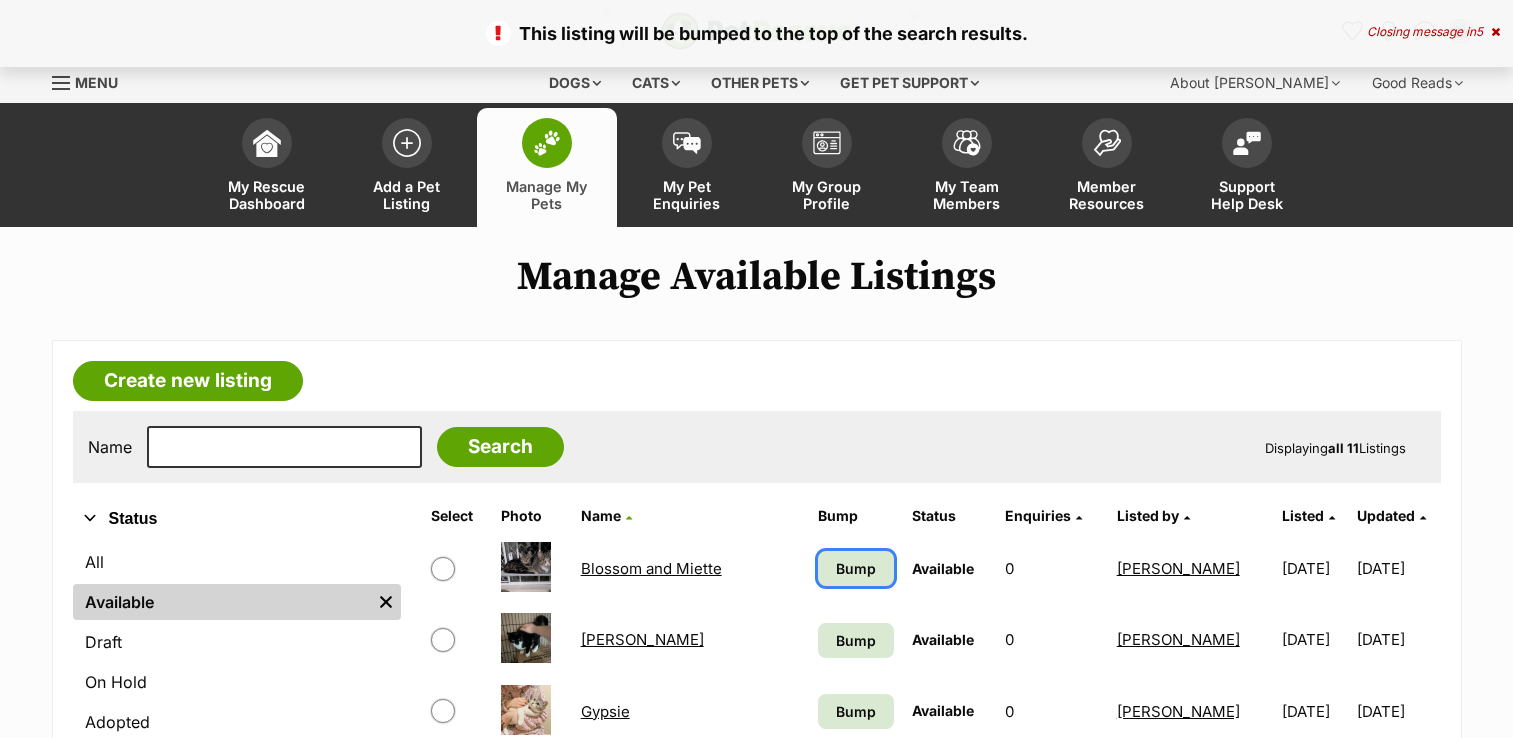 scroll, scrollTop: 0, scrollLeft: 0, axis: both 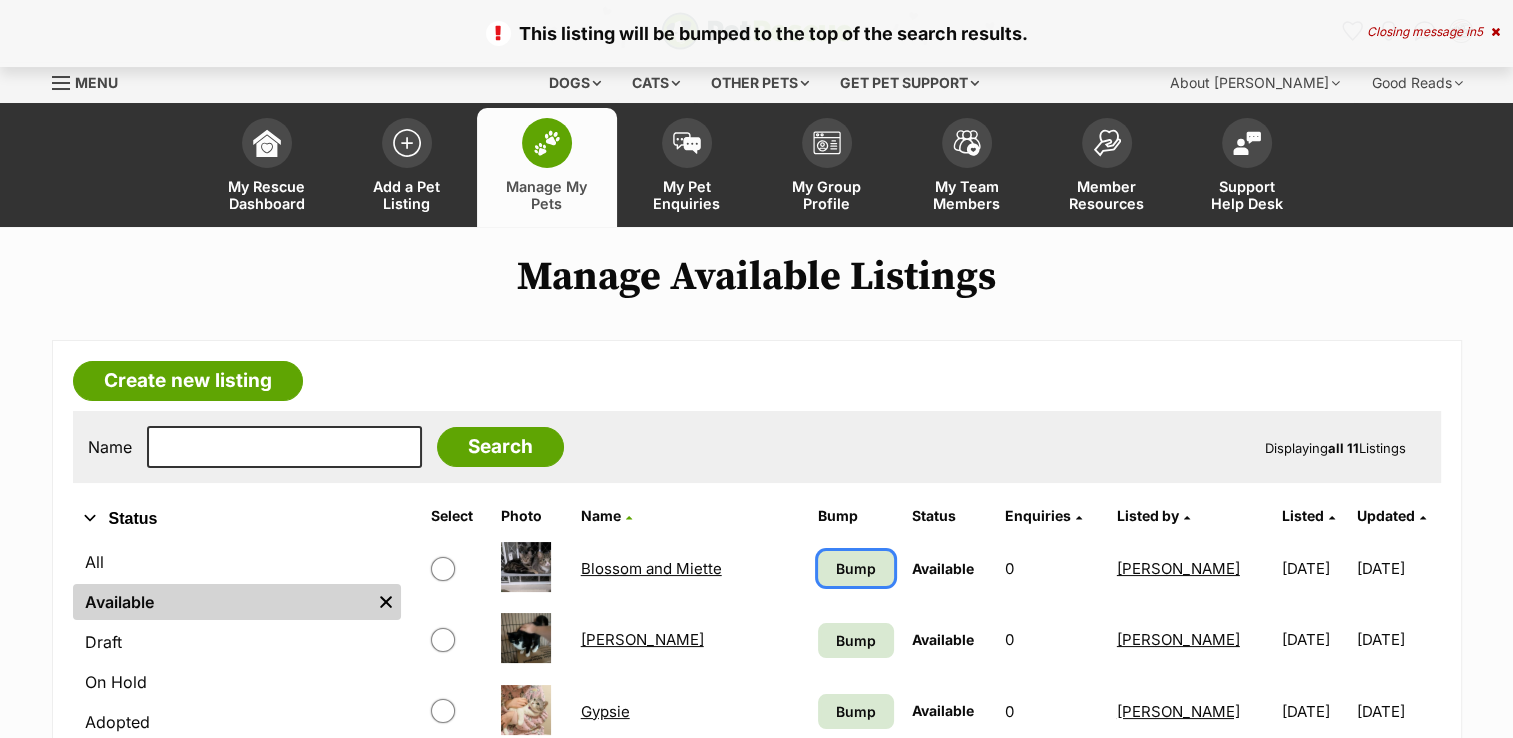 click on "Bump" at bounding box center (856, 568) 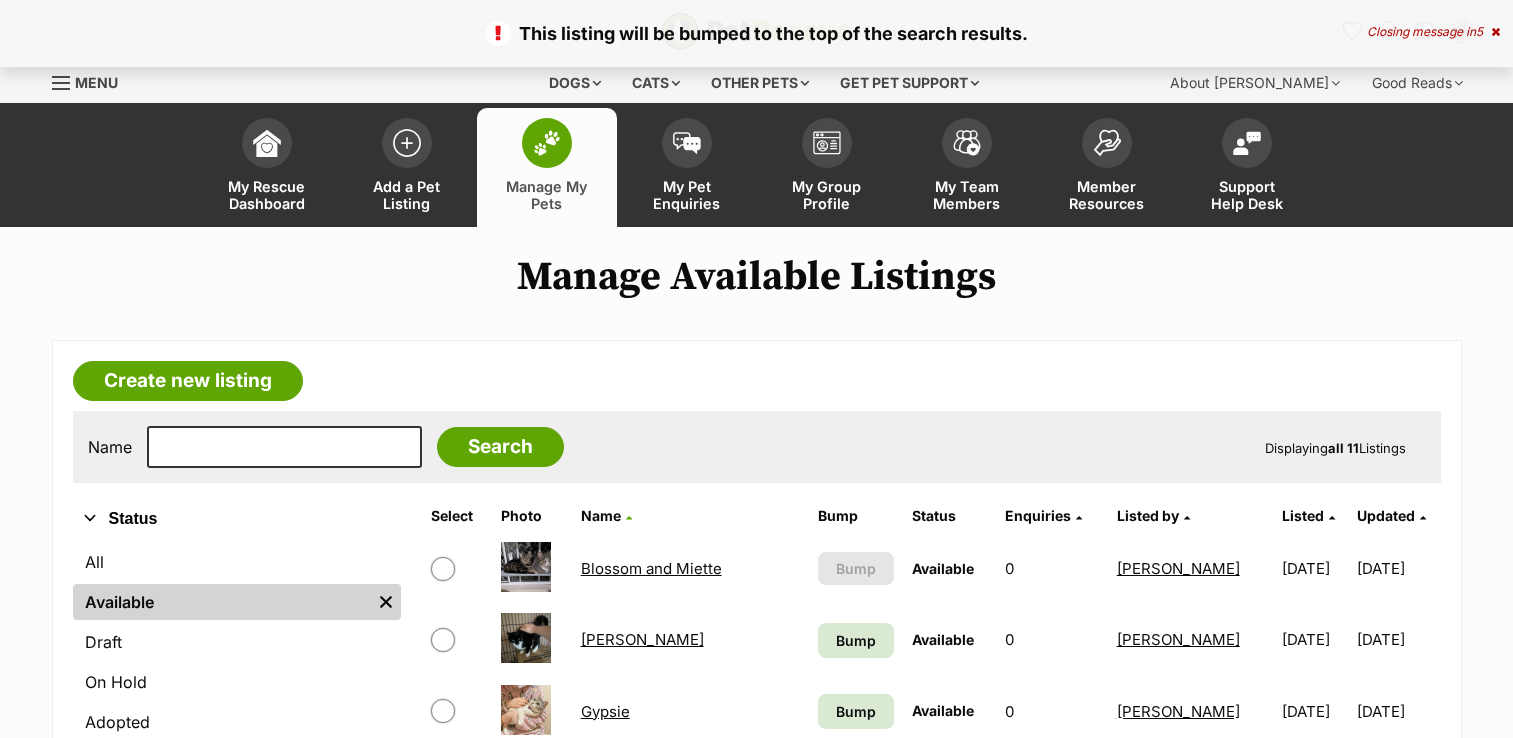 scroll, scrollTop: 0, scrollLeft: 0, axis: both 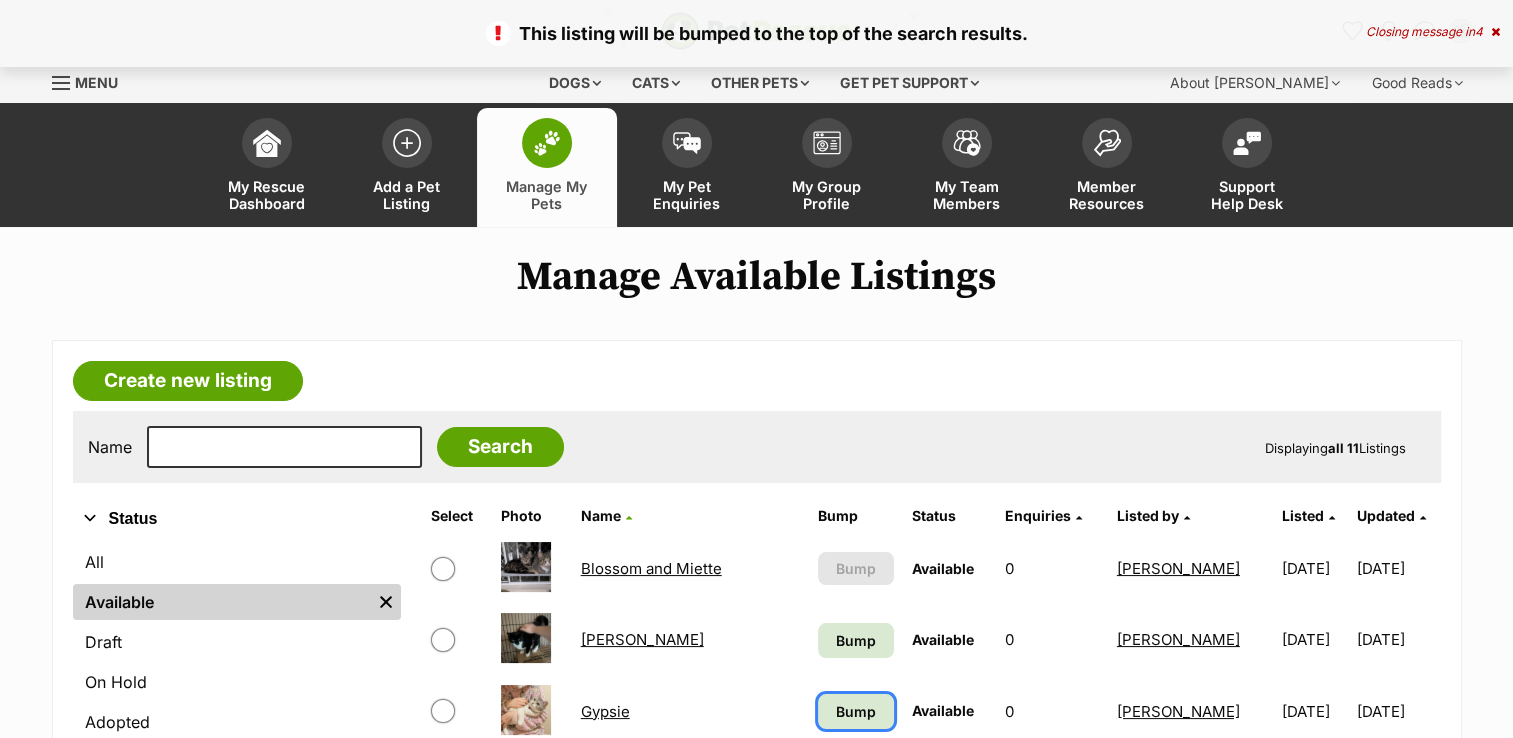 click on "Bump" at bounding box center [856, 711] 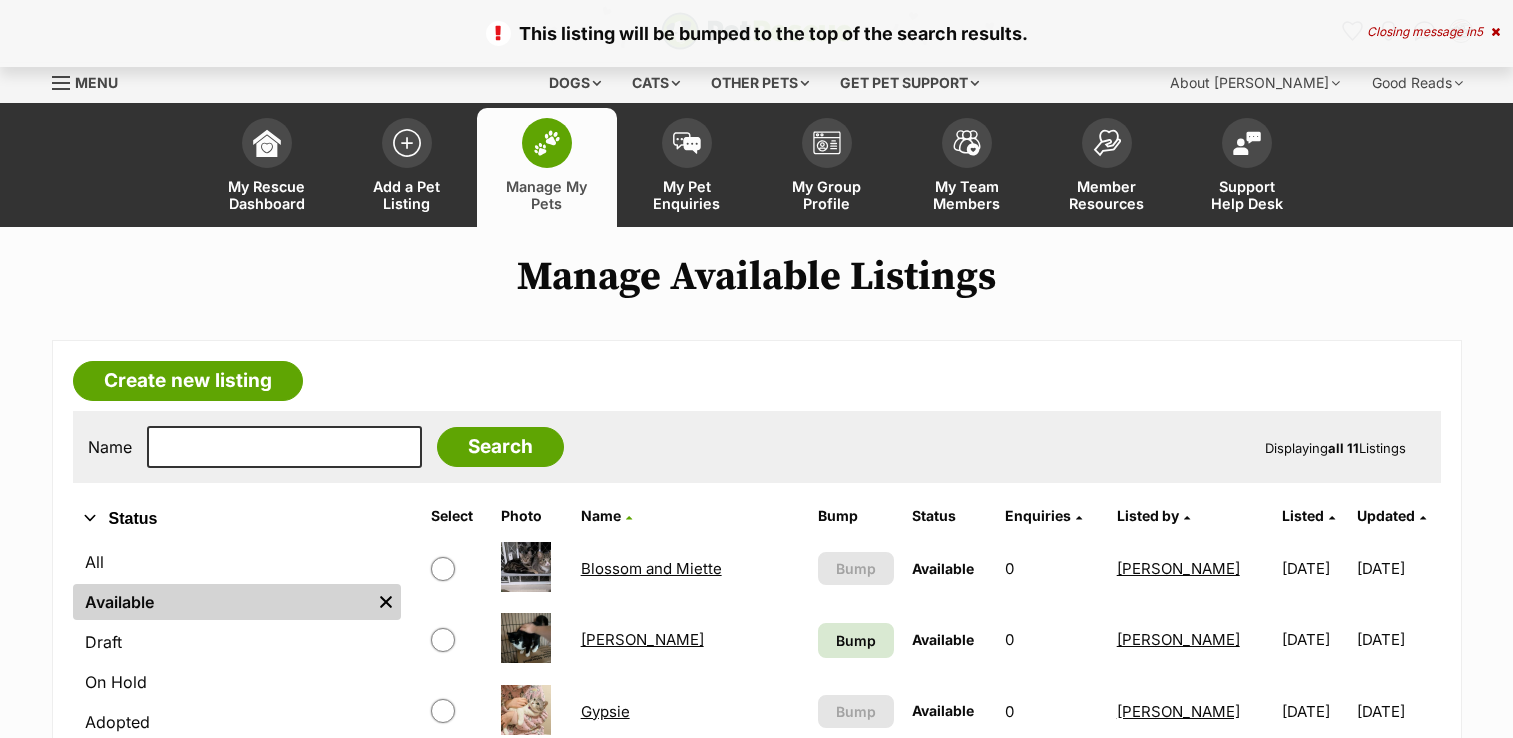scroll, scrollTop: 0, scrollLeft: 0, axis: both 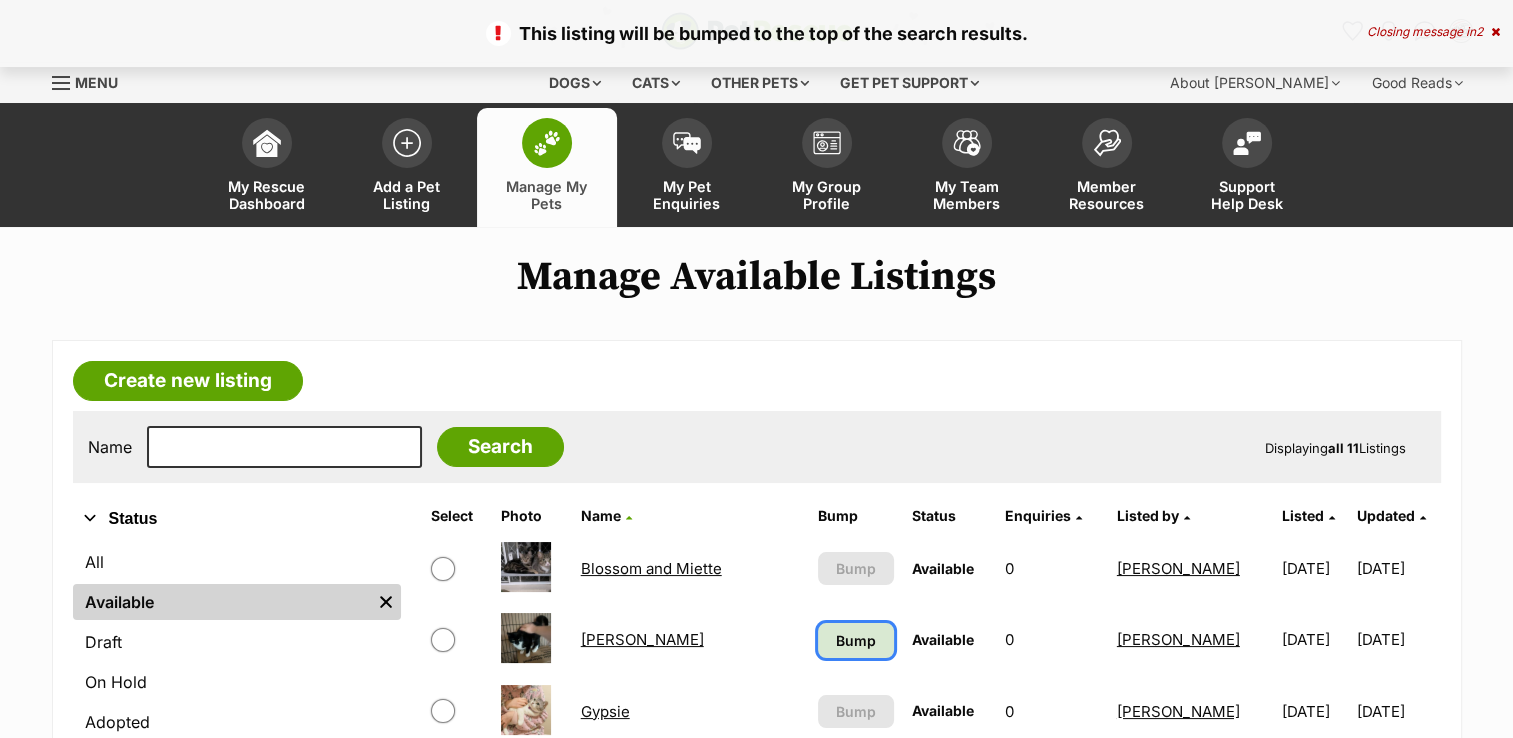 click on "Bump" at bounding box center (856, 640) 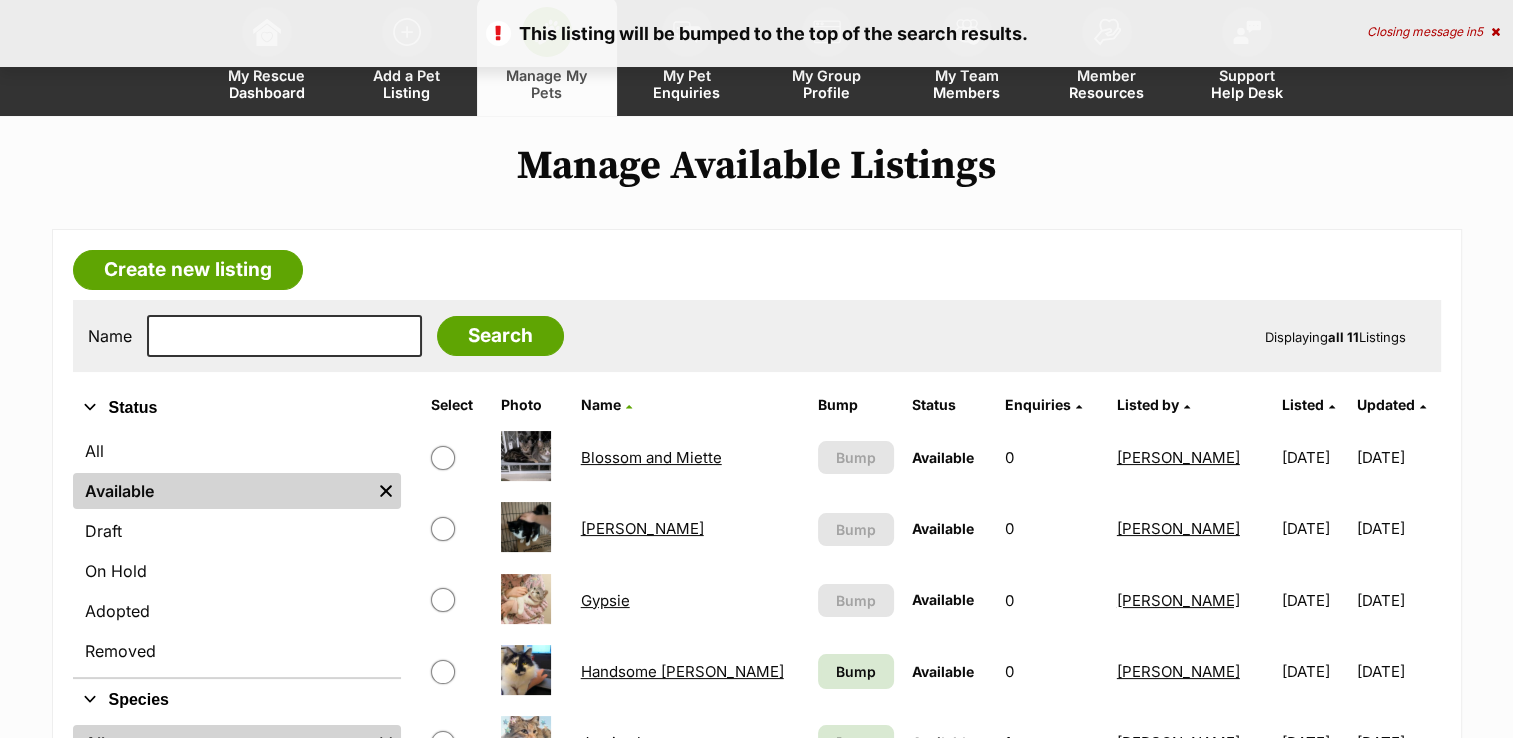 scroll, scrollTop: 0, scrollLeft: 0, axis: both 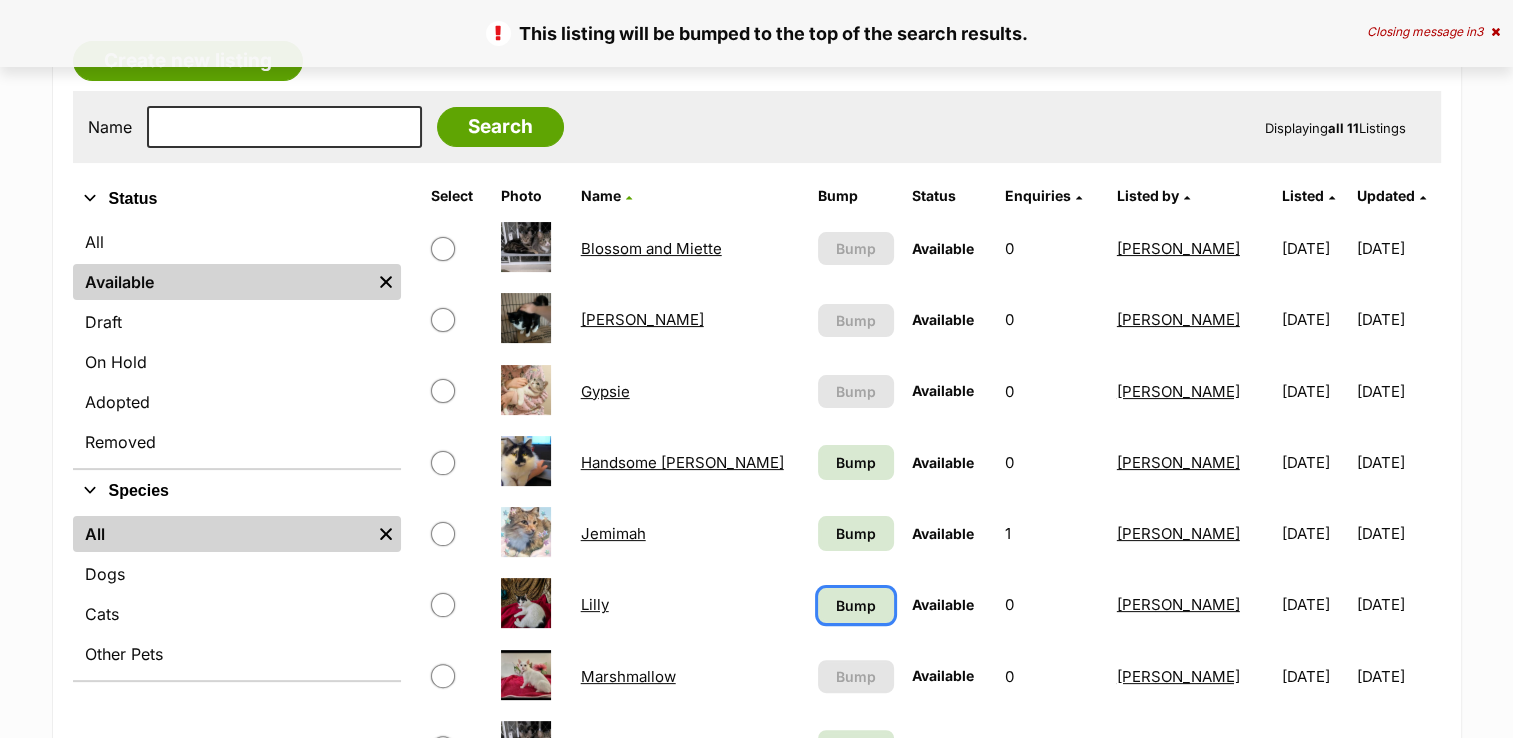 click on "Bump" at bounding box center [856, 605] 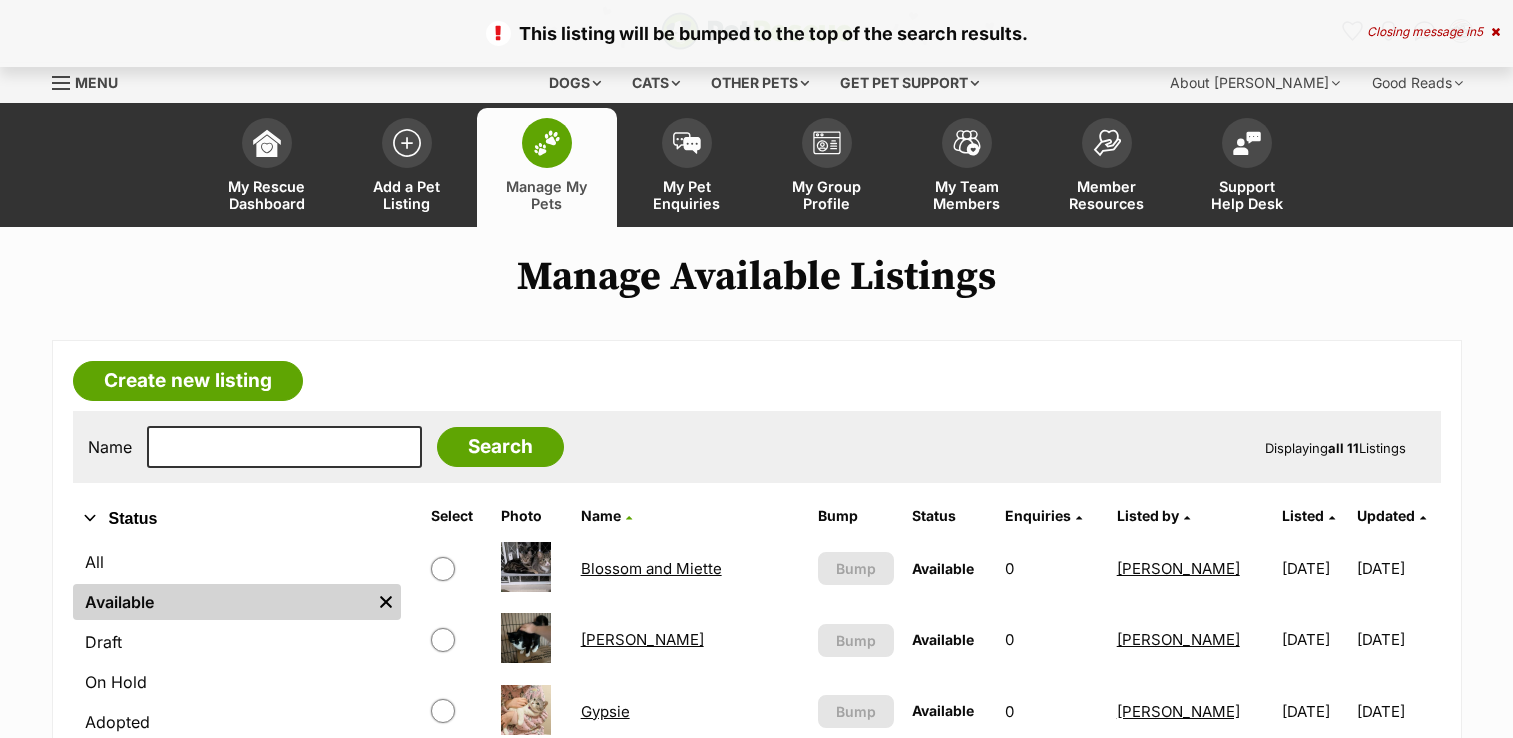 scroll, scrollTop: 0, scrollLeft: 0, axis: both 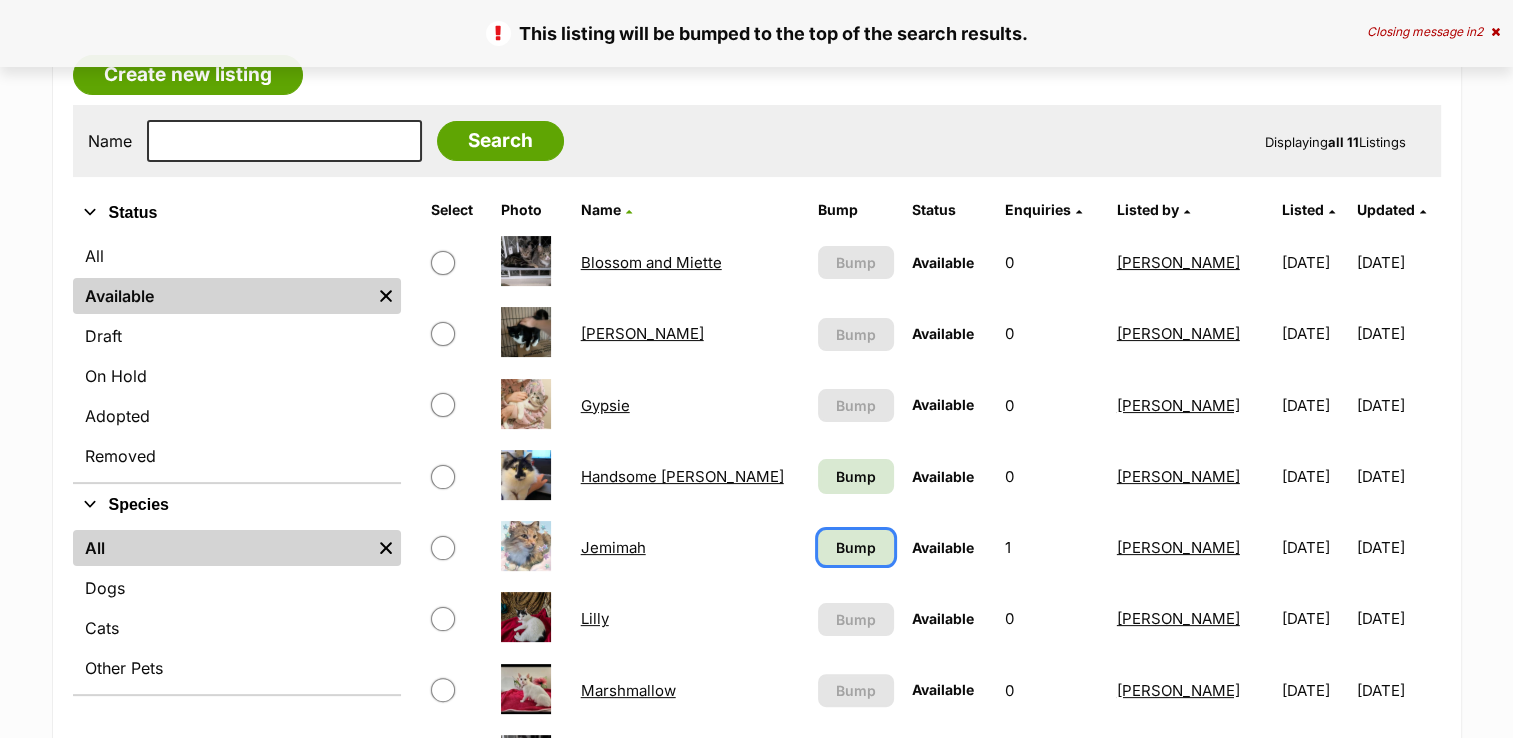 click on "Bump" at bounding box center (856, 547) 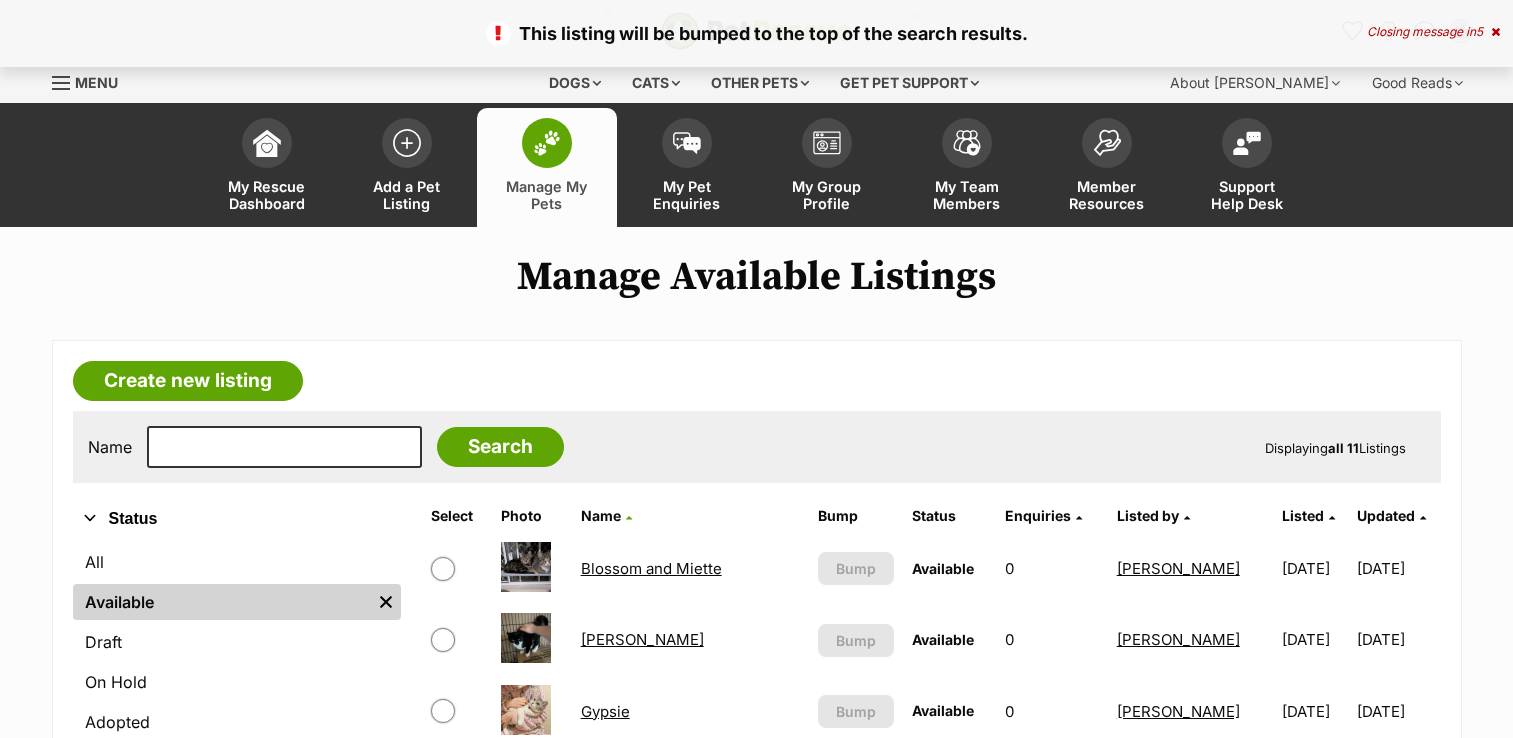 scroll, scrollTop: 0, scrollLeft: 0, axis: both 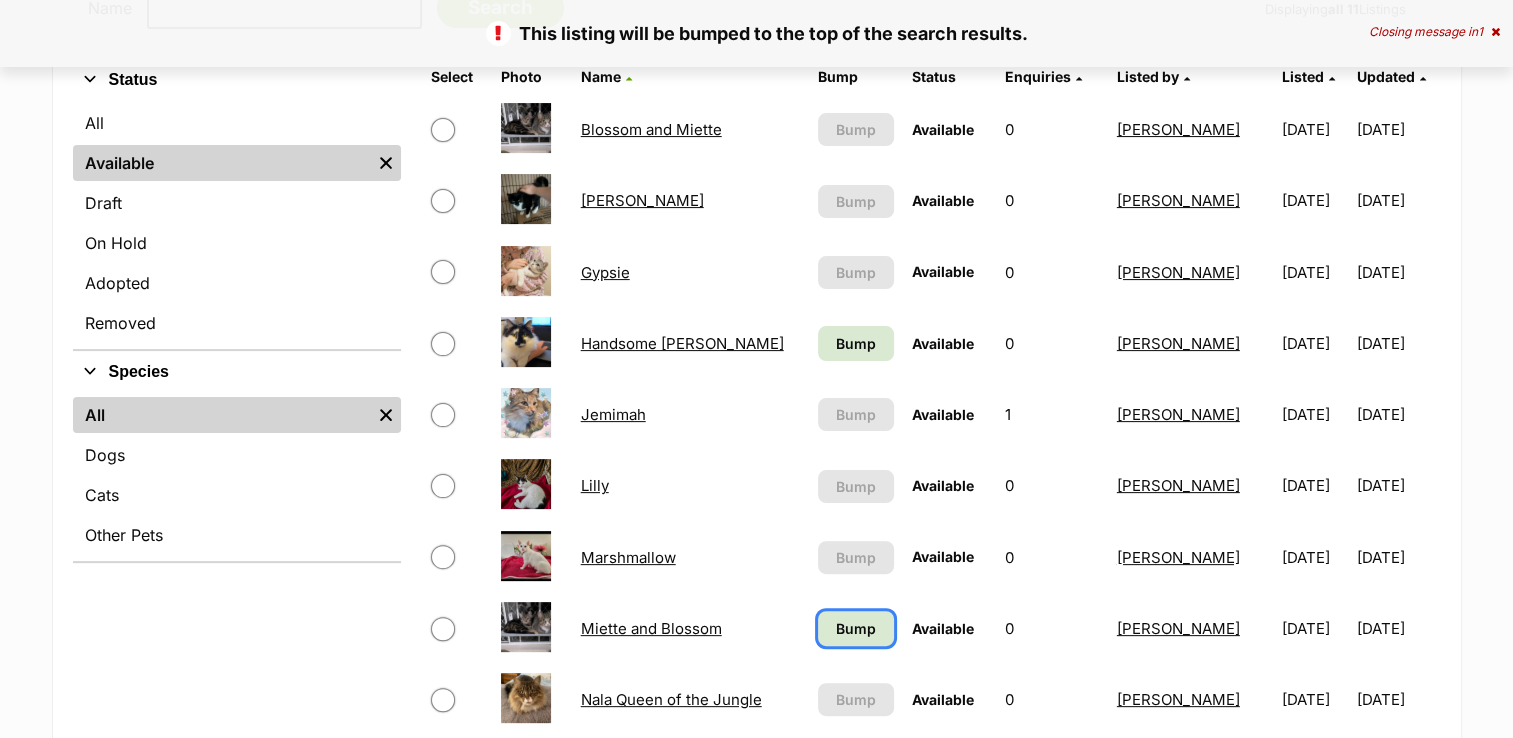 click on "Bump" at bounding box center [856, 628] 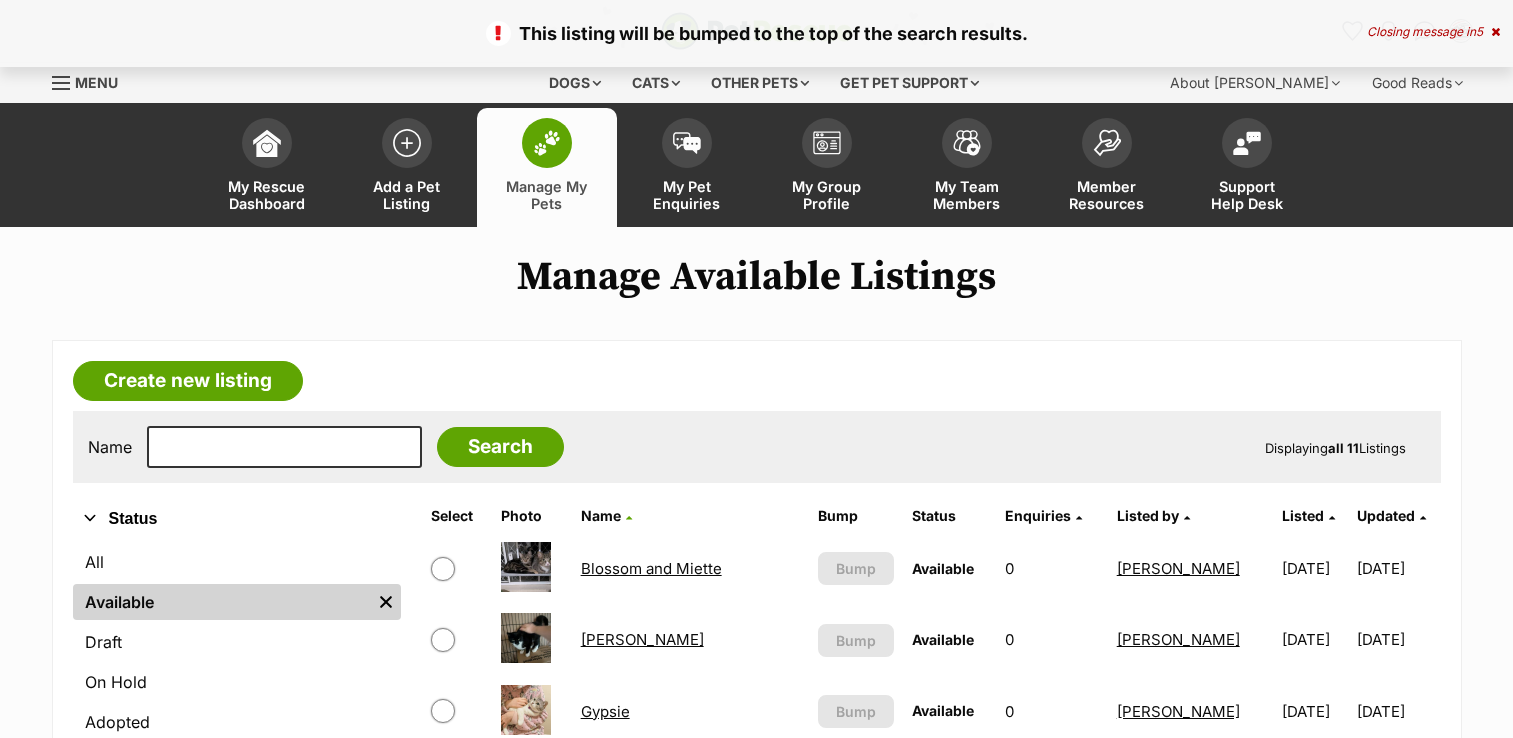 scroll, scrollTop: 0, scrollLeft: 0, axis: both 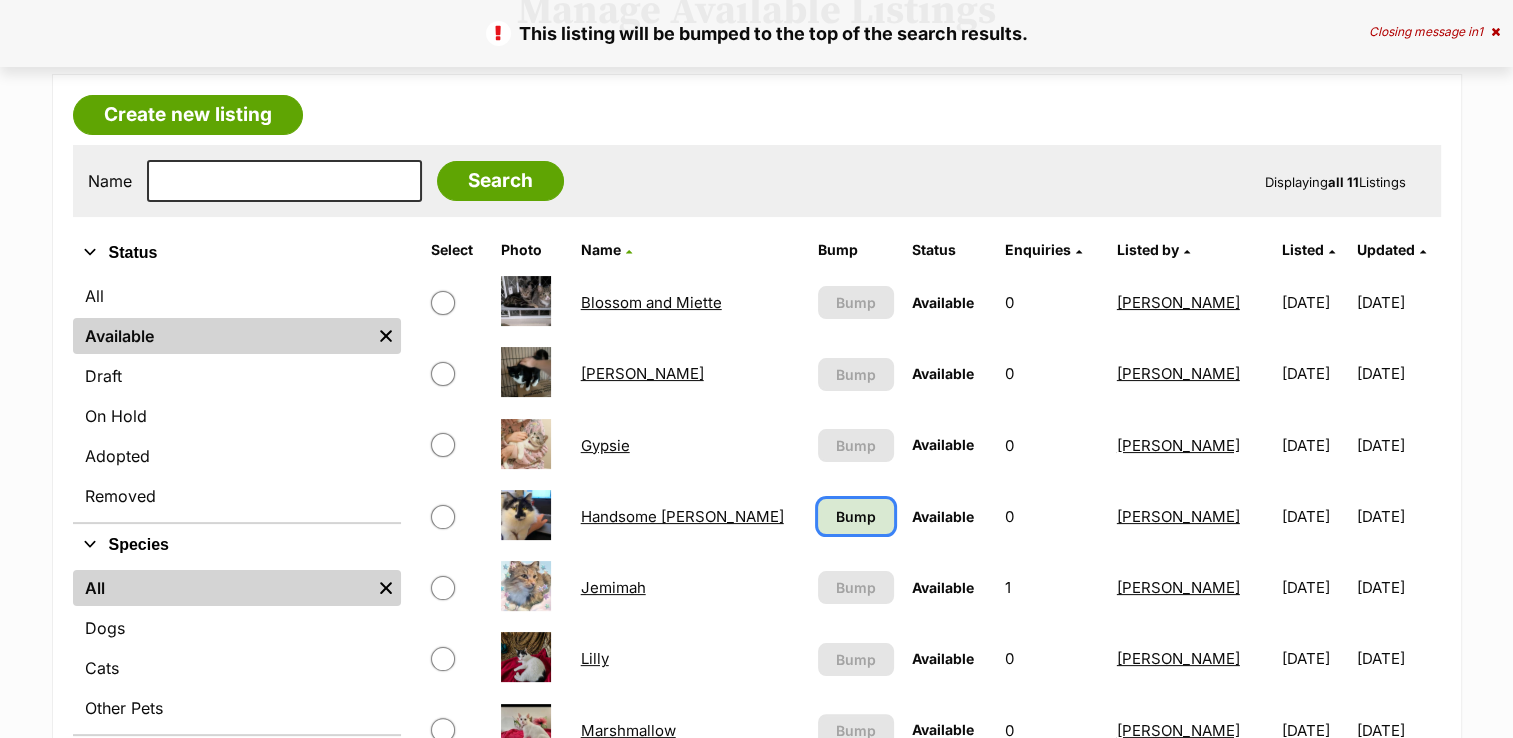 click on "Bump" at bounding box center (856, 516) 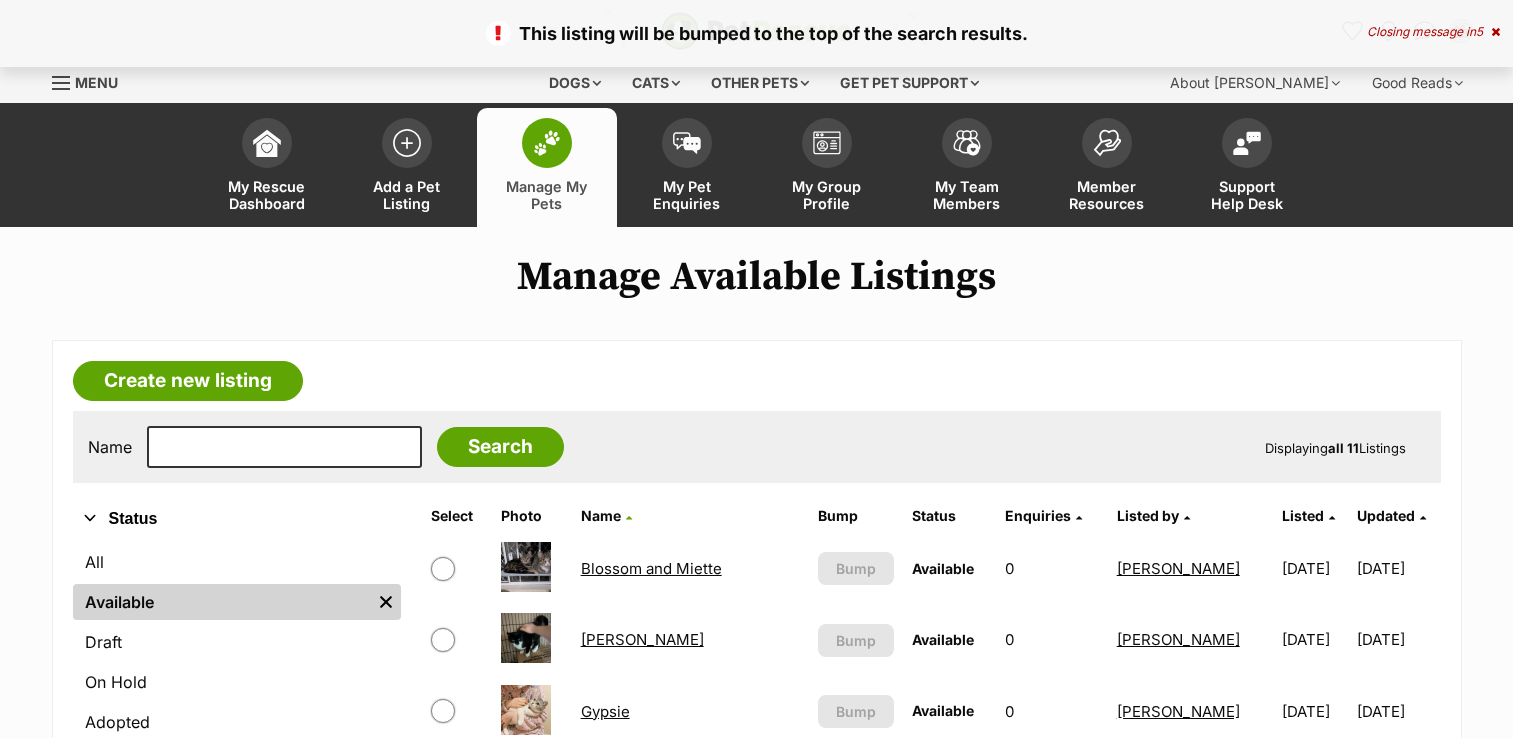 scroll, scrollTop: 0, scrollLeft: 0, axis: both 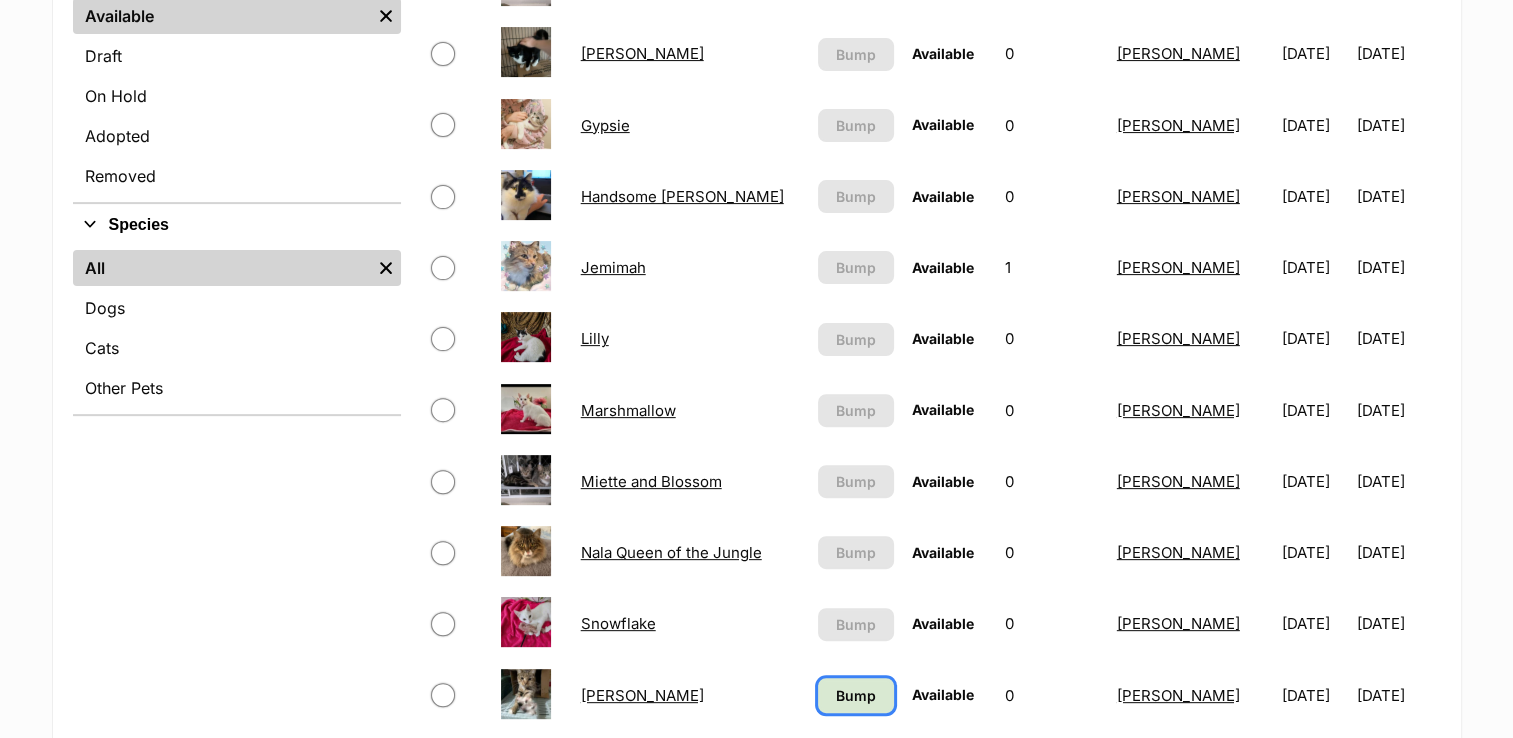 click on "Bump" at bounding box center (856, 695) 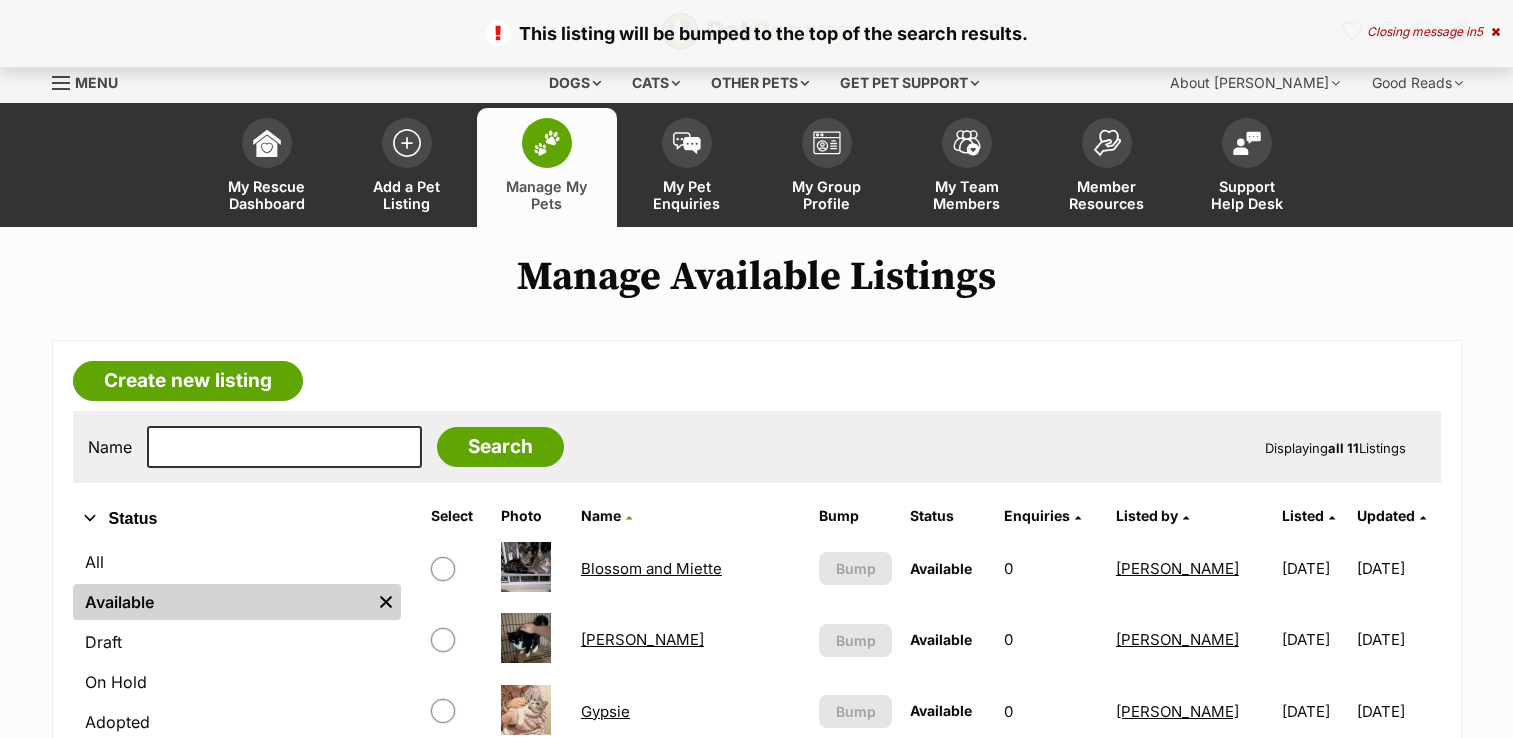 scroll, scrollTop: 0, scrollLeft: 0, axis: both 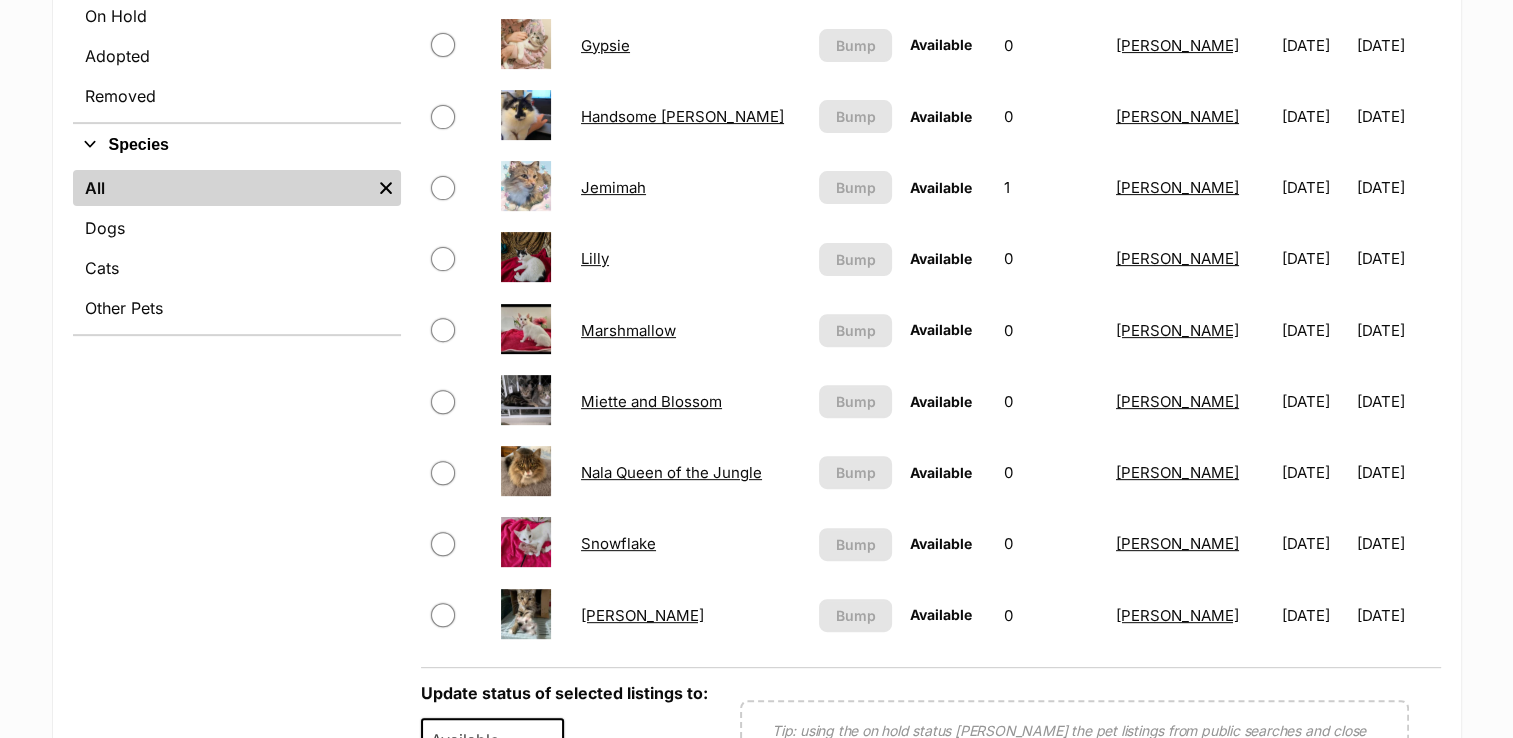 click on "Snowflake" at bounding box center (618, 543) 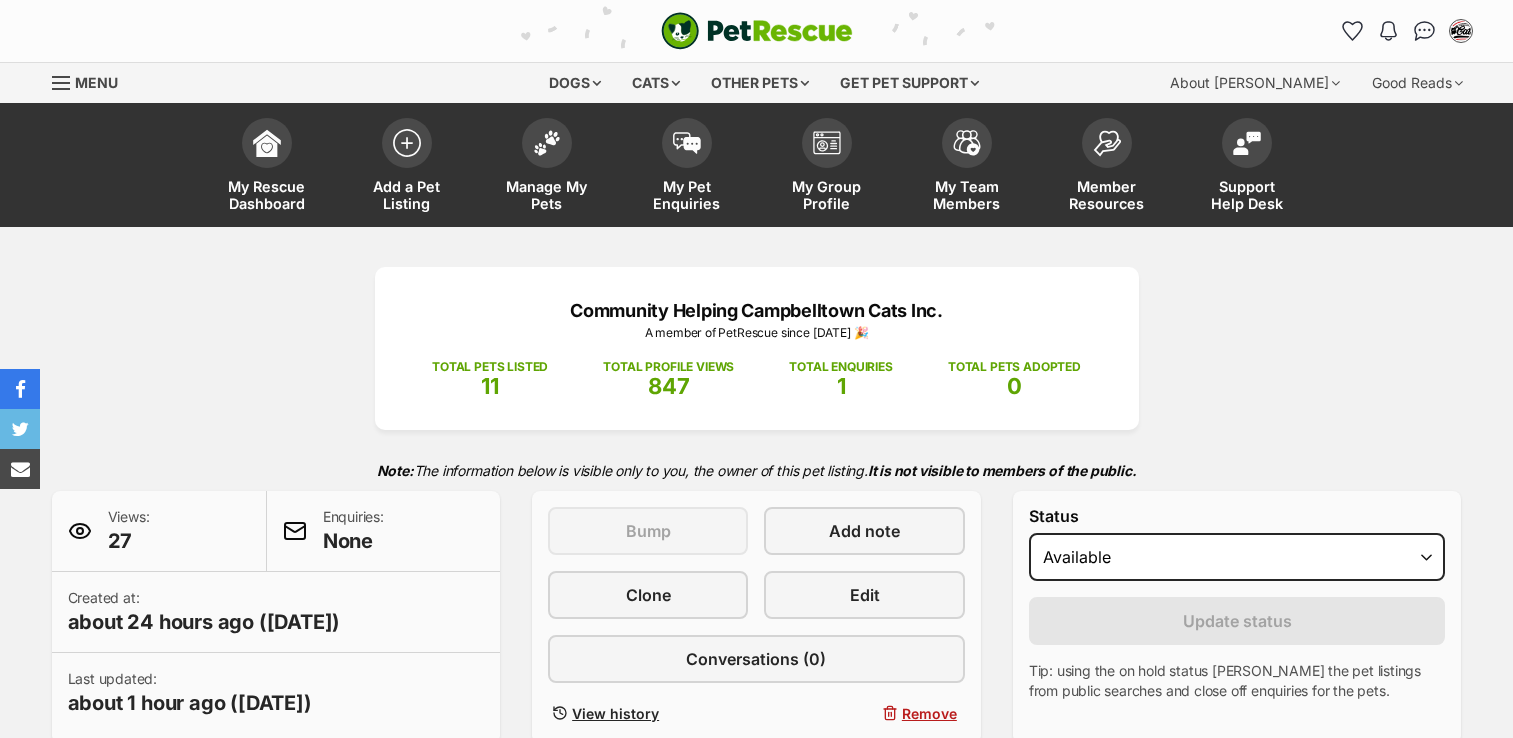 scroll, scrollTop: 0, scrollLeft: 0, axis: both 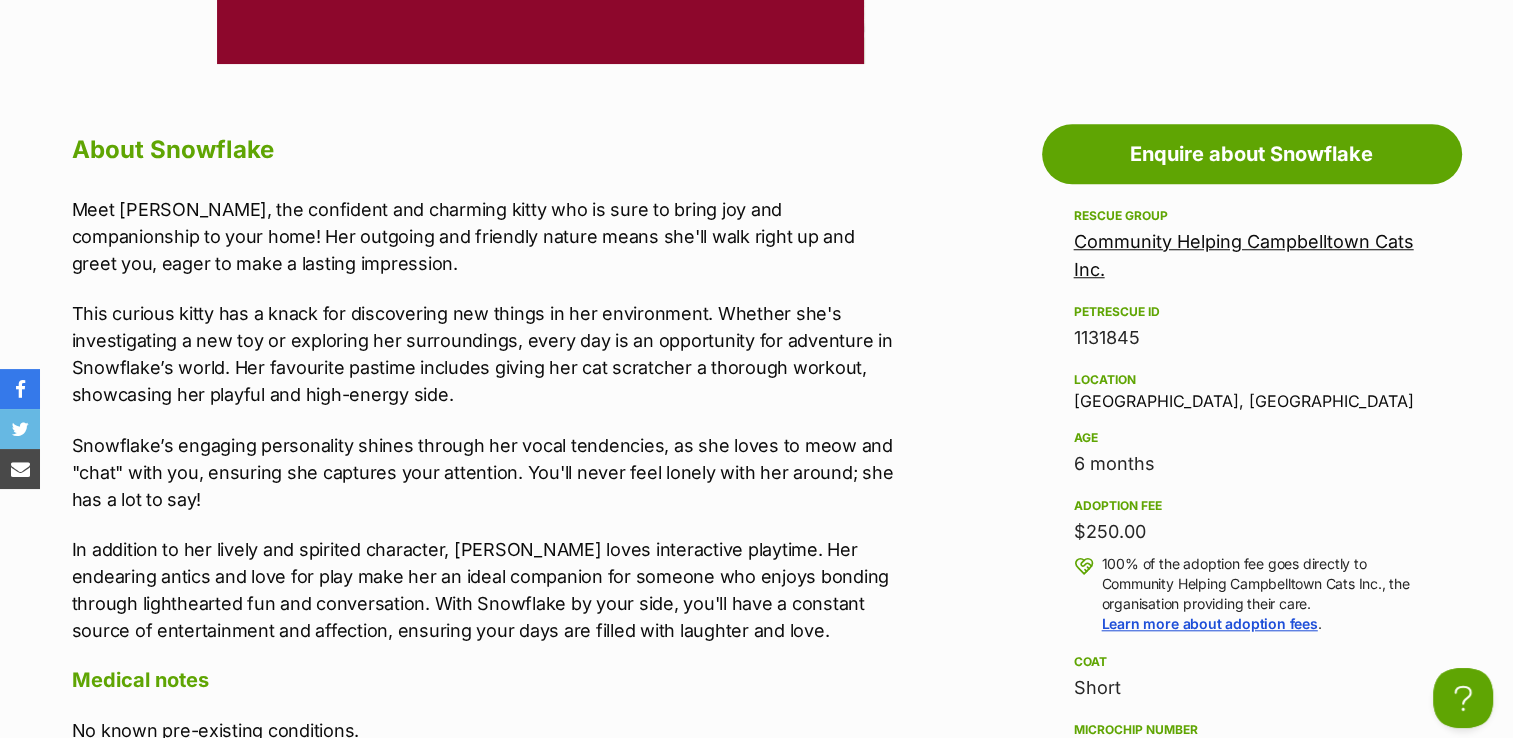 click on "Rescue group
Community Helping Campbelltown Cats Inc.
PetRescue ID
1131845
Location
Campbelltown, NSW
Age
6 months
Adoption fee
$250.00
100% of the adoption fee goes directly to Community Helping Campbelltown Cats Inc., the organisation providing their care.
Learn more about adoption fees .
Coat
Short
Microchip number
991003003274398
Rehoming organisation
CHCC
Last updated
12 Jul, 2025" at bounding box center [1252, 555] 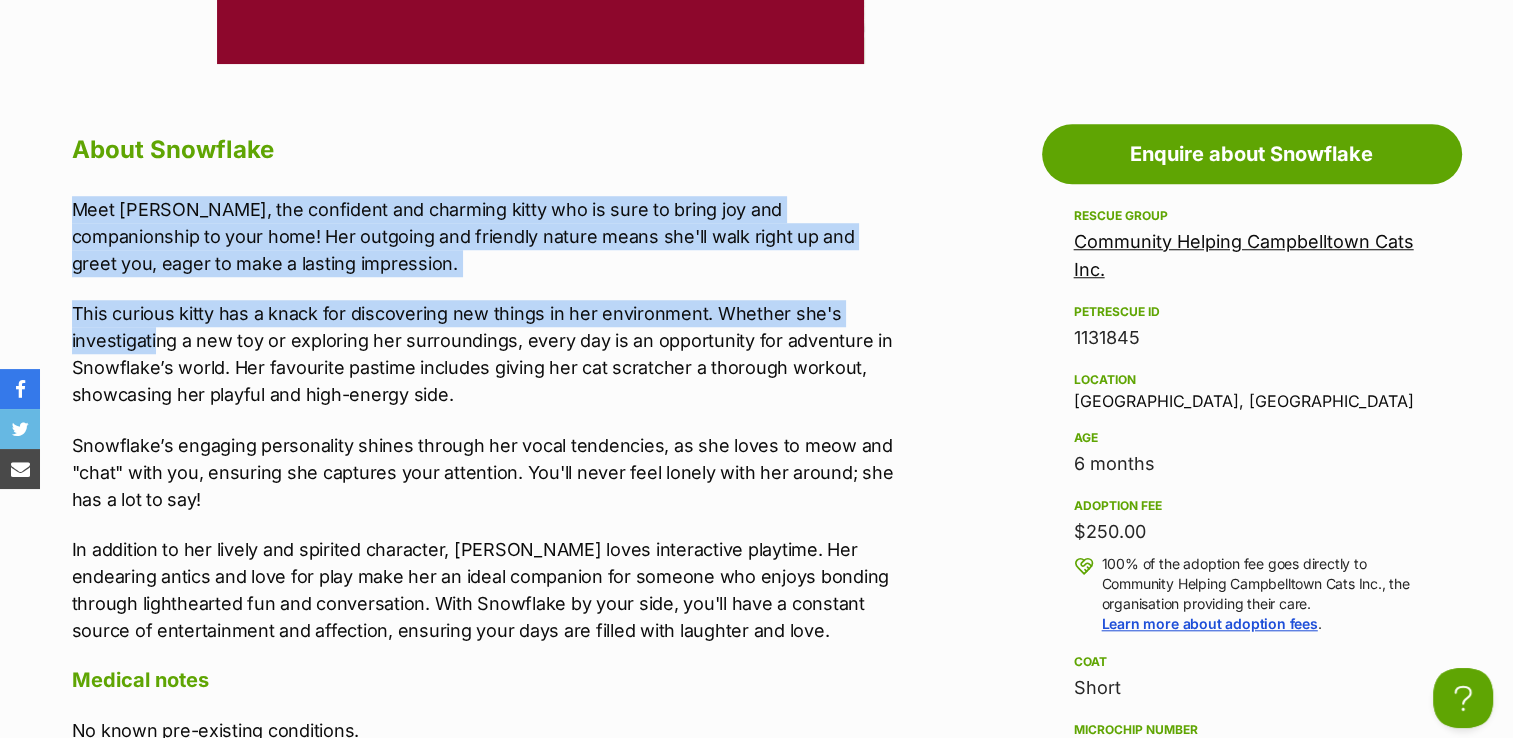 drag, startPoint x: 71, startPoint y: 201, endPoint x: 154, endPoint y: 345, distance: 166.2077 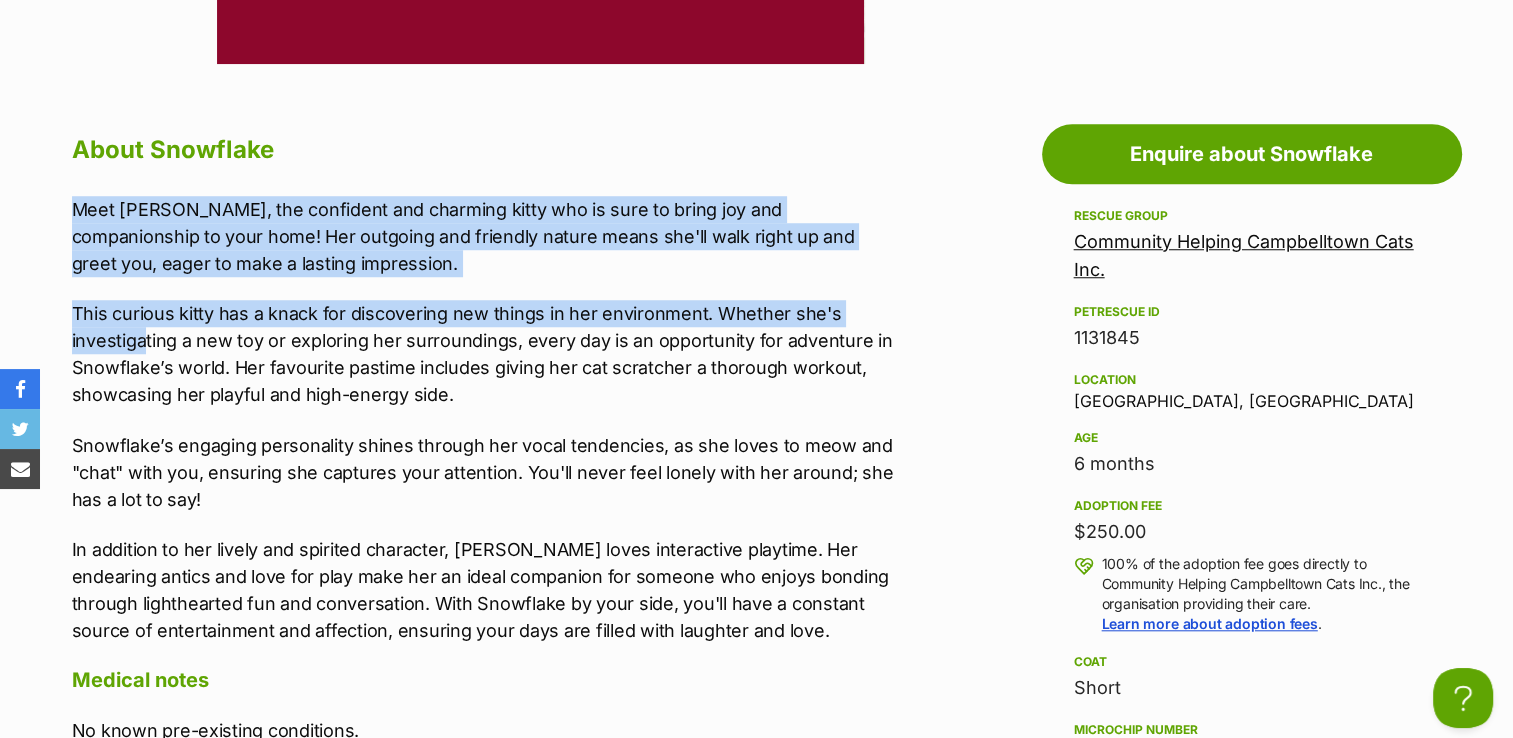 drag, startPoint x: 73, startPoint y: 212, endPoint x: 145, endPoint y: 328, distance: 136.52838 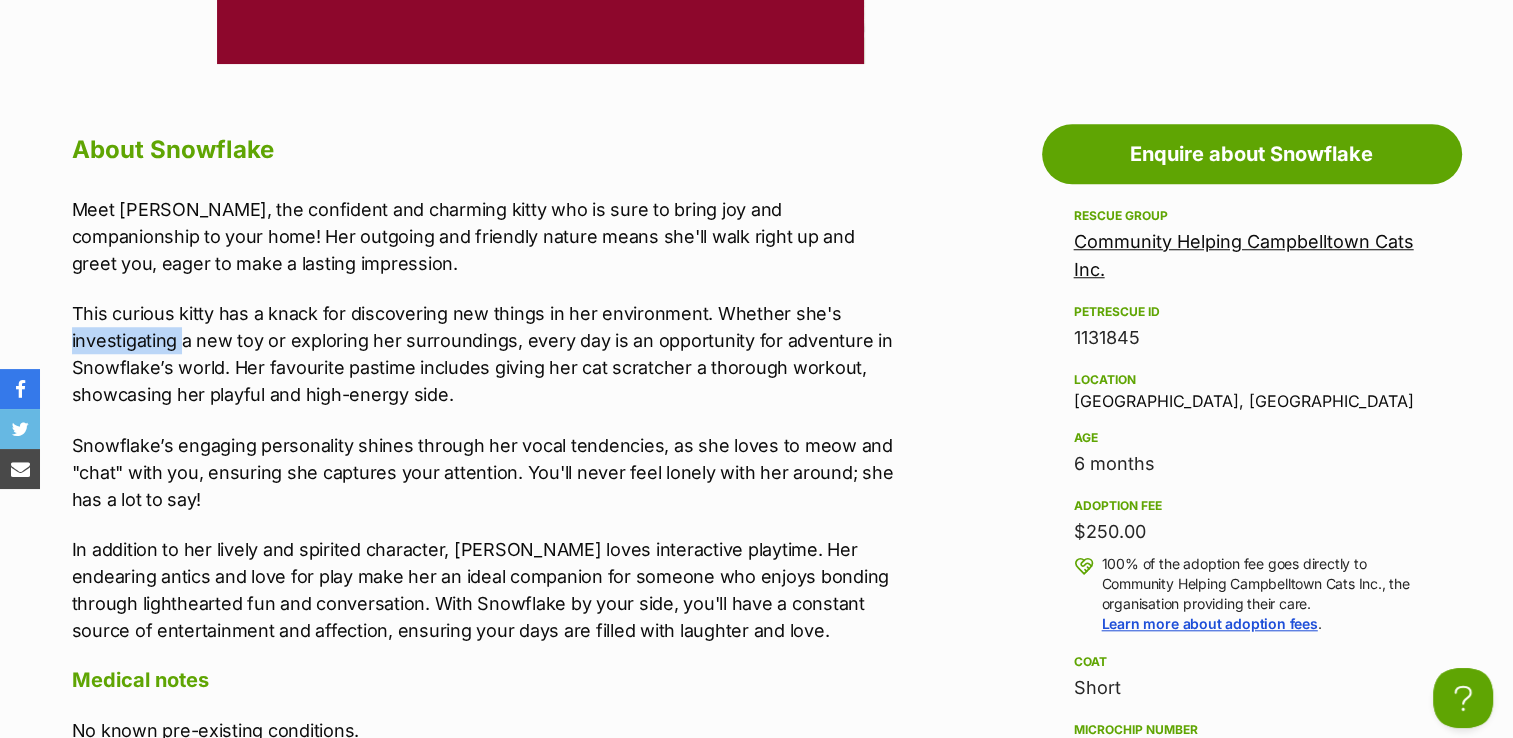 click on "This curious kitty has a knack for discovering new things in her environment. Whether she's investigating a new toy or exploring her surroundings, every day is an opportunity for adventure in Snowflake’s world. Her favourite pastime includes giving her cat scratcher a thorough workout, showcasing her playful and high-energy side." at bounding box center (485, 354) 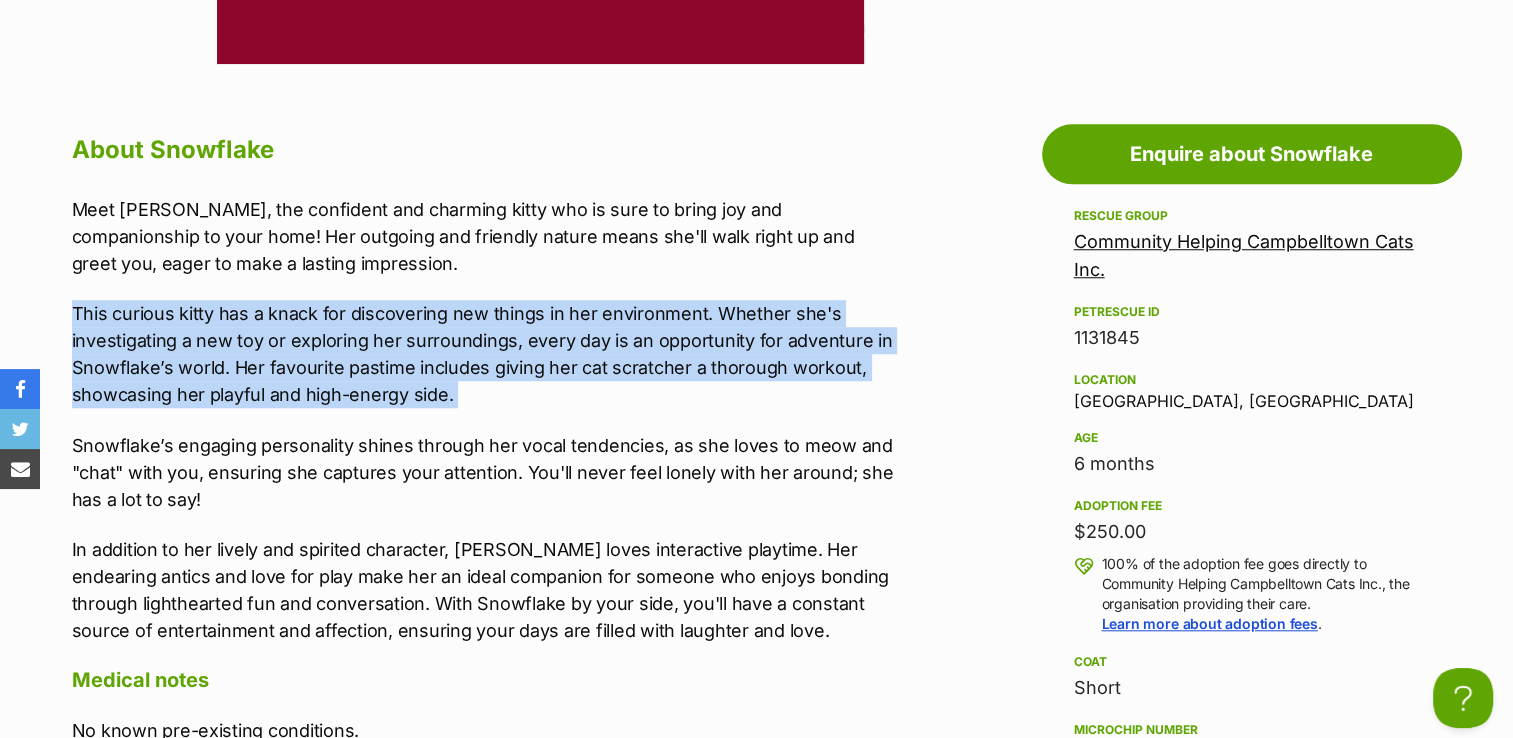 click on "This curious kitty has a knack for discovering new things in her environment. Whether she's investigating a new toy or exploring her surroundings, every day is an opportunity for adventure in Snowflake’s world. Her favourite pastime includes giving her cat scratcher a thorough workout, showcasing her playful and high-energy side." at bounding box center (485, 354) 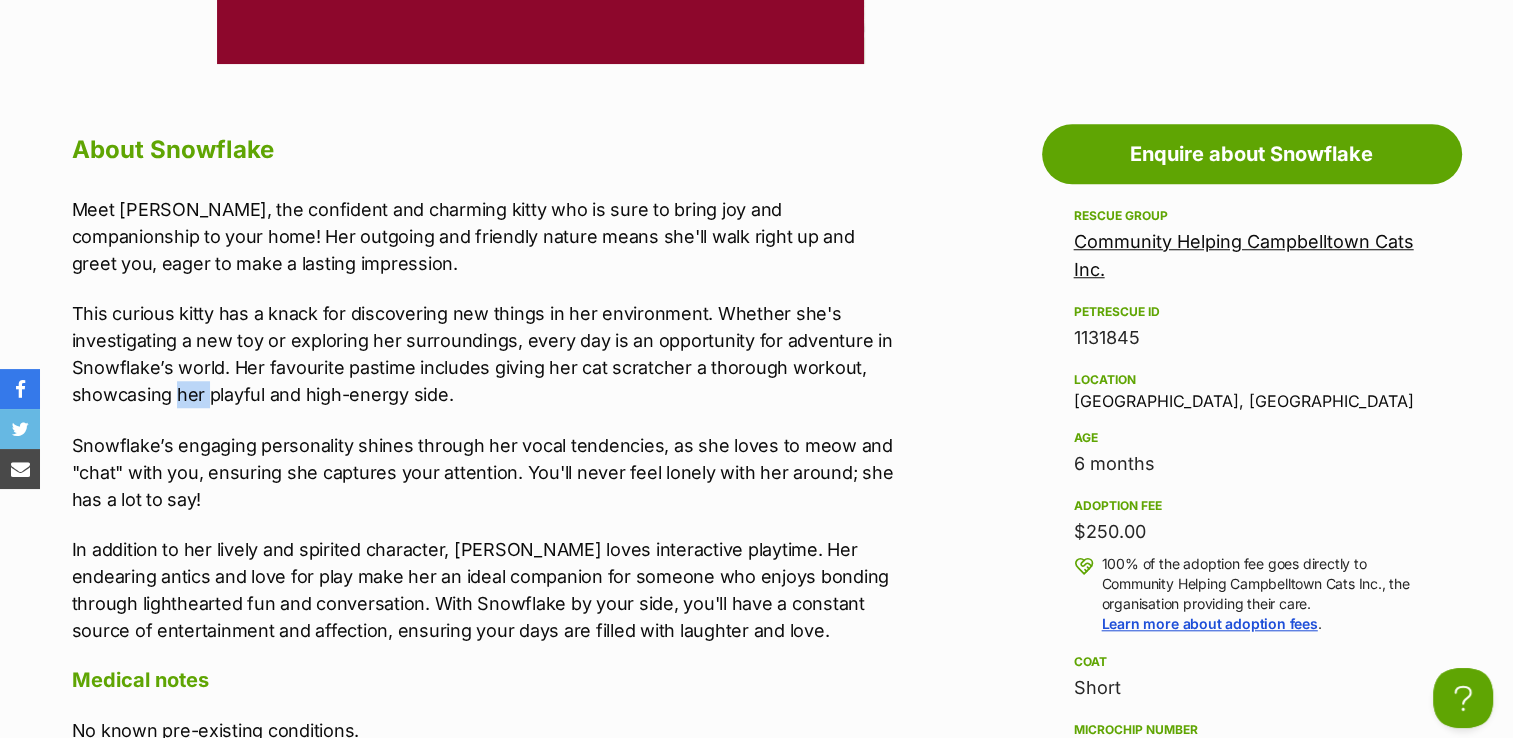 click on "This curious kitty has a knack for discovering new things in her environment. Whether she's investigating a new toy or exploring her surroundings, every day is an opportunity for adventure in Snowflake’s world. Her favourite pastime includes giving her cat scratcher a thorough workout, showcasing her playful and high-energy side." at bounding box center (485, 354) 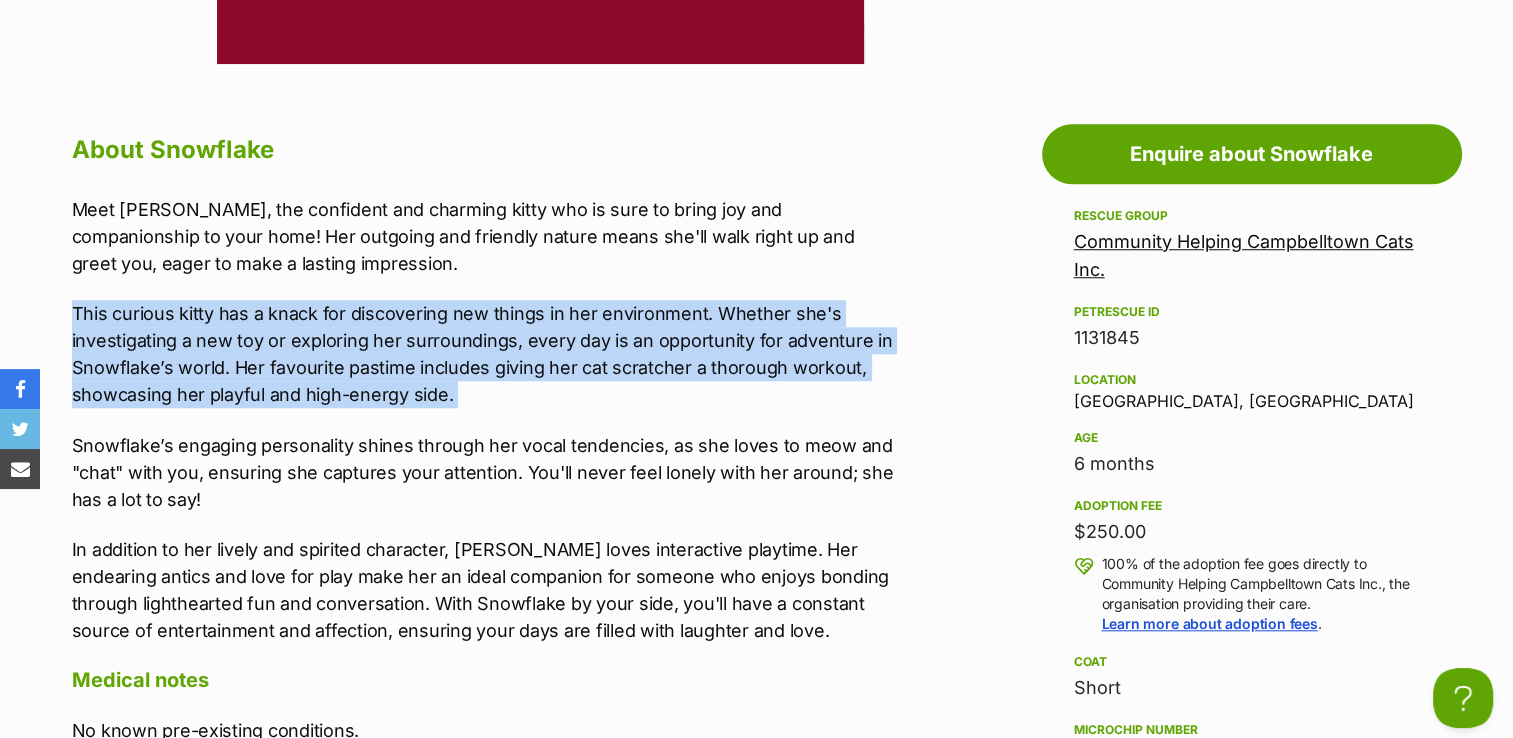 click on "This curious kitty has a knack for discovering new things in her environment. Whether she's investigating a new toy or exploring her surroundings, every day is an opportunity for adventure in Snowflake’s world. Her favourite pastime includes giving her cat scratcher a thorough workout, showcasing her playful and high-energy side." at bounding box center [485, 354] 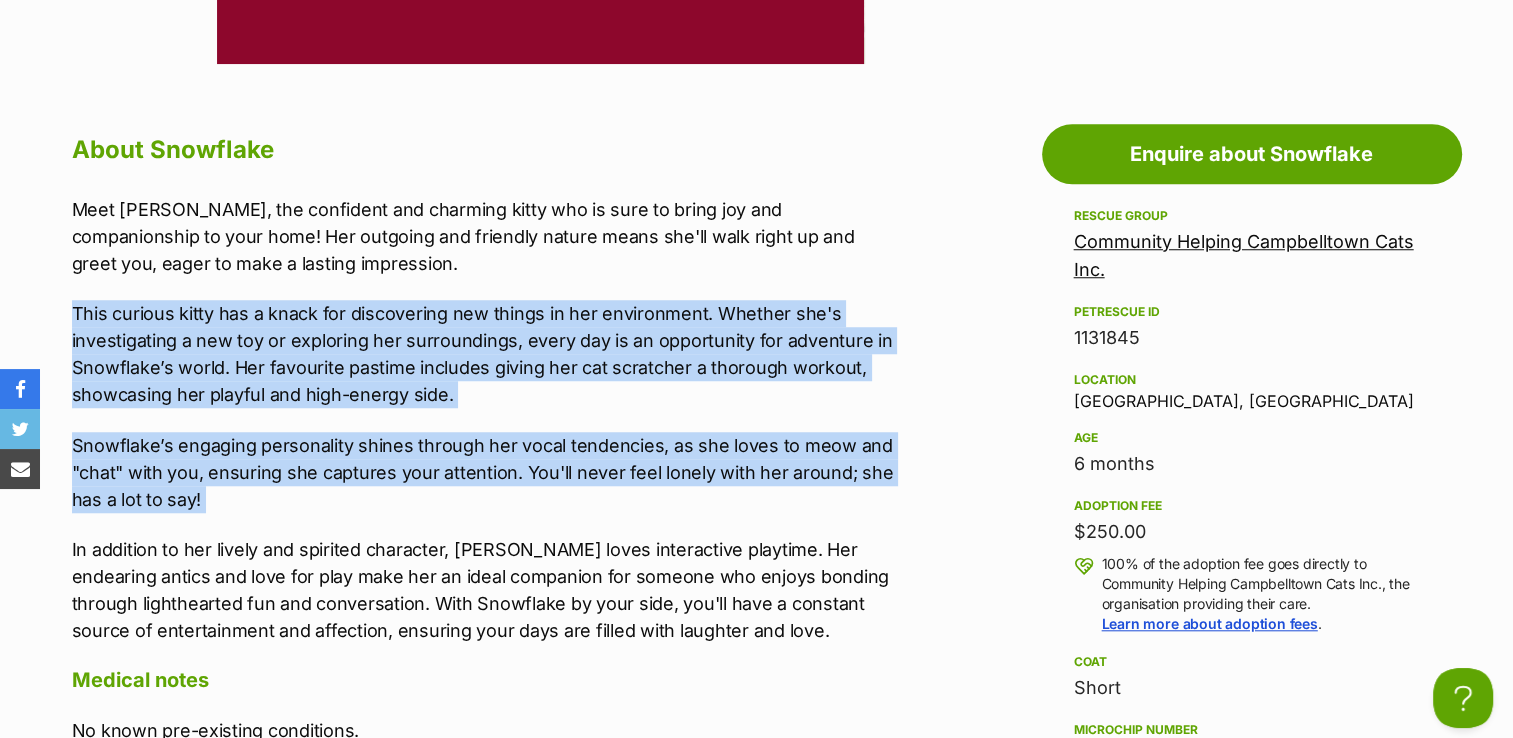 drag, startPoint x: 177, startPoint y: 389, endPoint x: 216, endPoint y: 459, distance: 80.13114 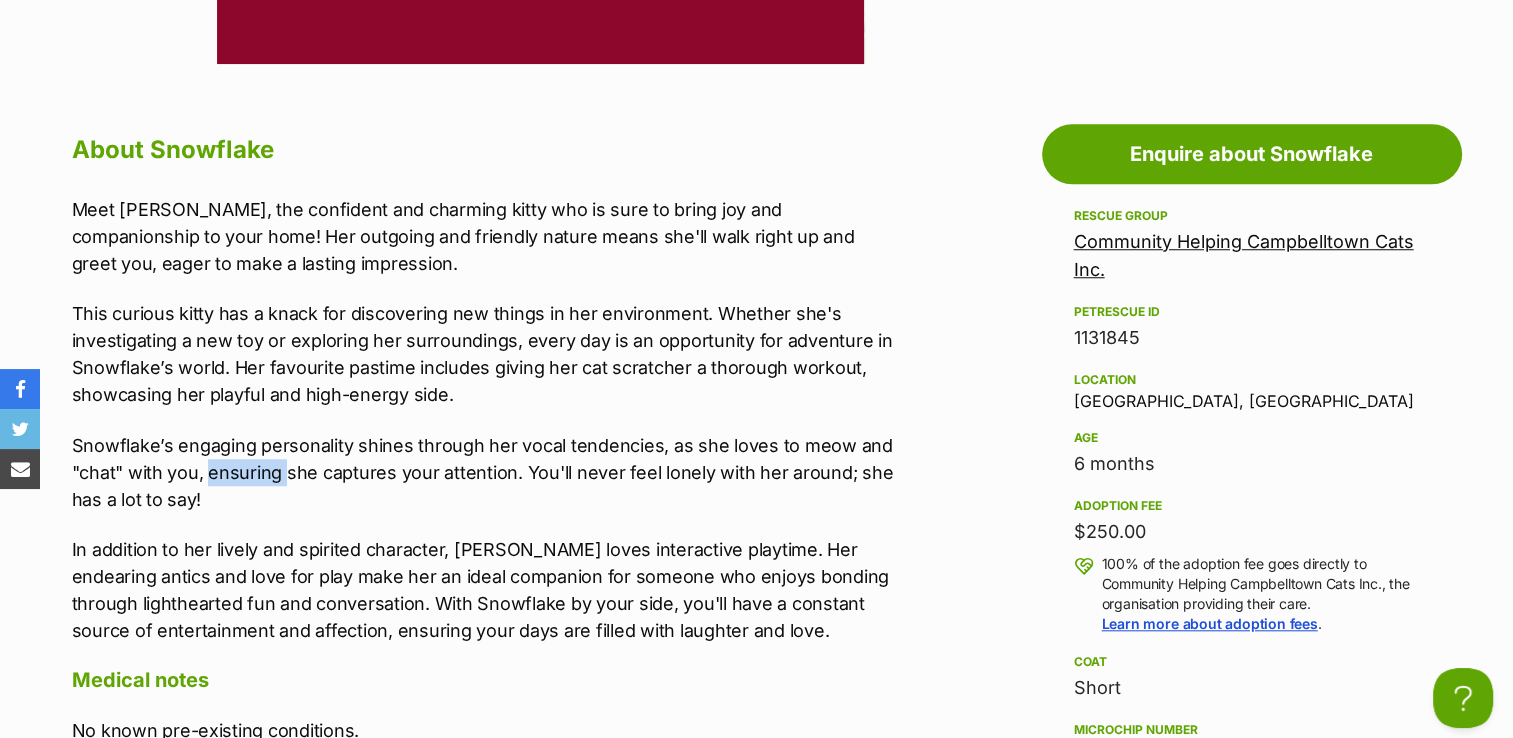 click on "Snowflake’s engaging personality shines through her vocal tendencies, as she loves to meow and "chat" with you, ensuring she captures your attention. You'll never feel lonely with her around; she has a lot to say!" at bounding box center (485, 472) 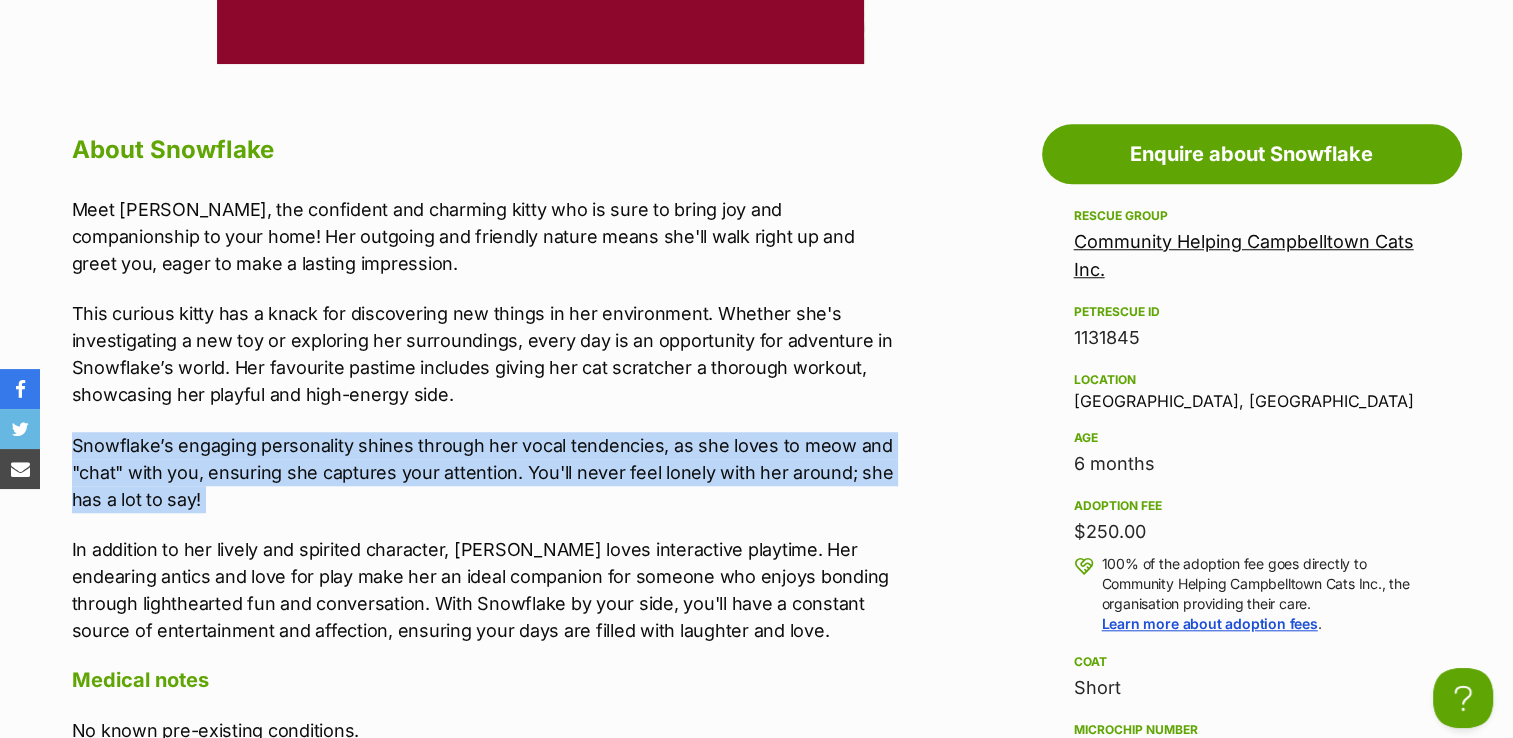 click on "Snowflake’s engaging personality shines through her vocal tendencies, as she loves to meow and "chat" with you, ensuring she captures your attention. You'll never feel lonely with her around; she has a lot to say!" at bounding box center [485, 472] 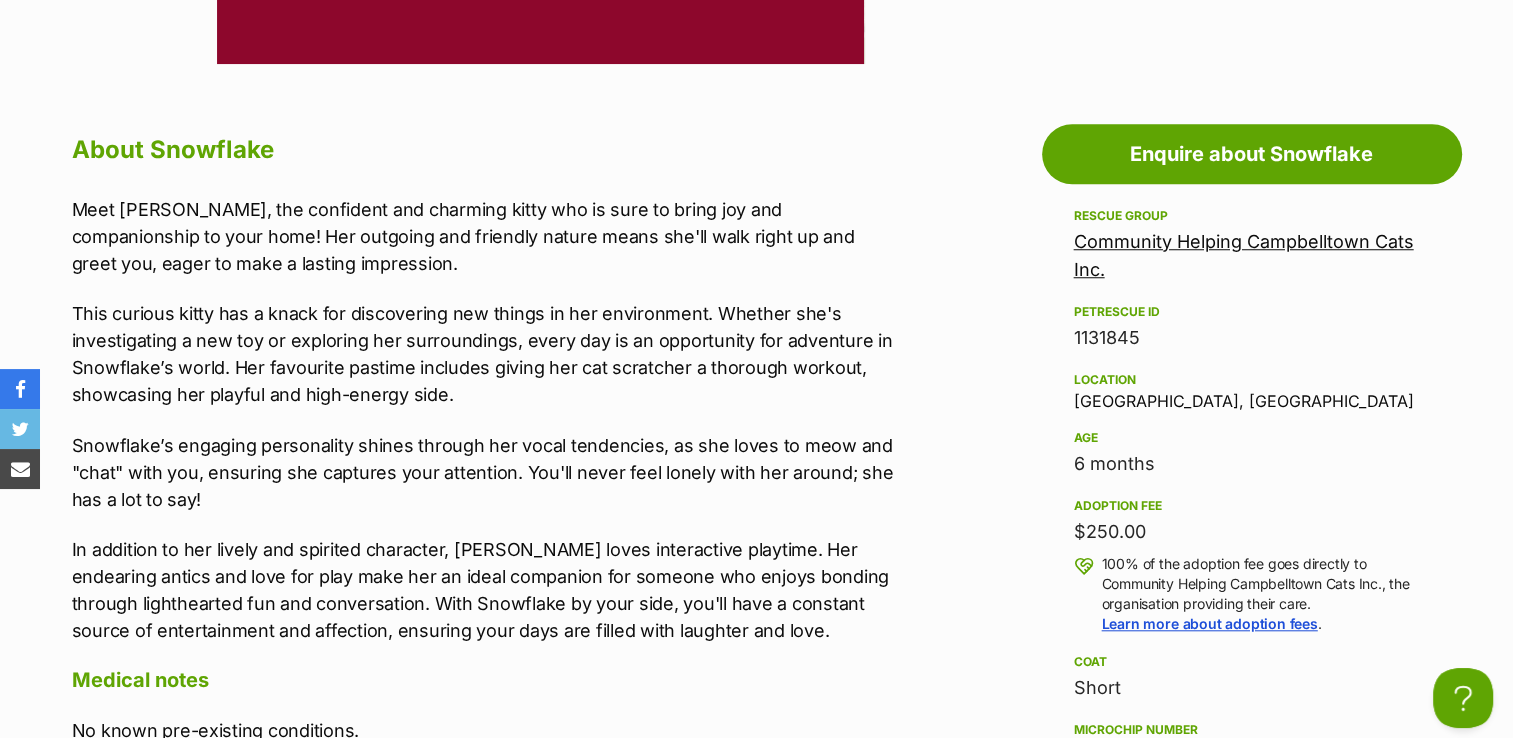 click on "Meet Snowflake, the confident and charming kitty who is sure to bring joy and companionship to your home! Her outgoing and friendly nature means she'll walk right up and greet you, eager to make a lasting impression.
This curious kitty has a knack for discovering new things in her environment. Whether she's investigating a new toy or exploring her surroundings, every day is an opportunity for adventure in Snowflake’s world. Her favourite pastime includes giving her cat scratcher a thorough workout, showcasing her playful and high-energy side.
Snowflake’s engaging personality shines through her vocal tendencies, as she loves to meow and "chat" with you, ensuring she captures your attention. You'll never feel lonely with her around; she has a lot to say!" at bounding box center (485, 420) 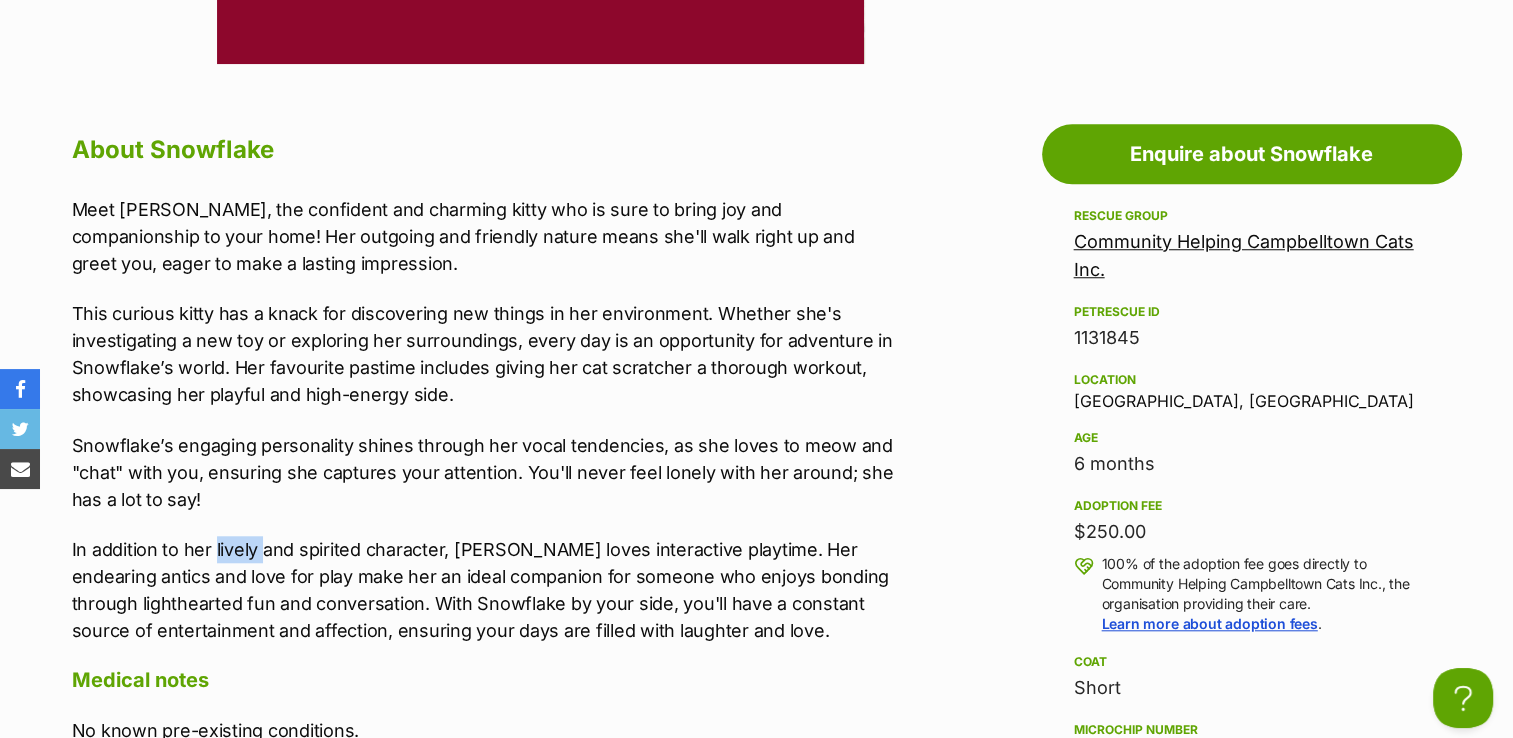 click on "Meet Snowflake, the confident and charming kitty who is sure to bring joy and companionship to your home! Her outgoing and friendly nature means she'll walk right up and greet you, eager to make a lasting impression.
This curious kitty has a knack for discovering new things in her environment. Whether she's investigating a new toy or exploring her surroundings, every day is an opportunity for adventure in Snowflake’s world. Her favourite pastime includes giving her cat scratcher a thorough workout, showcasing her playful and high-energy side.
Snowflake’s engaging personality shines through her vocal tendencies, as she loves to meow and "chat" with you, ensuring she captures your attention. You'll never feel lonely with her around; she has a lot to say!" at bounding box center [485, 420] 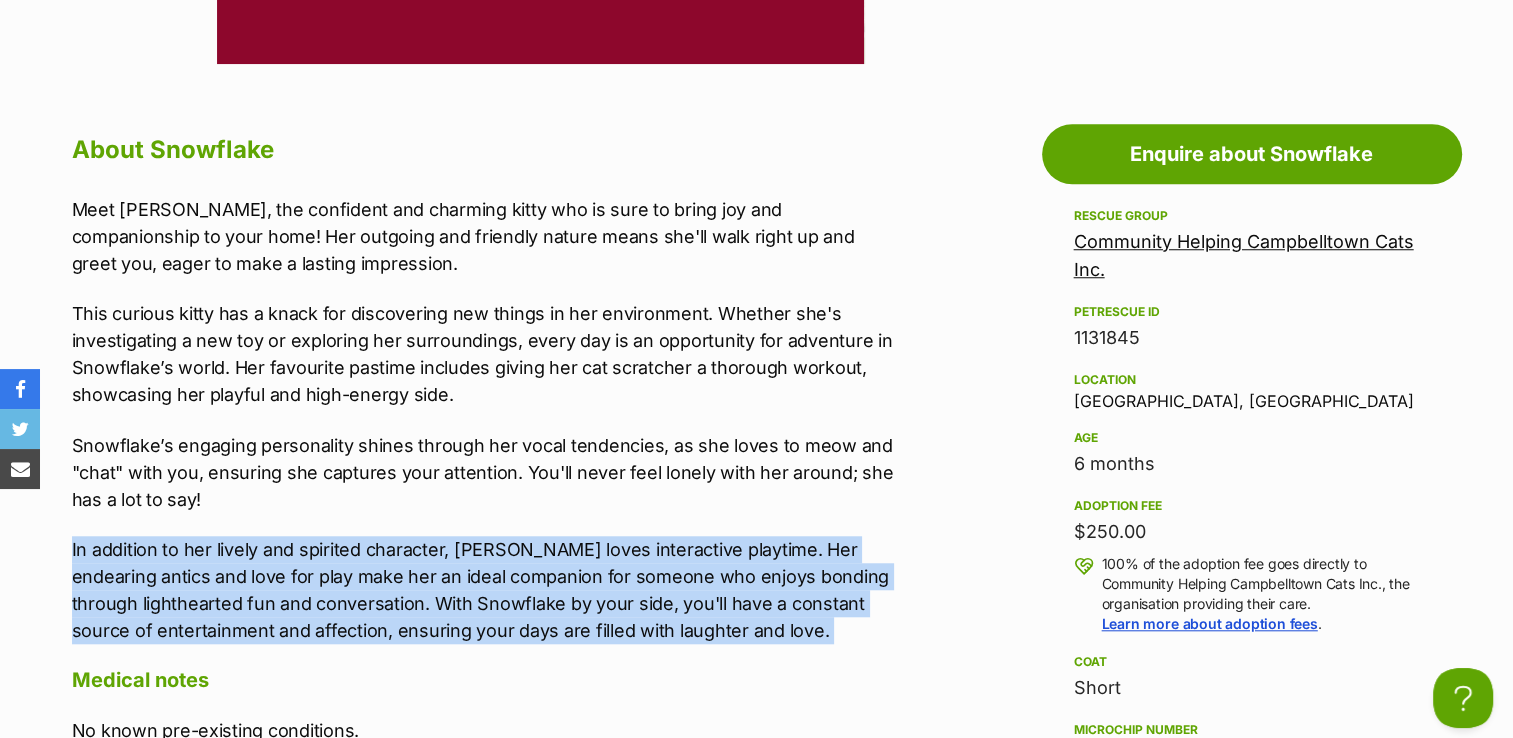 click on "Meet Snowflake, the confident and charming kitty who is sure to bring joy and companionship to your home! Her outgoing and friendly nature means she'll walk right up and greet you, eager to make a lasting impression.
This curious kitty has a knack for discovering new things in her environment. Whether she's investigating a new toy or exploring her surroundings, every day is an opportunity for adventure in Snowflake’s world. Her favourite pastime includes giving her cat scratcher a thorough workout, showcasing her playful and high-energy side.
Snowflake’s engaging personality shines through her vocal tendencies, as she loves to meow and "chat" with you, ensuring she captures your attention. You'll never feel lonely with her around; she has a lot to say!" at bounding box center [485, 420] 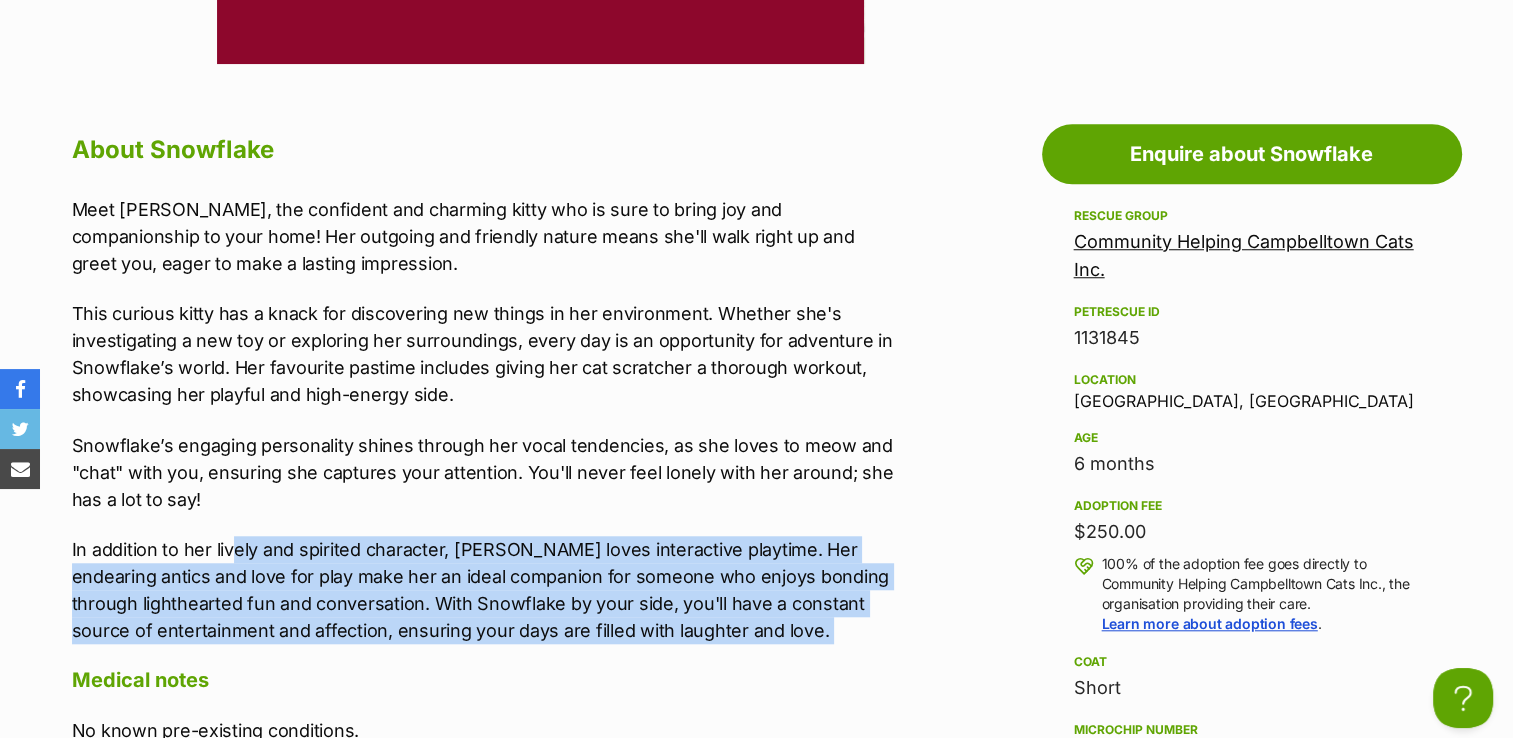 click on "In addition to her lively and spirited character, Snowflake loves interactive playtime. Her endearing antics and love for play make her an ideal companion for someone who enjoys bonding through lighthearted fun and conversation. With Snowflake by your side, you'll have a constant source of entertainment and affection, ensuring your days are filled with laughter and love." at bounding box center (485, 590) 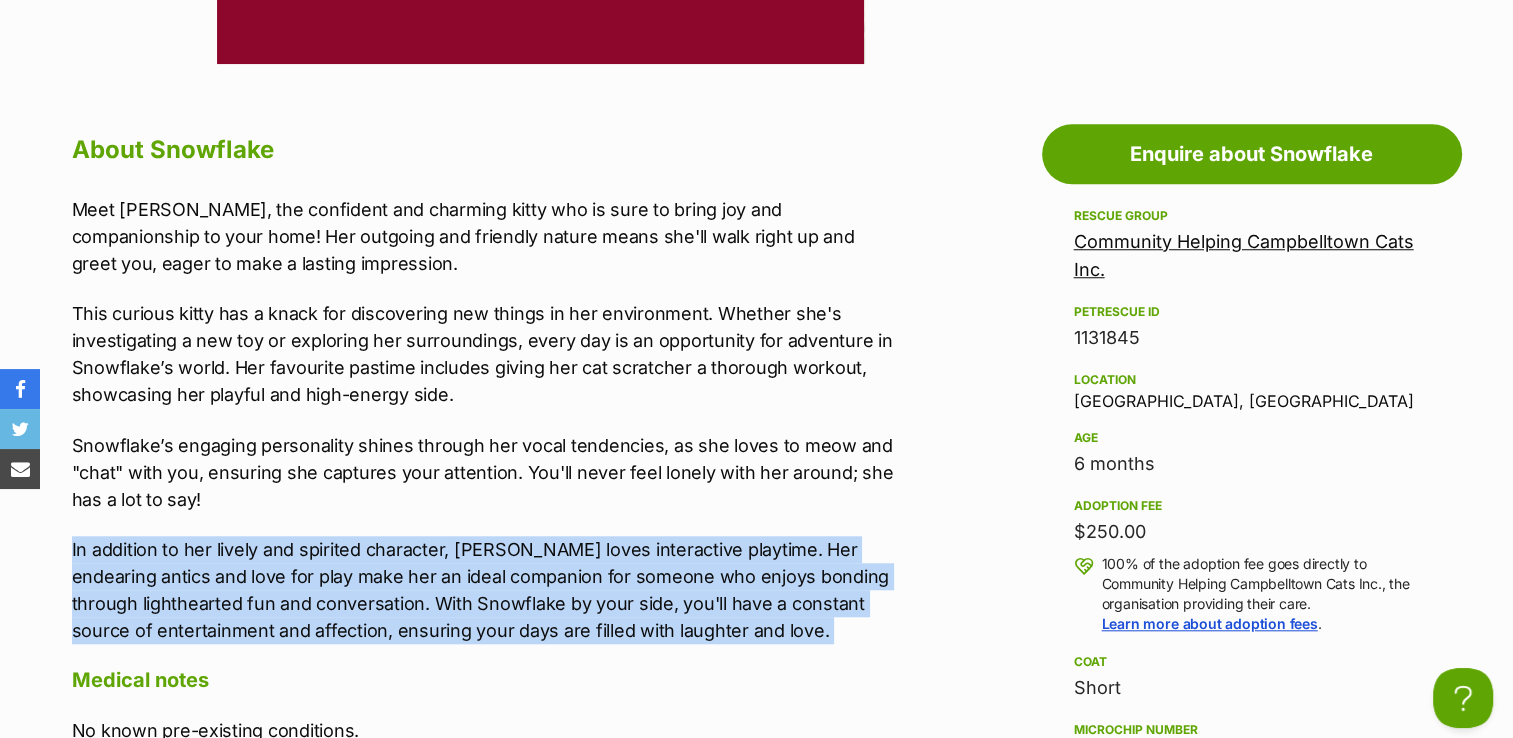 click on "In addition to her lively and spirited character, Snowflake loves interactive playtime. Her endearing antics and love for play make her an ideal companion for someone who enjoys bonding through lighthearted fun and conversation. With Snowflake by your side, you'll have a constant source of entertainment and affection, ensuring your days are filled with laughter and love." at bounding box center [485, 590] 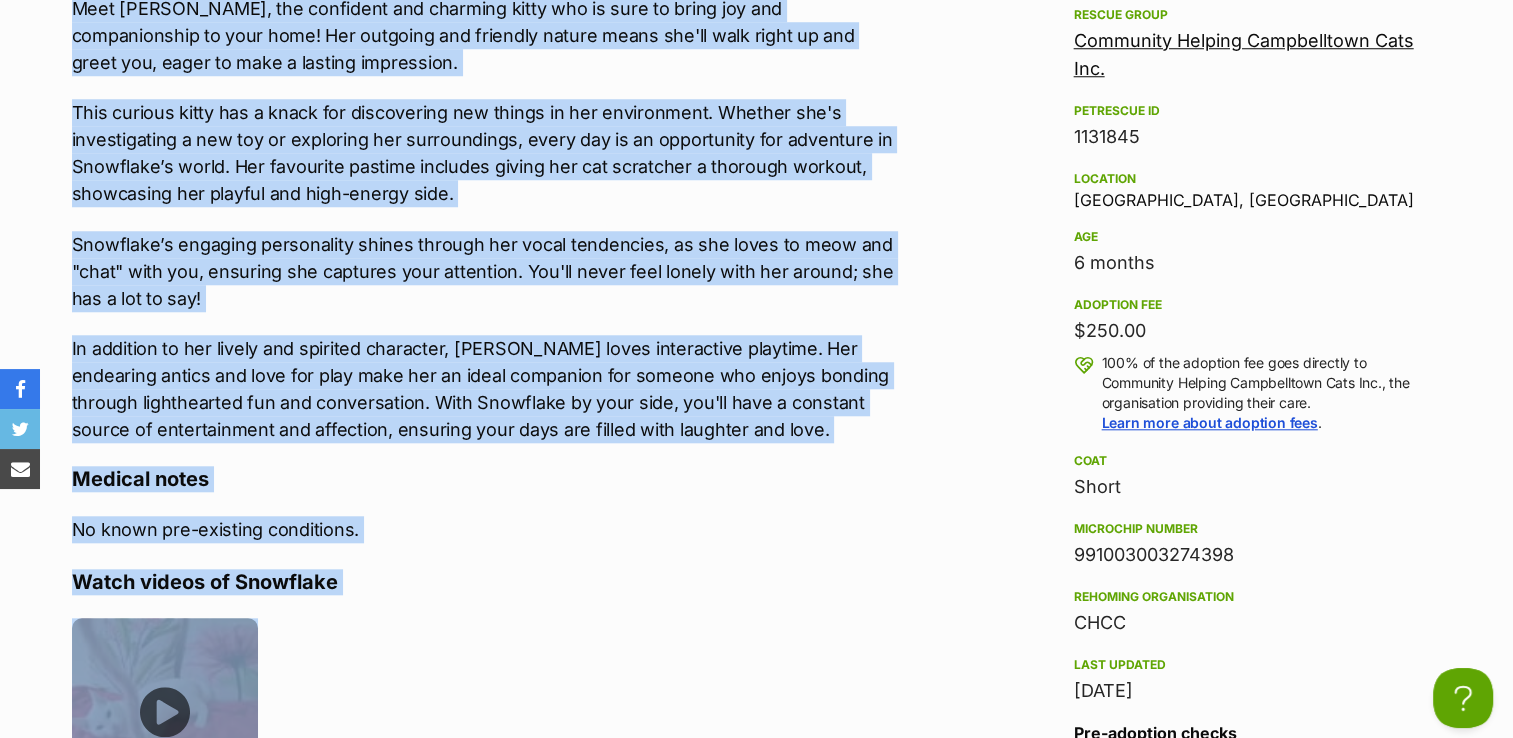scroll, scrollTop: 1936, scrollLeft: 0, axis: vertical 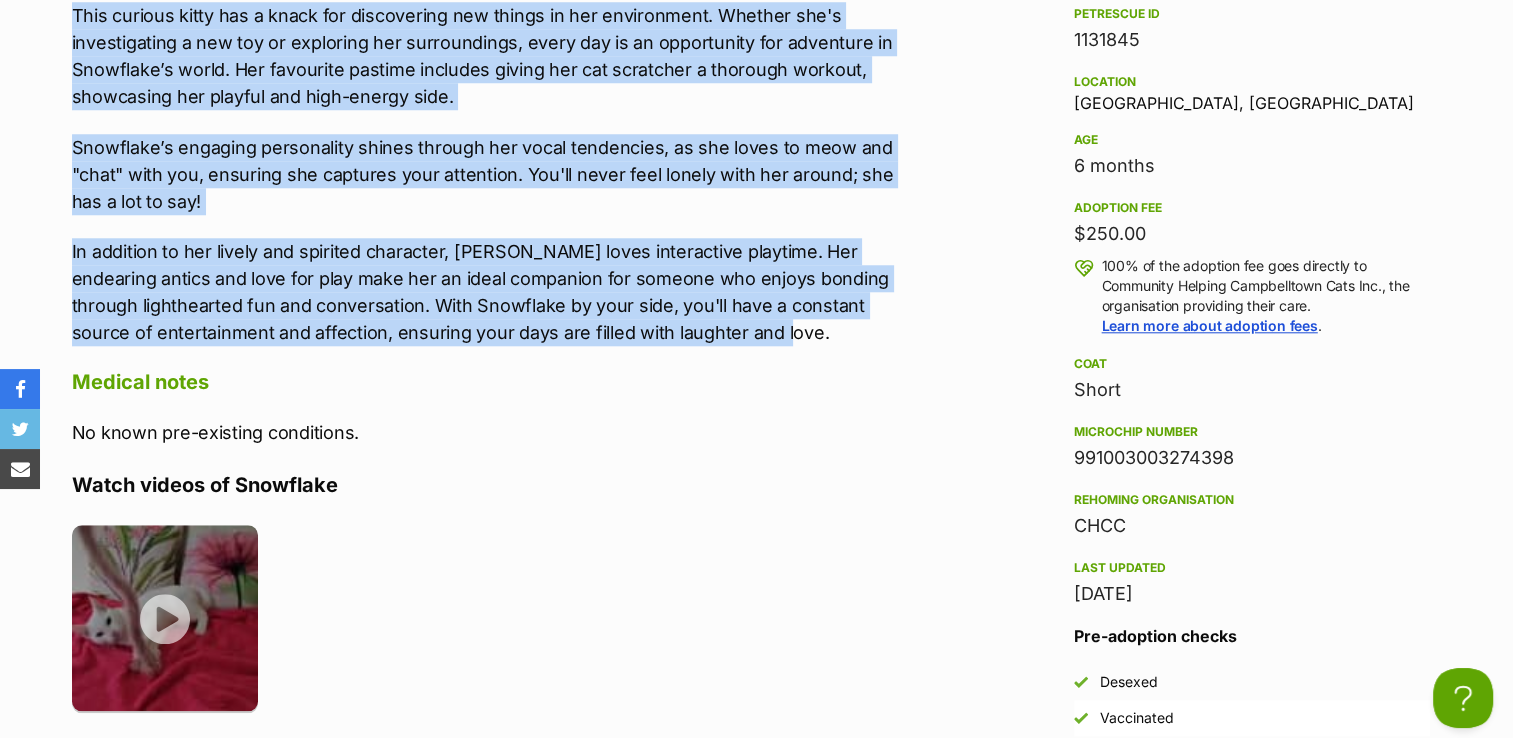 drag, startPoint x: 74, startPoint y: 206, endPoint x: 737, endPoint y: 329, distance: 674.313 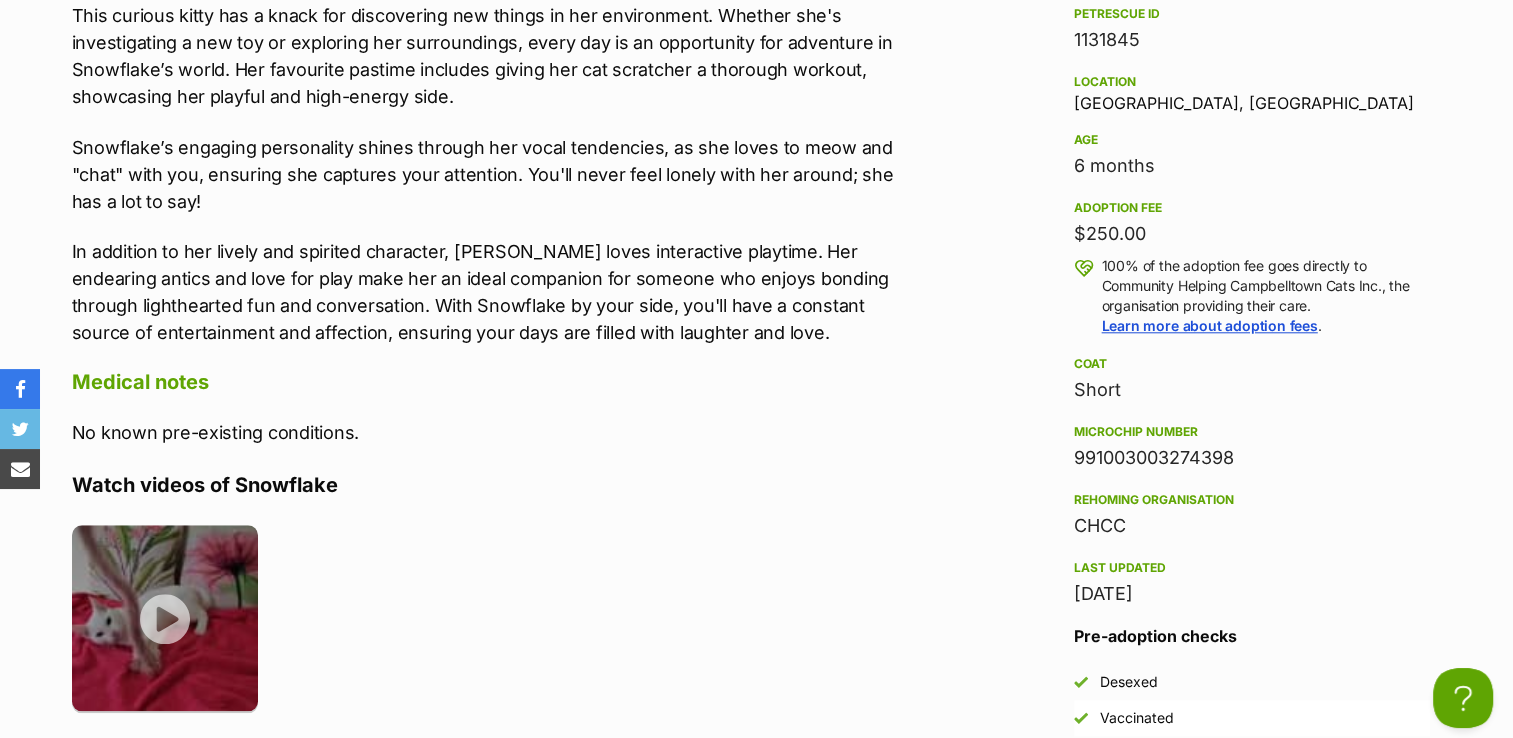click on "Microchip number" at bounding box center (1252, 432) 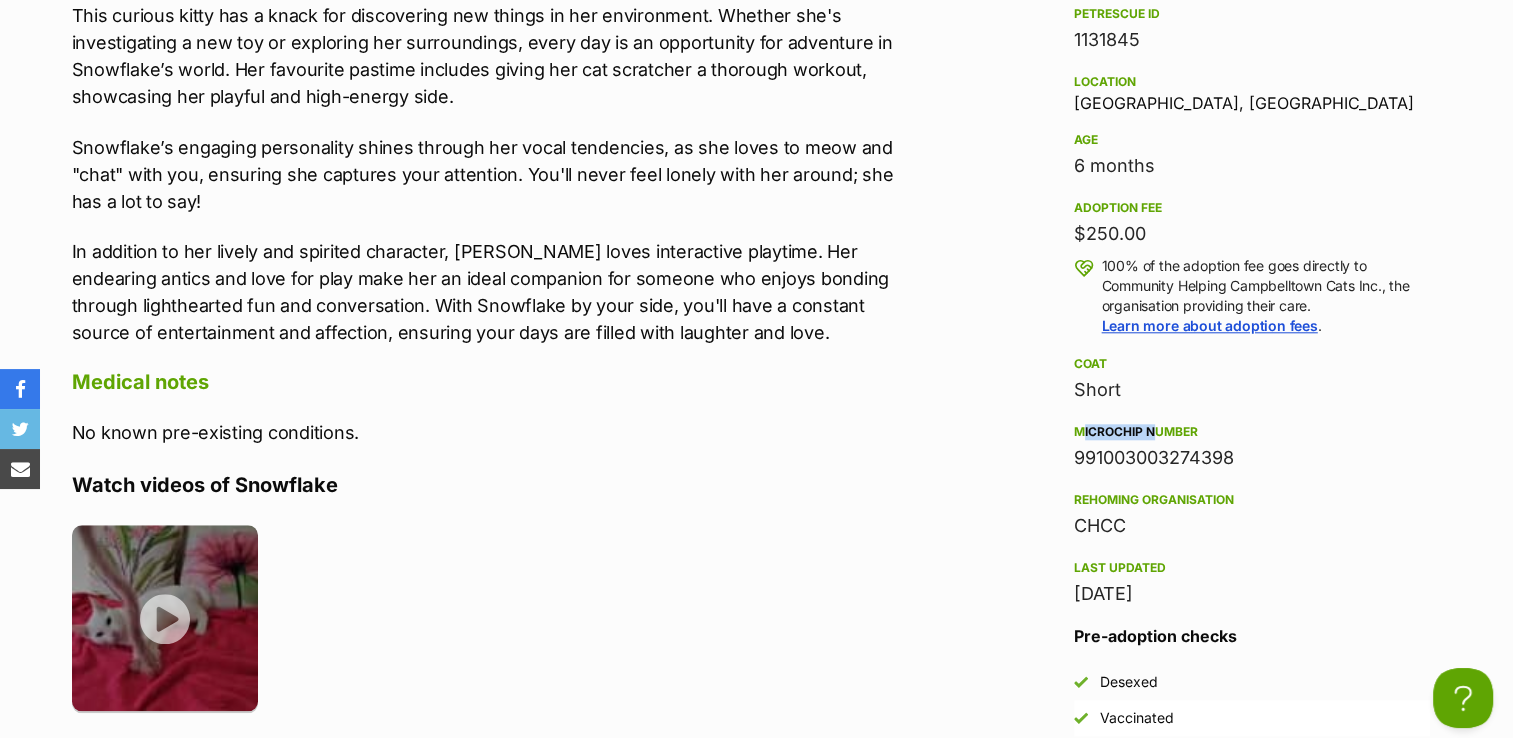 click on "Microchip number" at bounding box center (1252, 432) 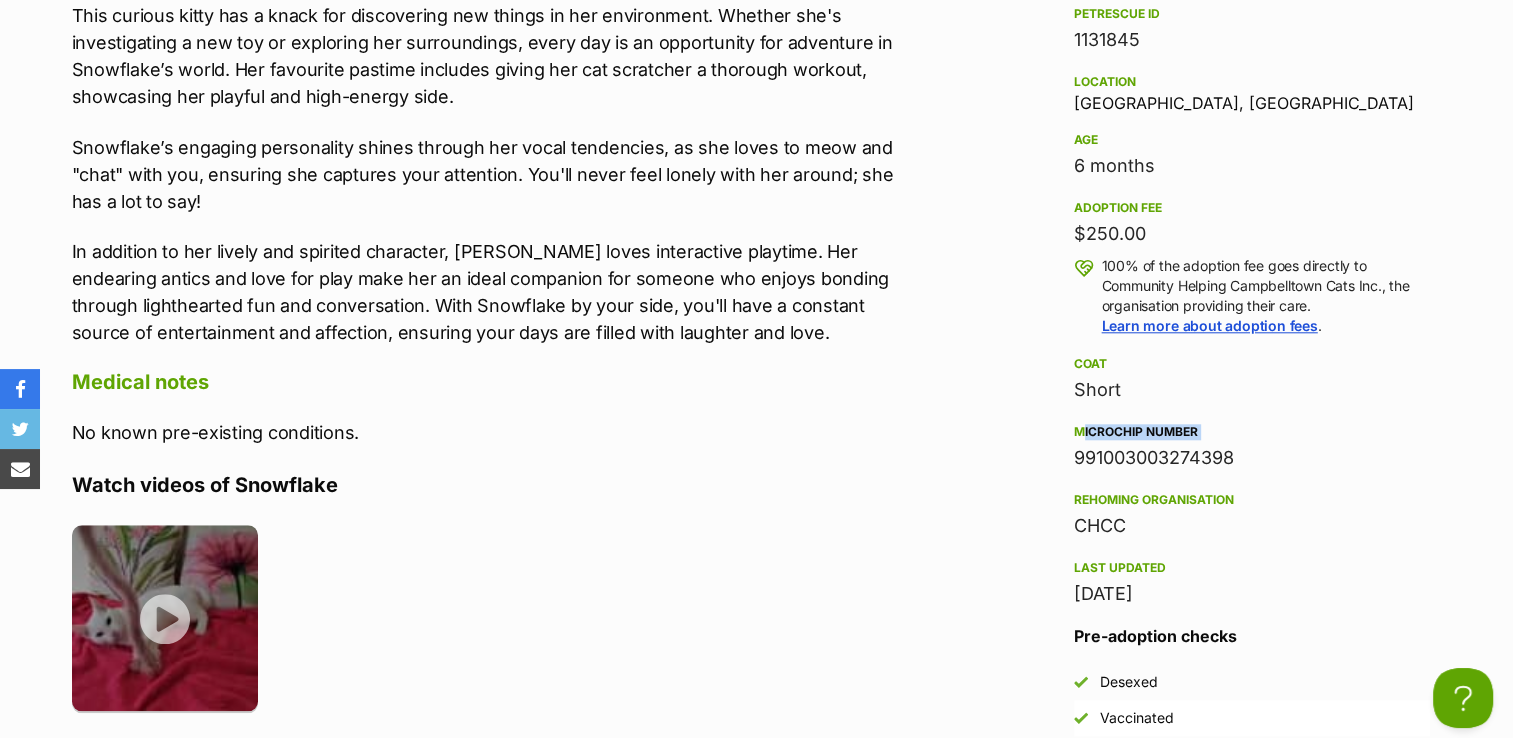 click on "Microchip number" at bounding box center (1252, 432) 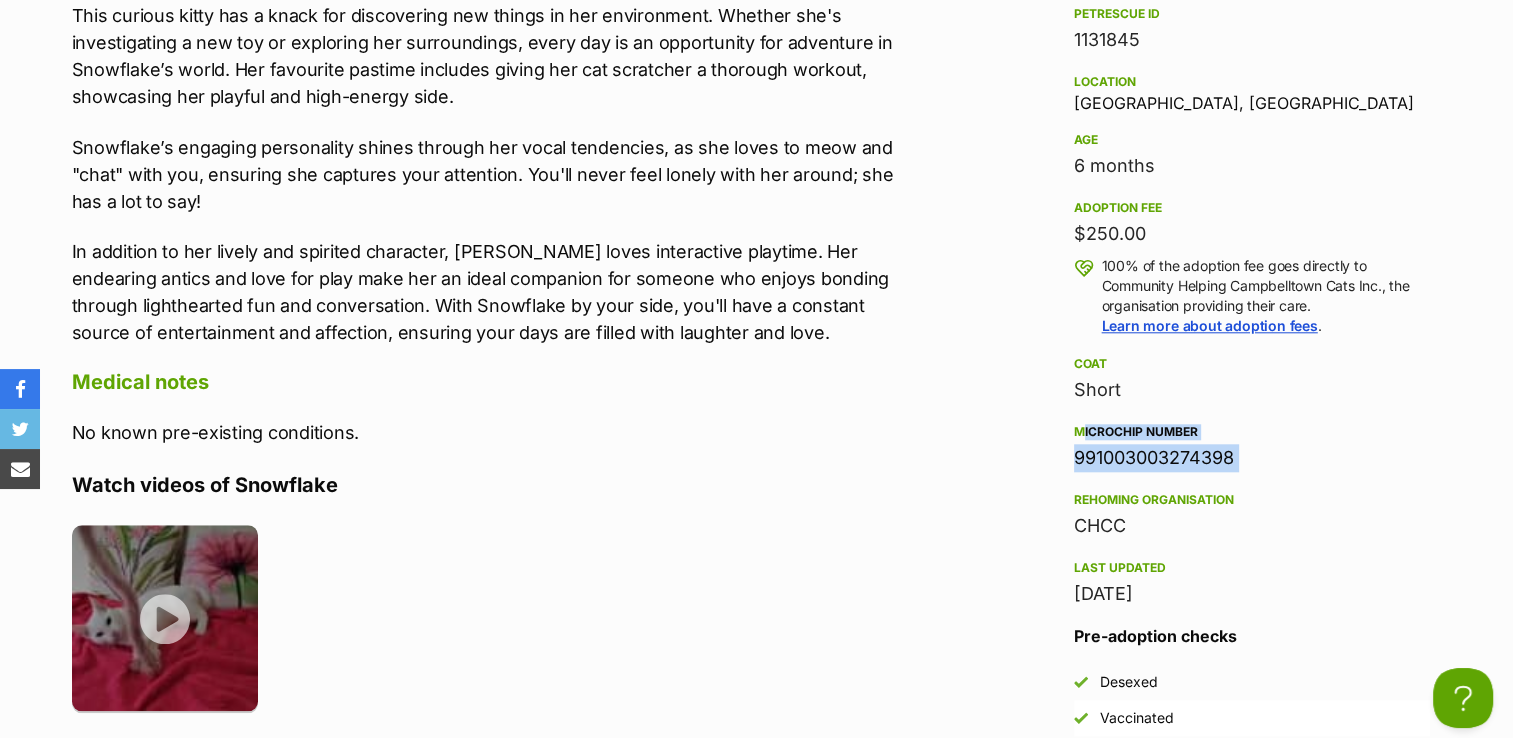 drag, startPoint x: 1074, startPoint y: 430, endPoint x: 1084, endPoint y: 443, distance: 16.40122 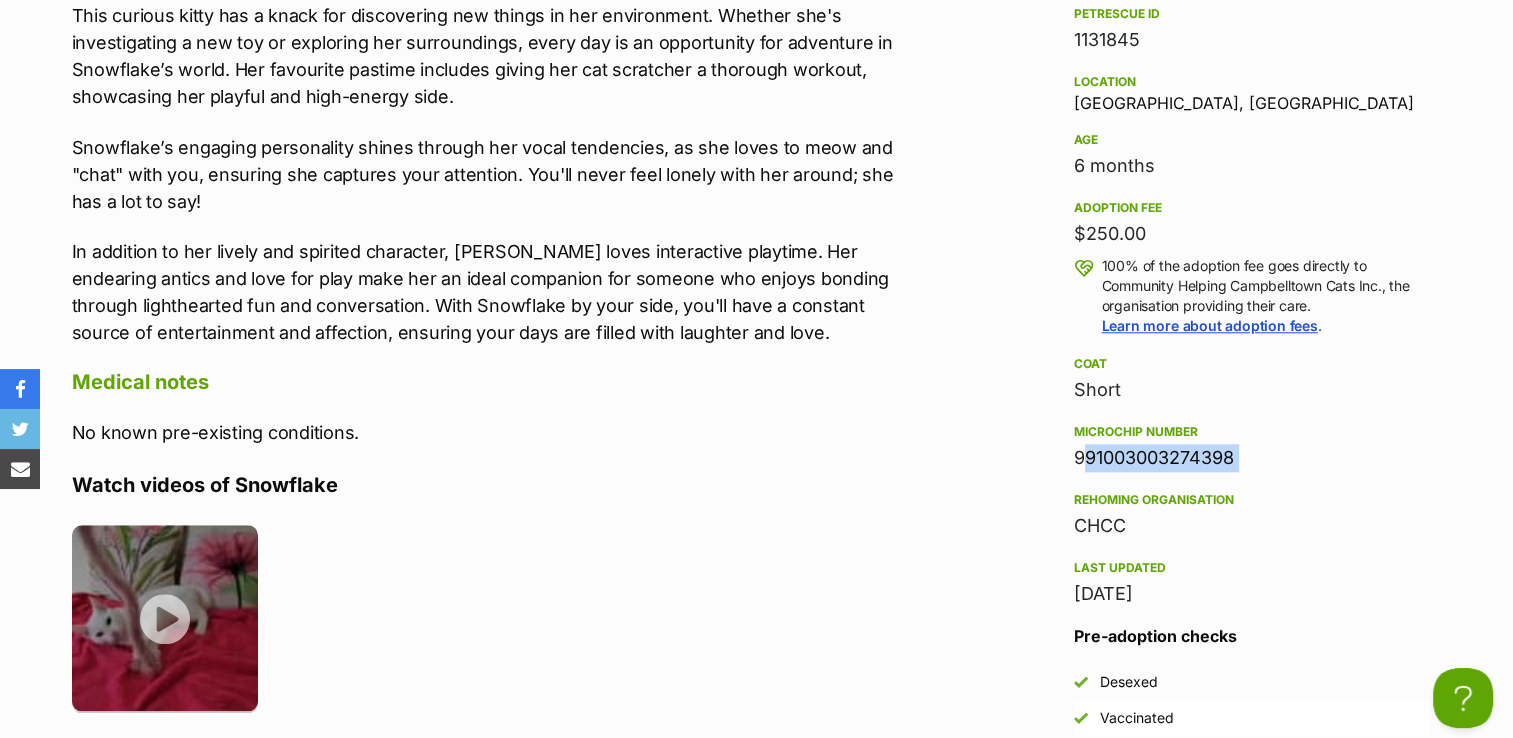 click on "991003003274398" at bounding box center [1252, 458] 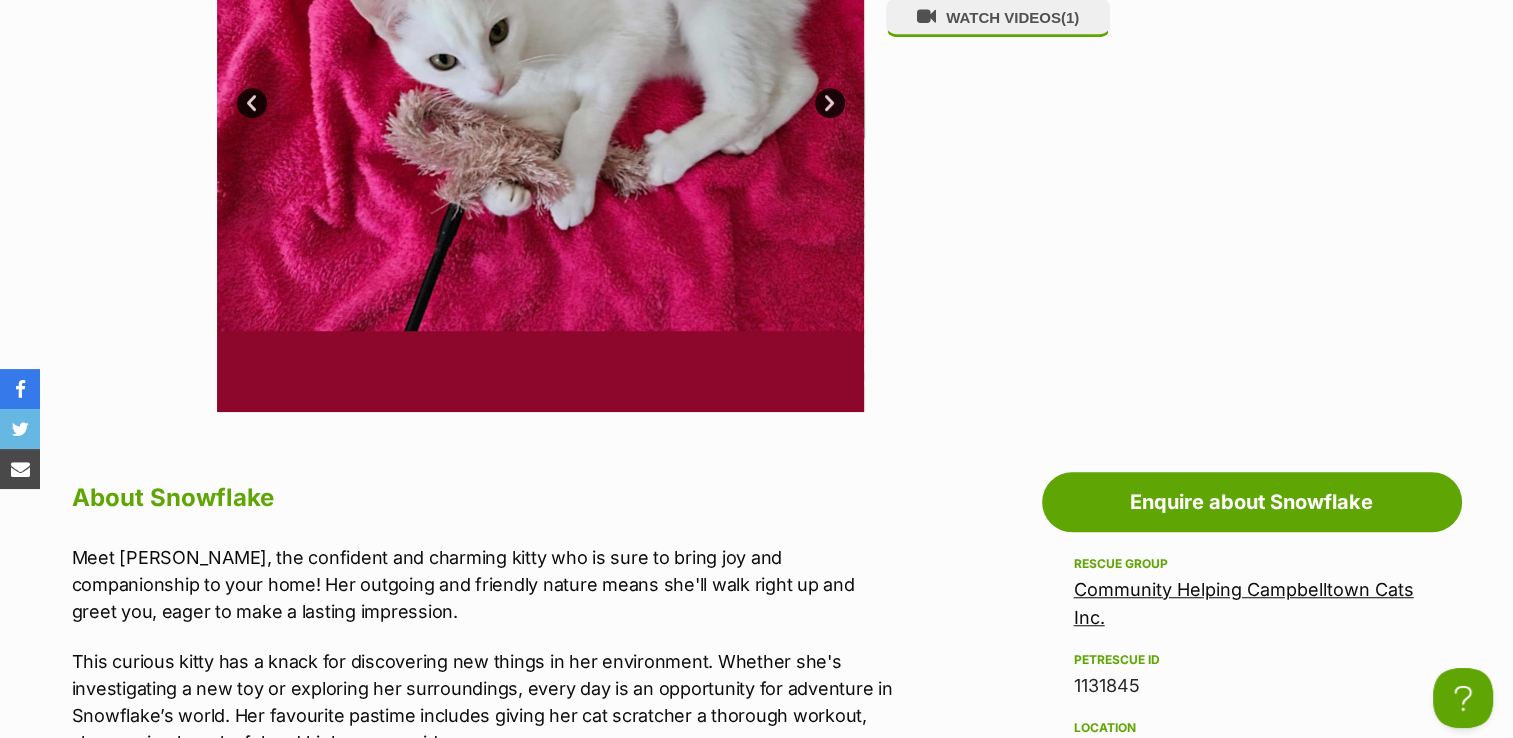 scroll, scrollTop: 429, scrollLeft: 0, axis: vertical 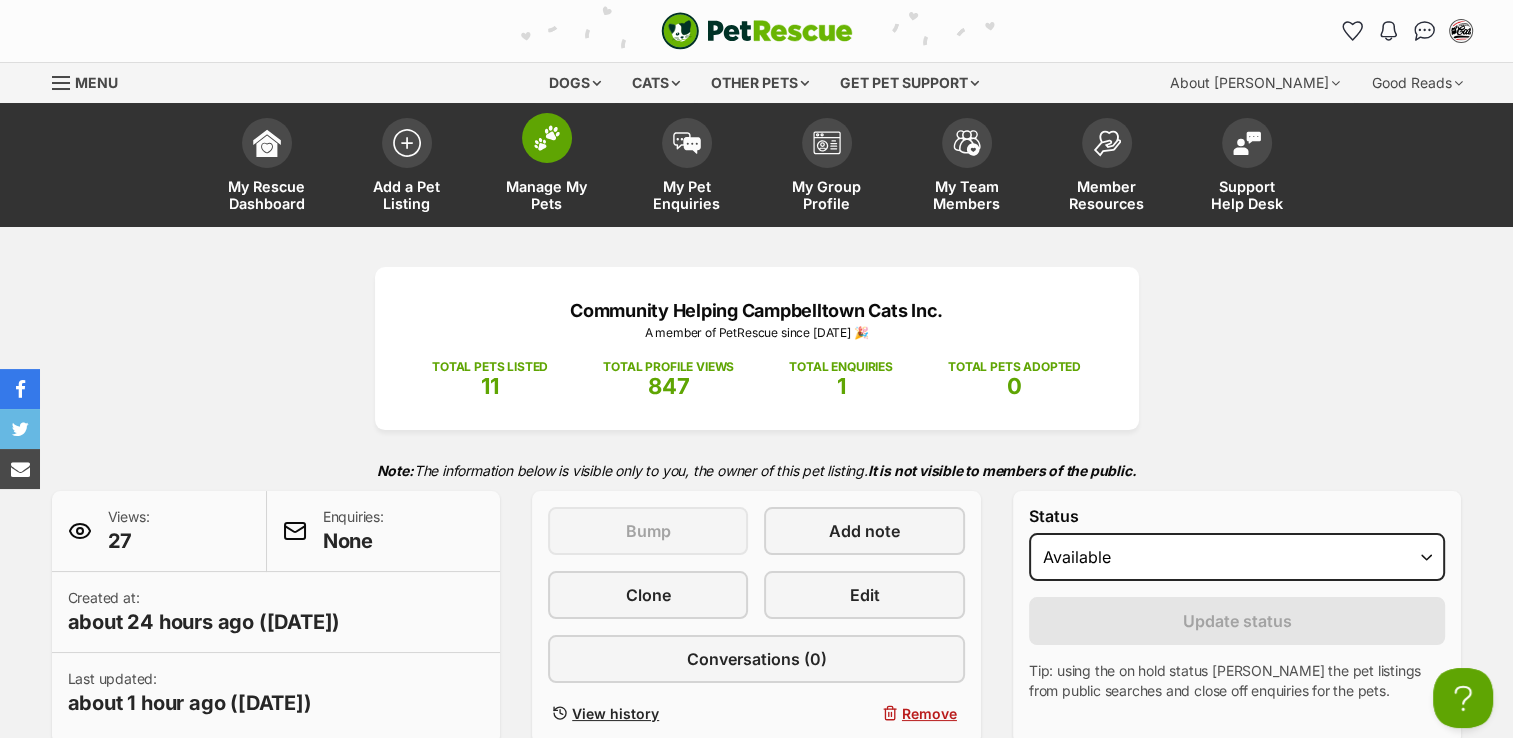 click at bounding box center [547, 138] 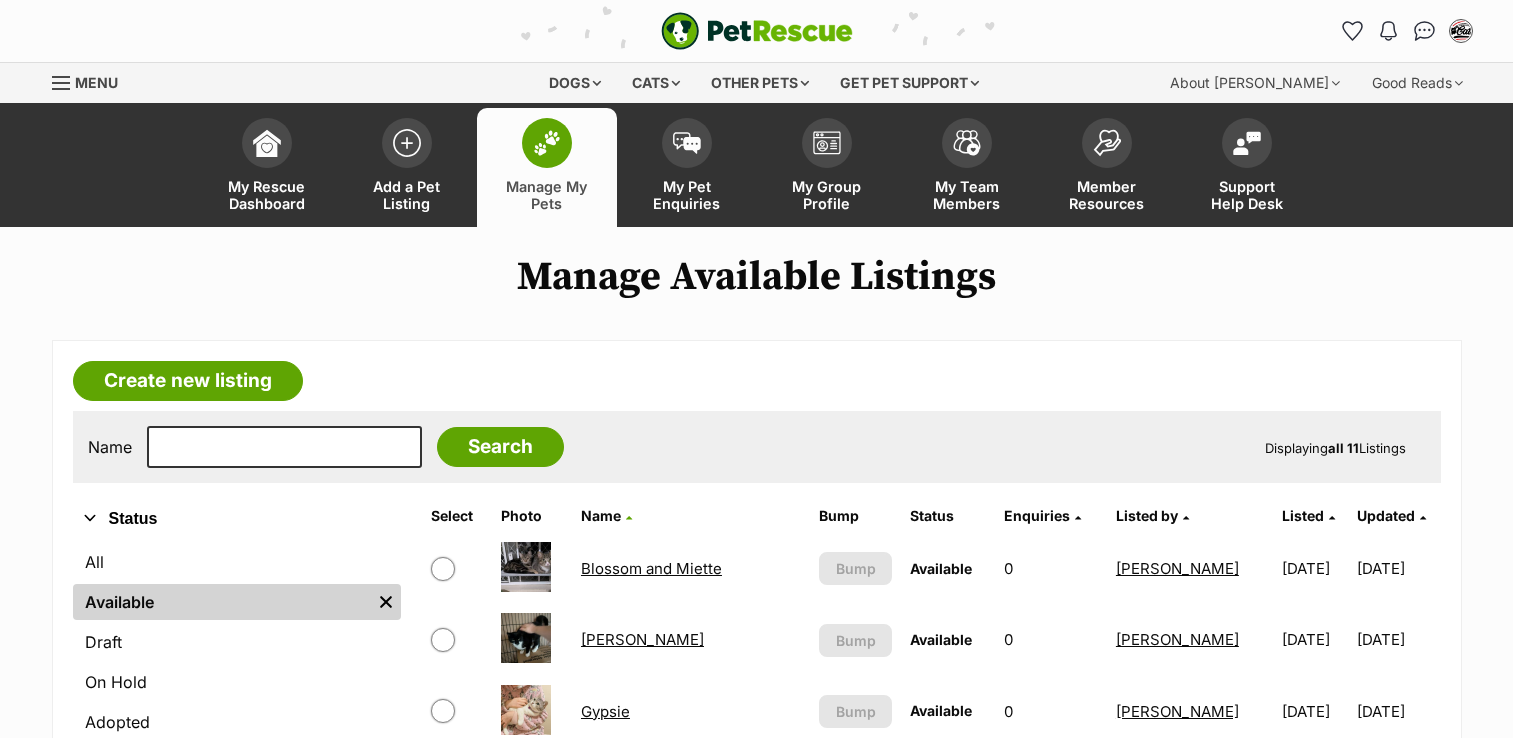scroll, scrollTop: 0, scrollLeft: 0, axis: both 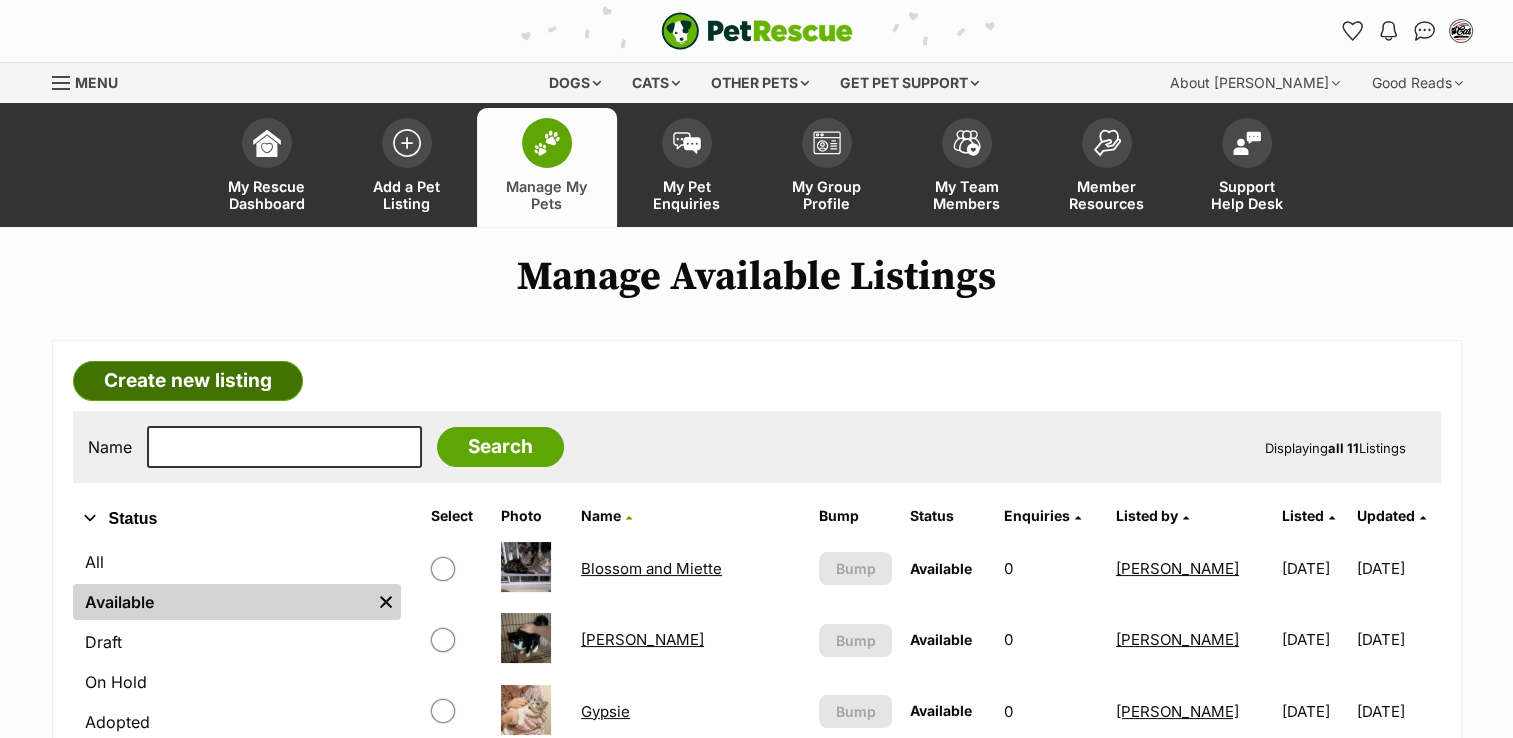 click on "Create new listing" at bounding box center (188, 381) 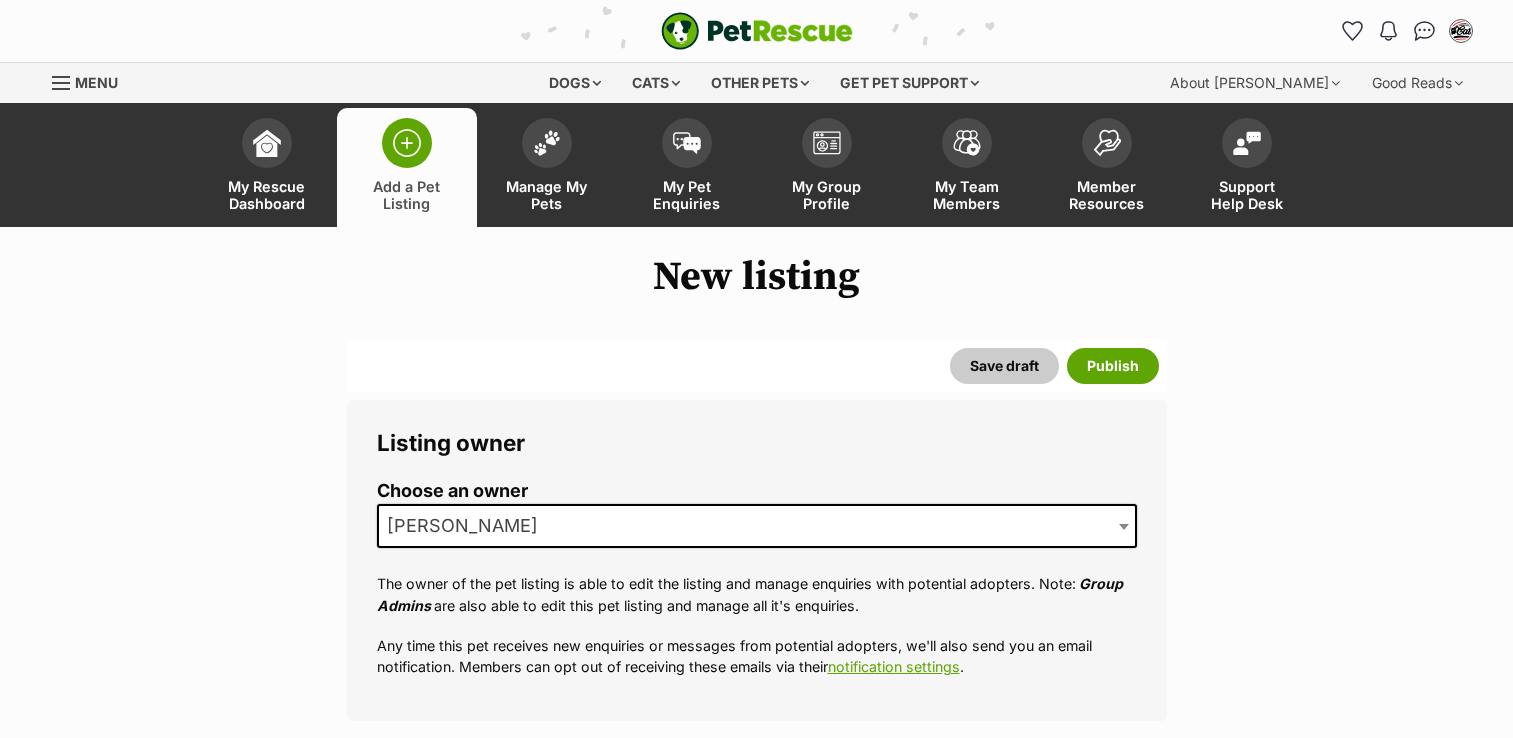 scroll, scrollTop: 0, scrollLeft: 0, axis: both 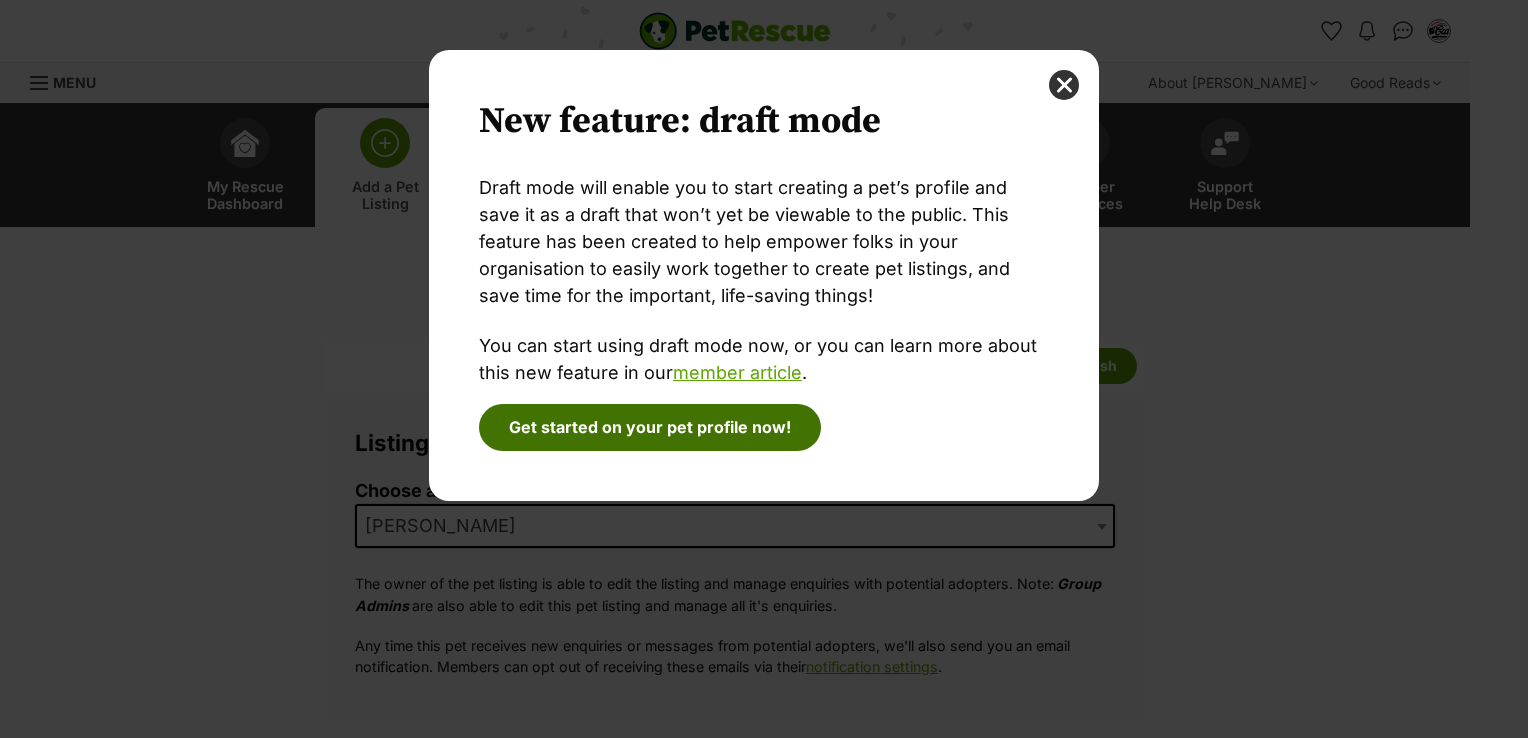 click on "Get started on your pet profile now!" at bounding box center [650, 427] 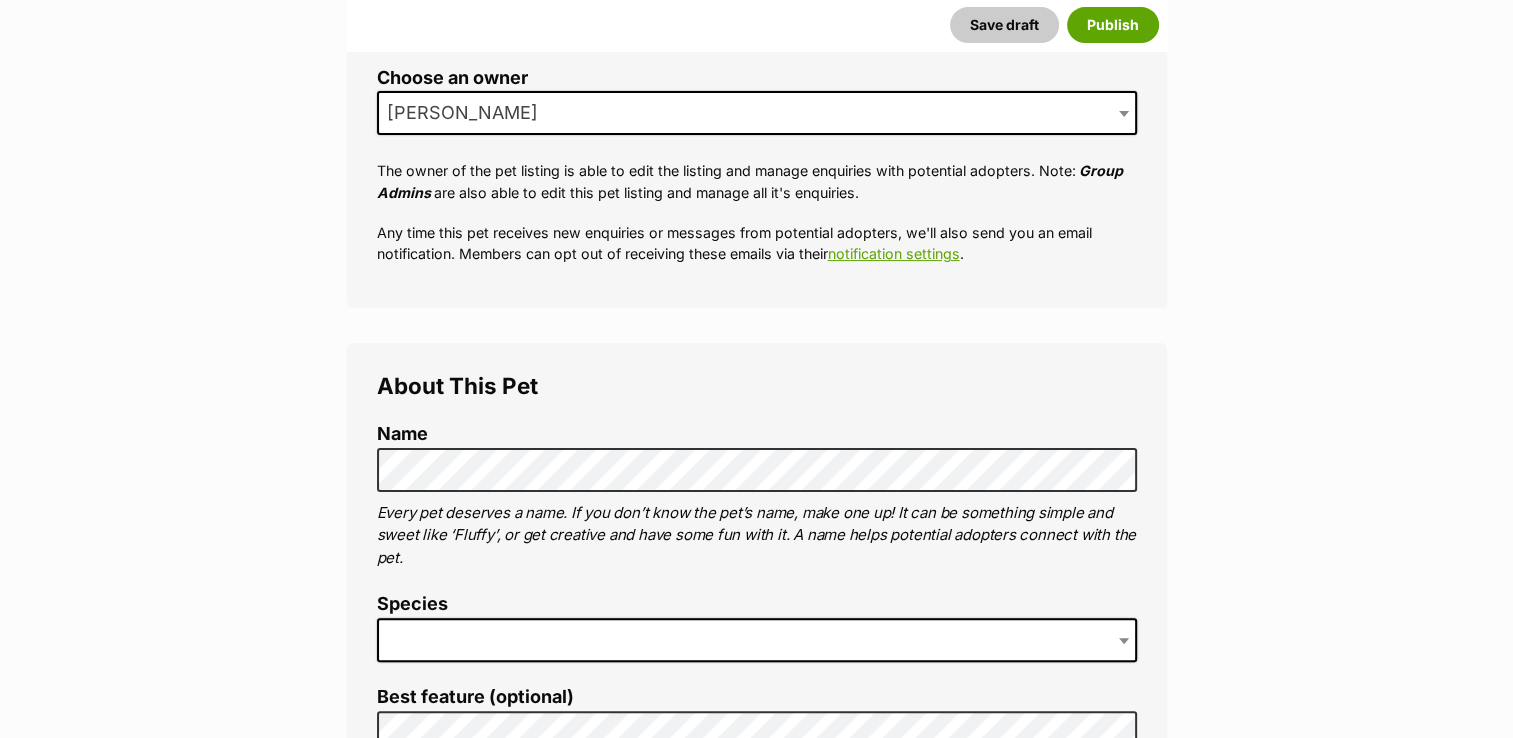 scroll, scrollTop: 585, scrollLeft: 0, axis: vertical 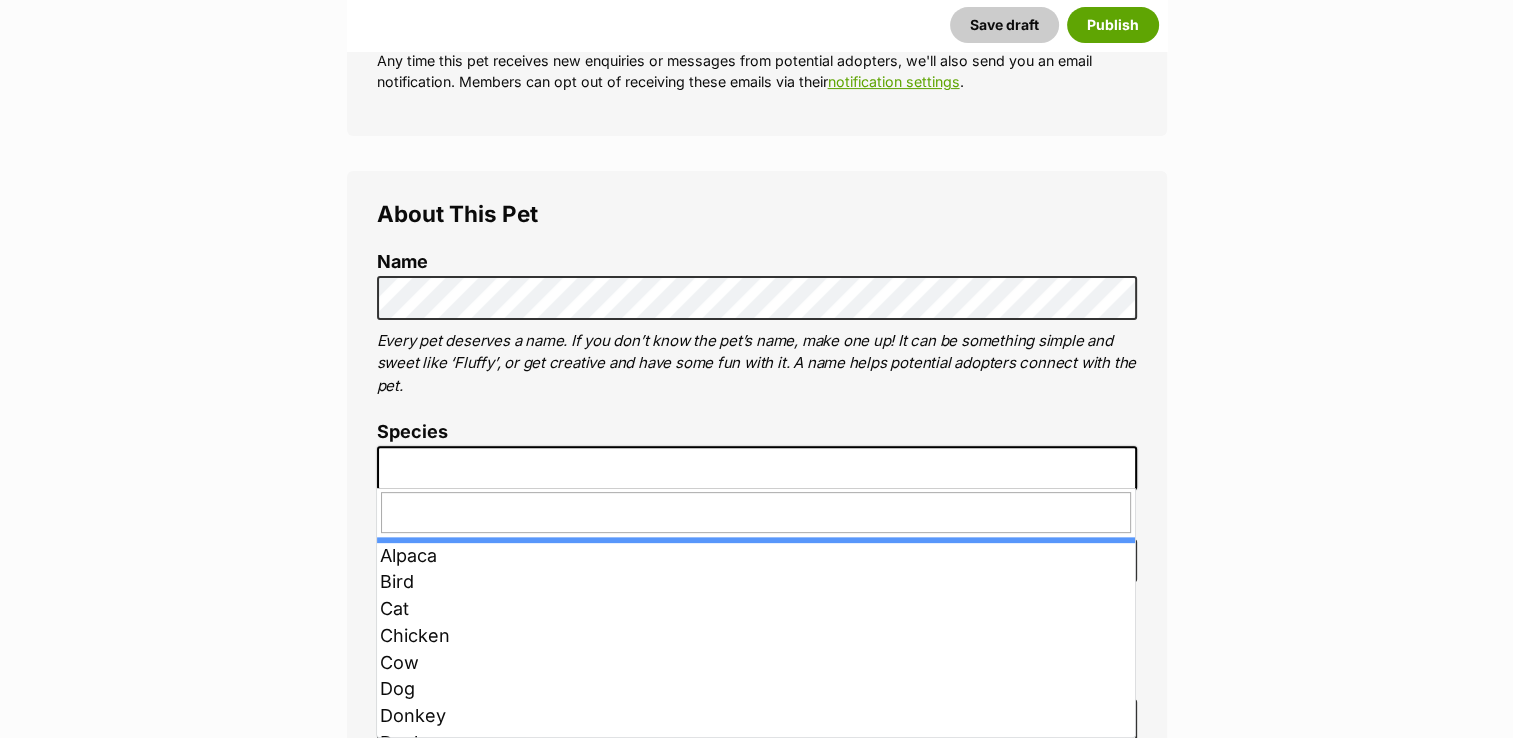 click at bounding box center [757, 468] 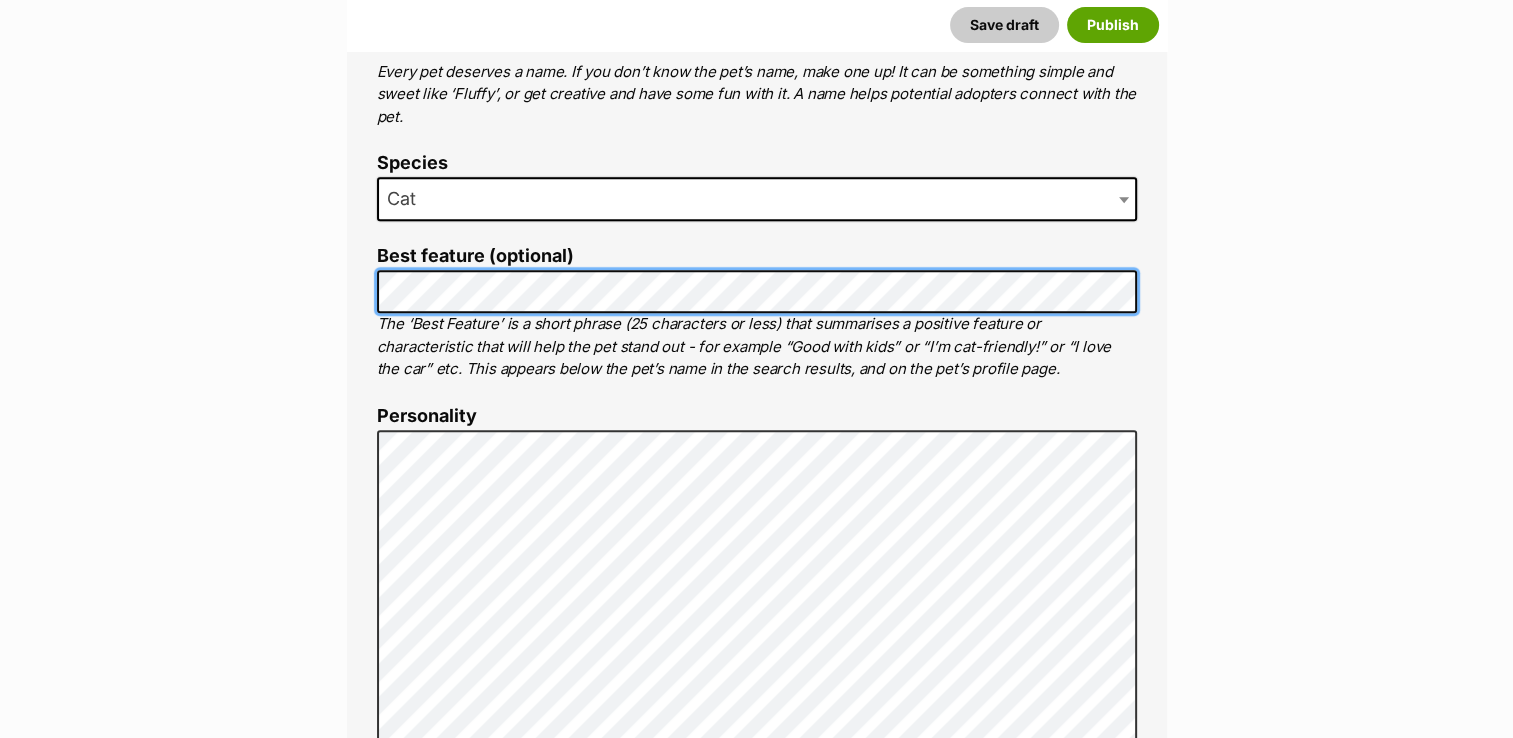 scroll, scrollTop: 865, scrollLeft: 0, axis: vertical 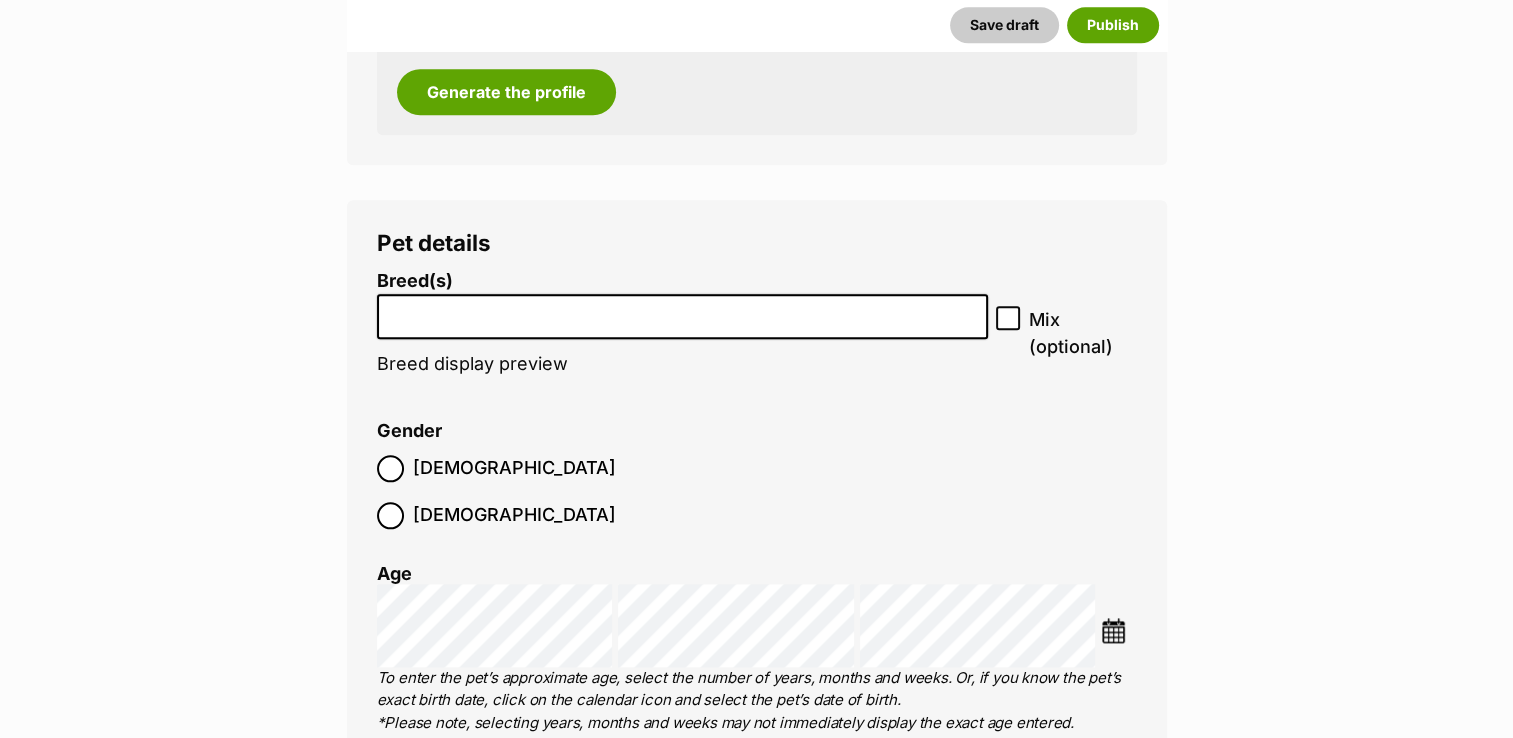 click on "Breed(s)
Abyssinian
American Bobtail
American Curl
American Shorthair
American Wirehair
Australian Mist
Australian Tiffanies
Balinese
Bengal
Birman
Bombay
British Shorthair
Burmese
Burmilla
California spangled
Chantilly-Tiffany
Chartreux
Chinchilla
Colourpoint Shorthair
Cornish Rex
Cymric
Devon Rex
Domestic Long Hair (DLH)
Domestic Medium Hair (DMH)
Domestic Short Hair (DSH)
Egyptian Mau
European Shorthair
Exotic Shorthair
Foreign White
Havana Brown
Himalayan
Japanese Bobtail
Javanese
Khao Manee
Korat
La Perm
Layanese
Lykoi
Maine Coon
Mandalay
Manx
Mixed
Moggie
Munchkin
Nebelung
Norwegian Forest Cat
Ocicat
Ojos Azules
Oriental Longhair
Oriental Shorthair
Persian
Peterbald
Pixie Bob
Ragamuffin
Ragdoll
Russian Blue
Scottish Fold
Scottish Fold Longhair
Scottish Shorthair
Selkirk Rex
Selkirk Rex Longhair
Siamese
Siberian
Singapura
Snowshoe
Somali
Sphynx
Tonkinese
Toyger
Van" at bounding box center (683, 333) 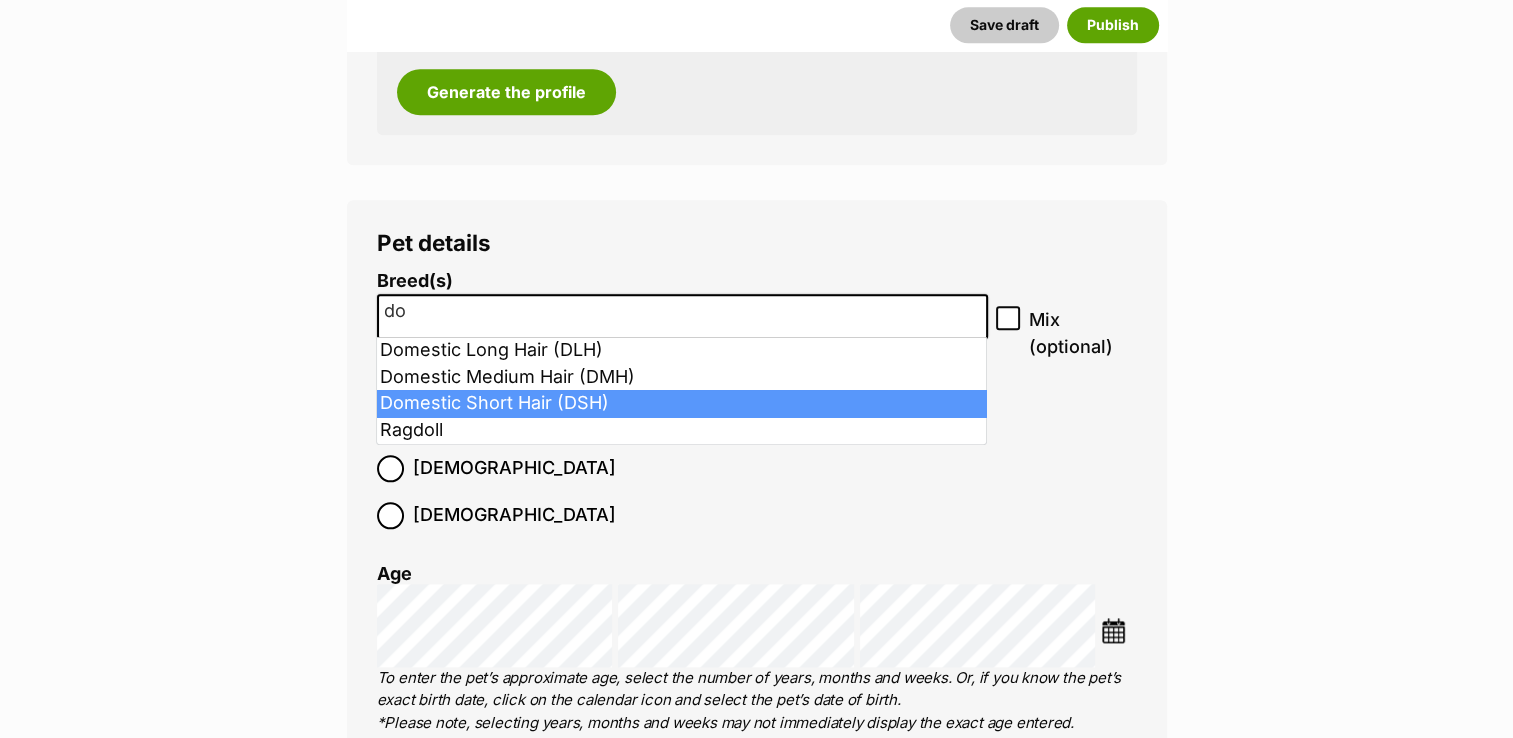 type on "do" 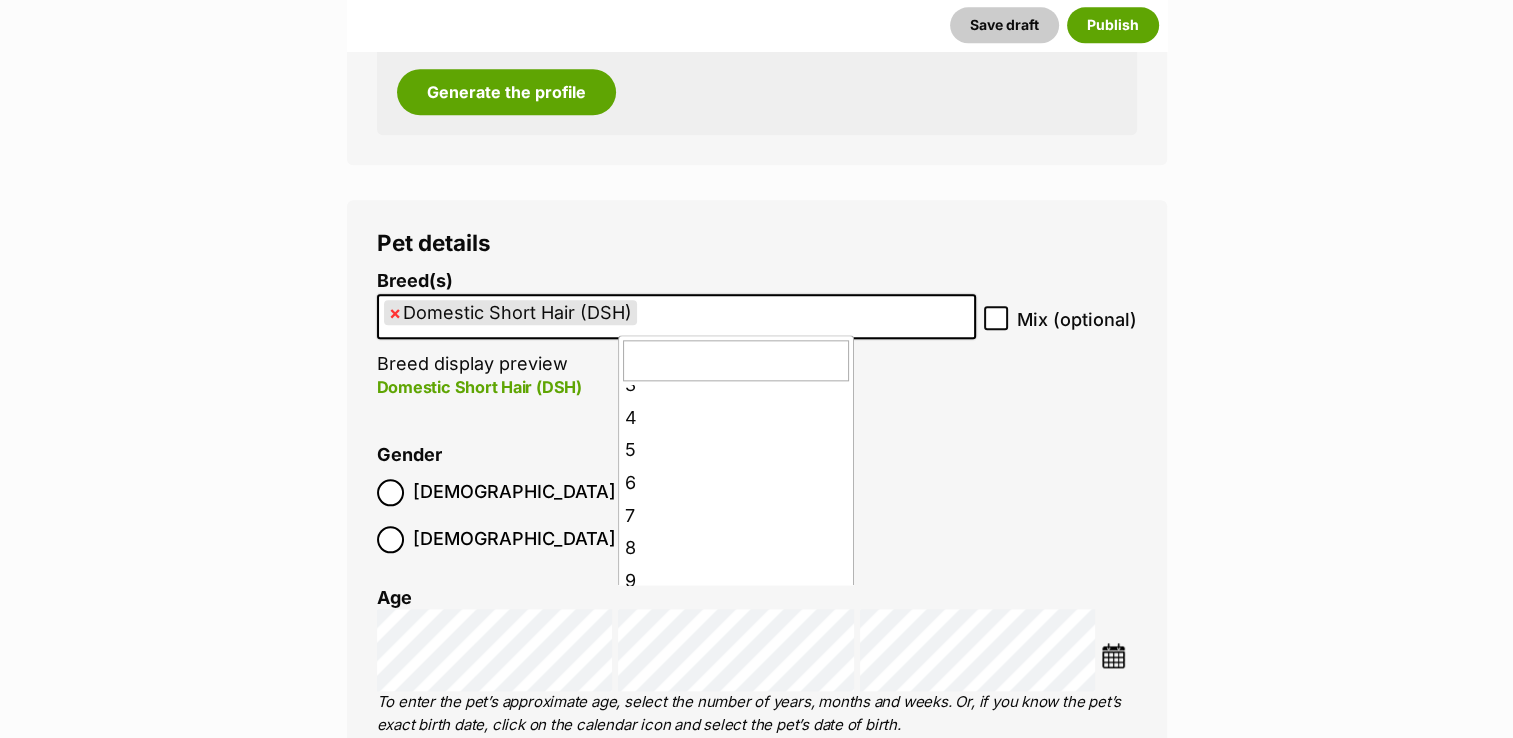 scroll, scrollTop: 174, scrollLeft: 0, axis: vertical 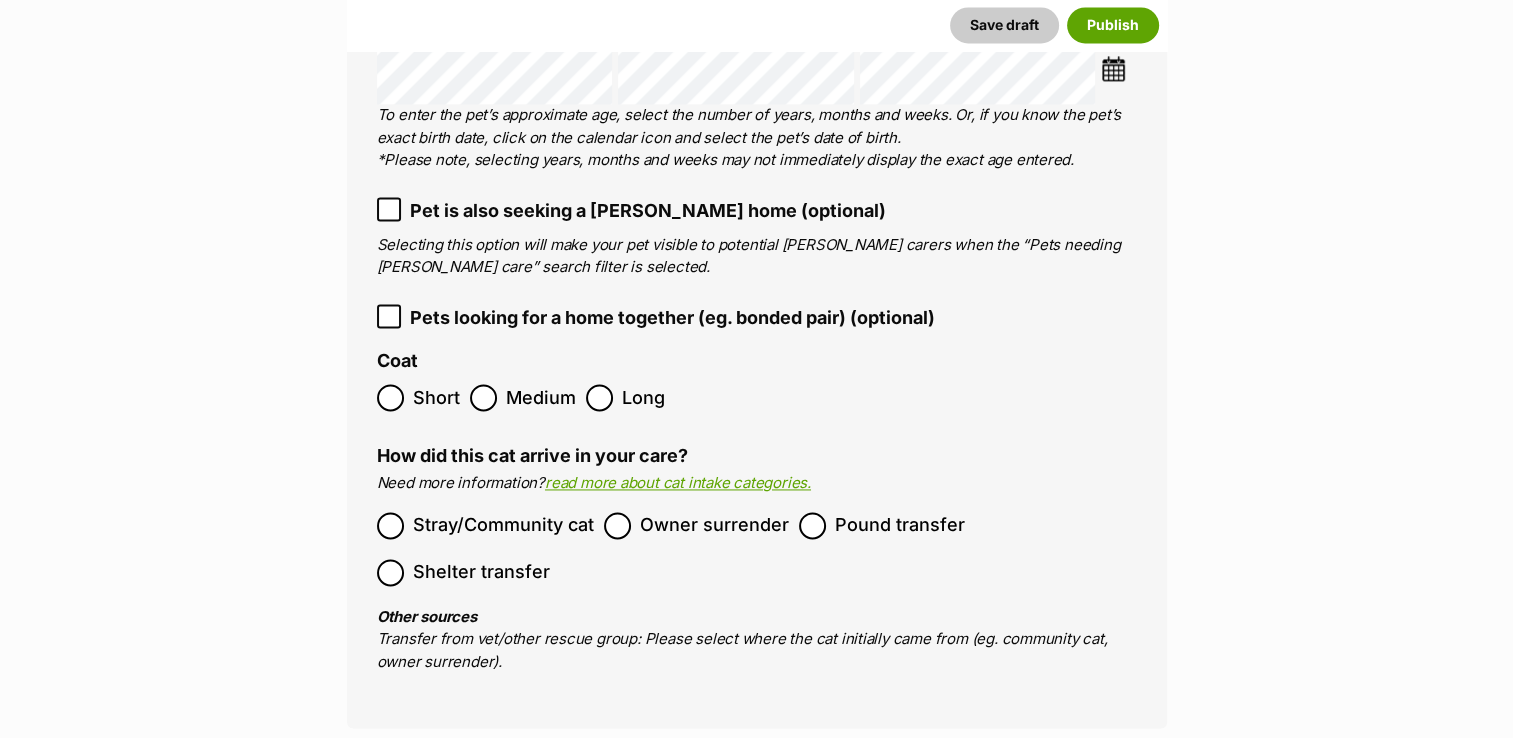click on "Pet details
Breed(s)
Domestic Short Hair (DSH) Abyssinian
American Bobtail
American Curl
American Shorthair
American Wirehair
Australian Mist
Australian Tiffanies
Balinese
Bengal
Birman
Bombay
British Shorthair
Burmese
Burmilla
California spangled
Chantilly-Tiffany
Chartreux
Chinchilla
Colourpoint Shorthair
Cornish Rex
Cymric
Devon Rex
Domestic Long Hair (DLH)
Domestic Medium Hair (DMH)
Egyptian Mau
European Shorthair
Exotic Shorthair
Foreign White
Havana Brown
Himalayan
Japanese Bobtail
Javanese
Khao Manee
Korat
La Perm
Layanese
Lykoi
Maine Coon
Mandalay
Manx
Mixed
Moggie
Munchkin
Nebelung
Norwegian Forest Cat
Ocicat
Ojos Azules
Oriental Longhair
Oriental Shorthair
Persian
Peterbald
Pixie Bob
Ragamuffin
Ragdoll
Russian Blue
Scottish Fold
Scottish Fold Longhair
Scottish Shorthair
Selkirk Rex
Selkirk Rex Longhair
Siamese
Siberian
Singapura
Snowshoe
Somali
Sphynx
Tonkinese" at bounding box center (757, 170) 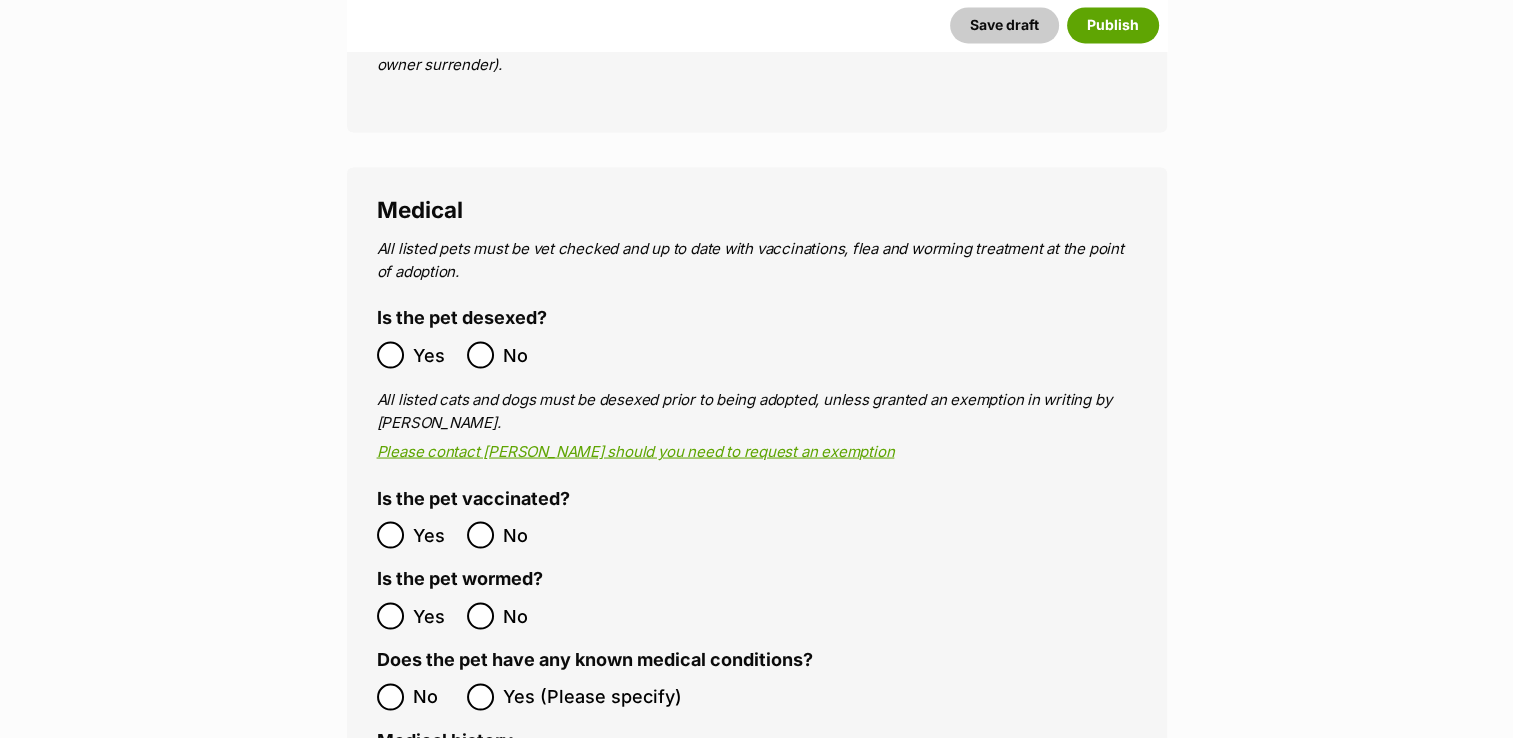 scroll, scrollTop: 3570, scrollLeft: 0, axis: vertical 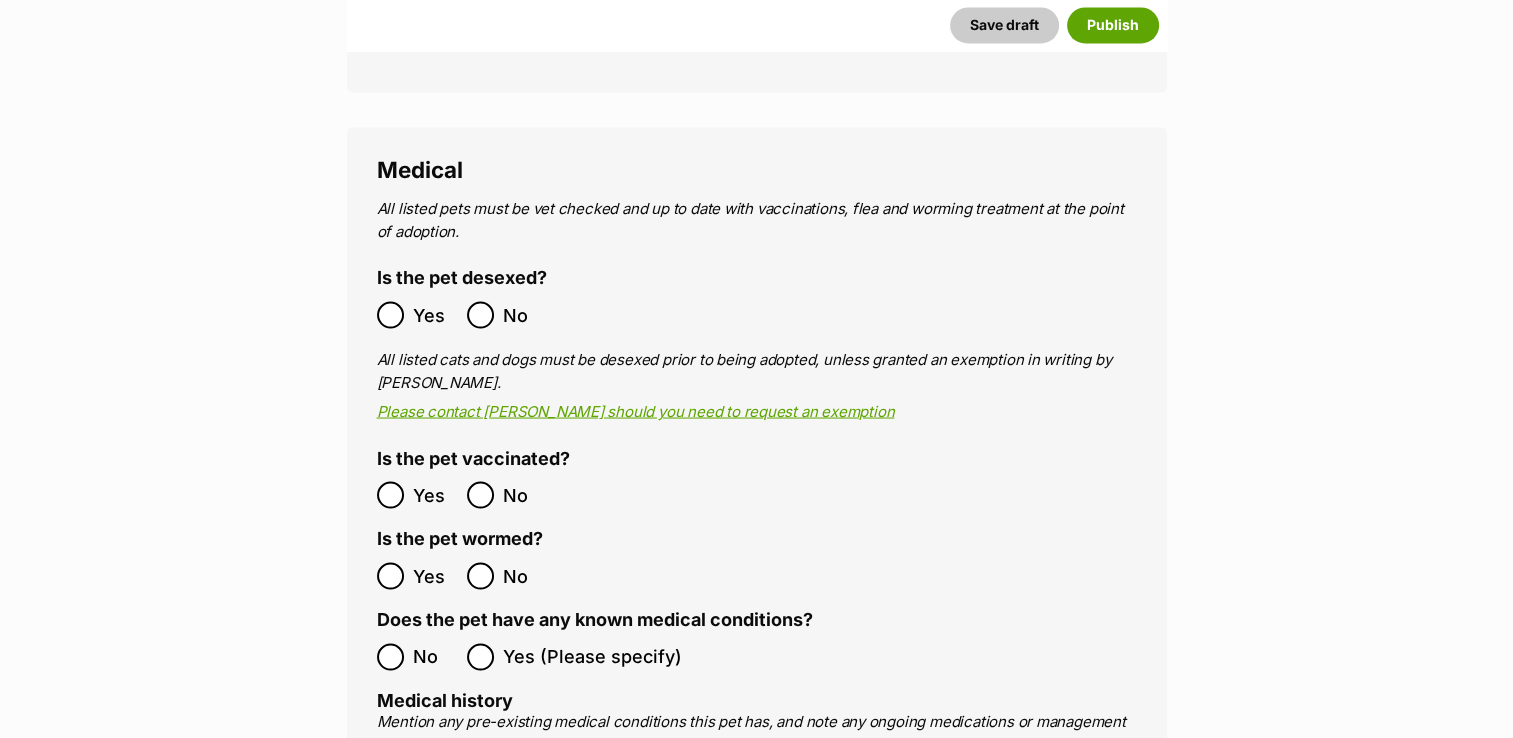 click on "Yes" at bounding box center (417, 314) 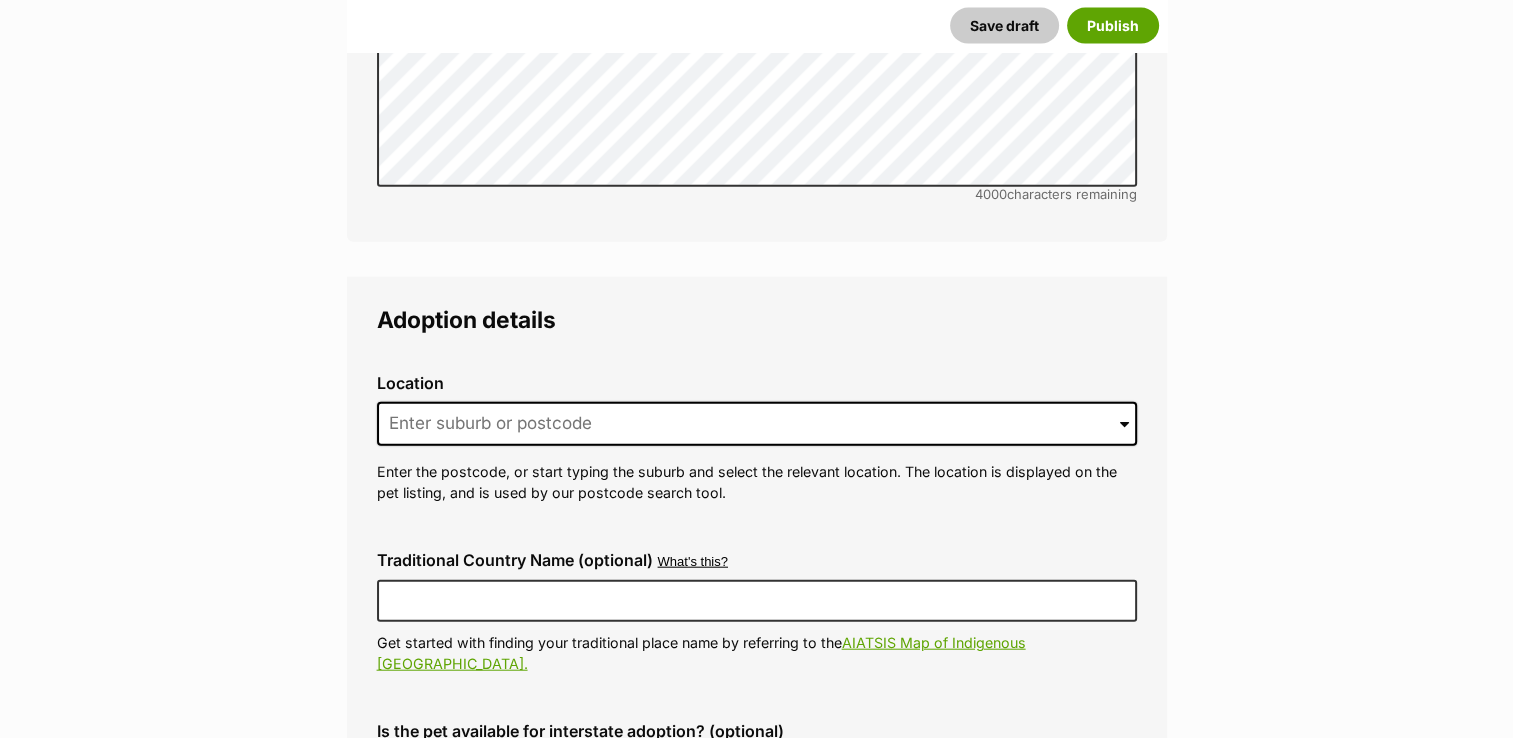 scroll, scrollTop: 4809, scrollLeft: 0, axis: vertical 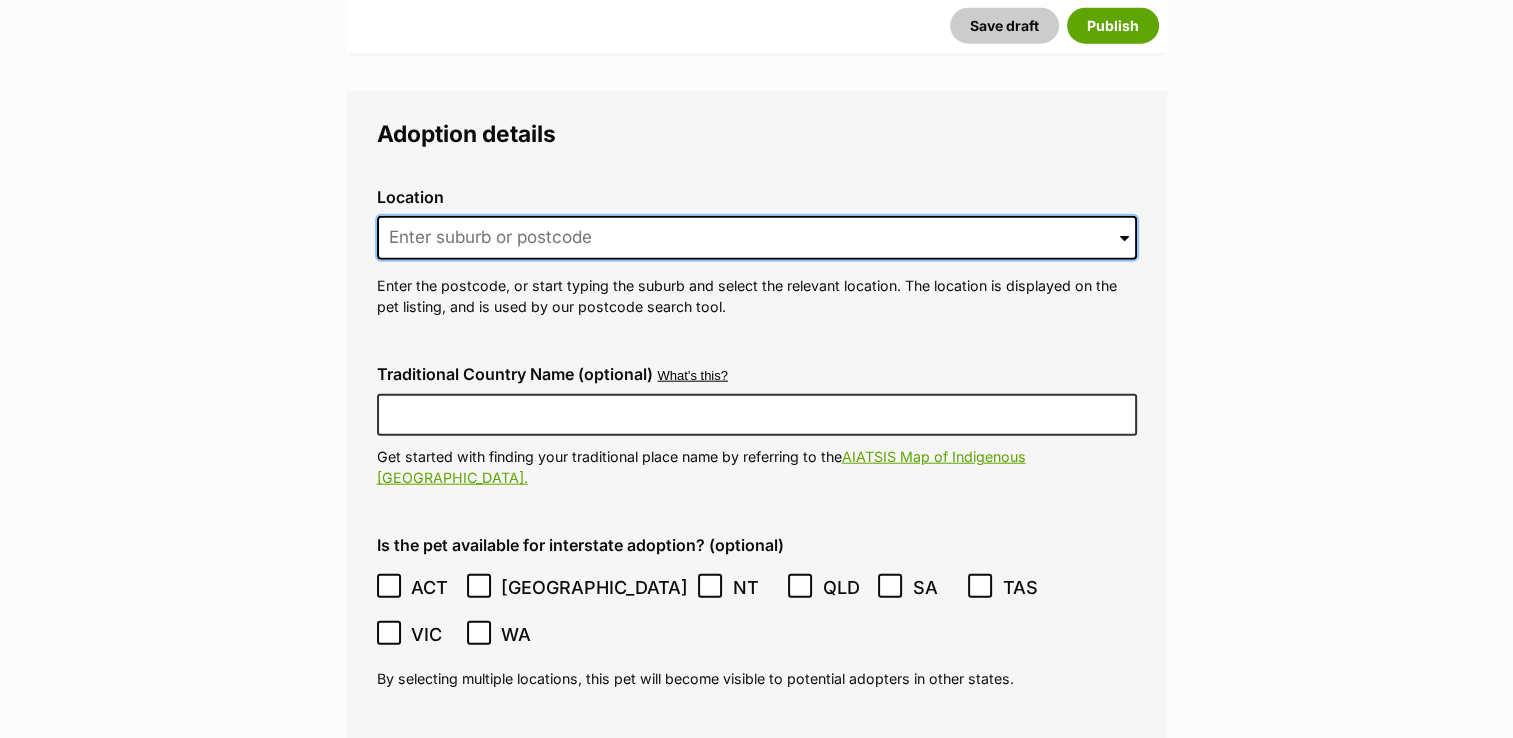 click at bounding box center (757, 238) 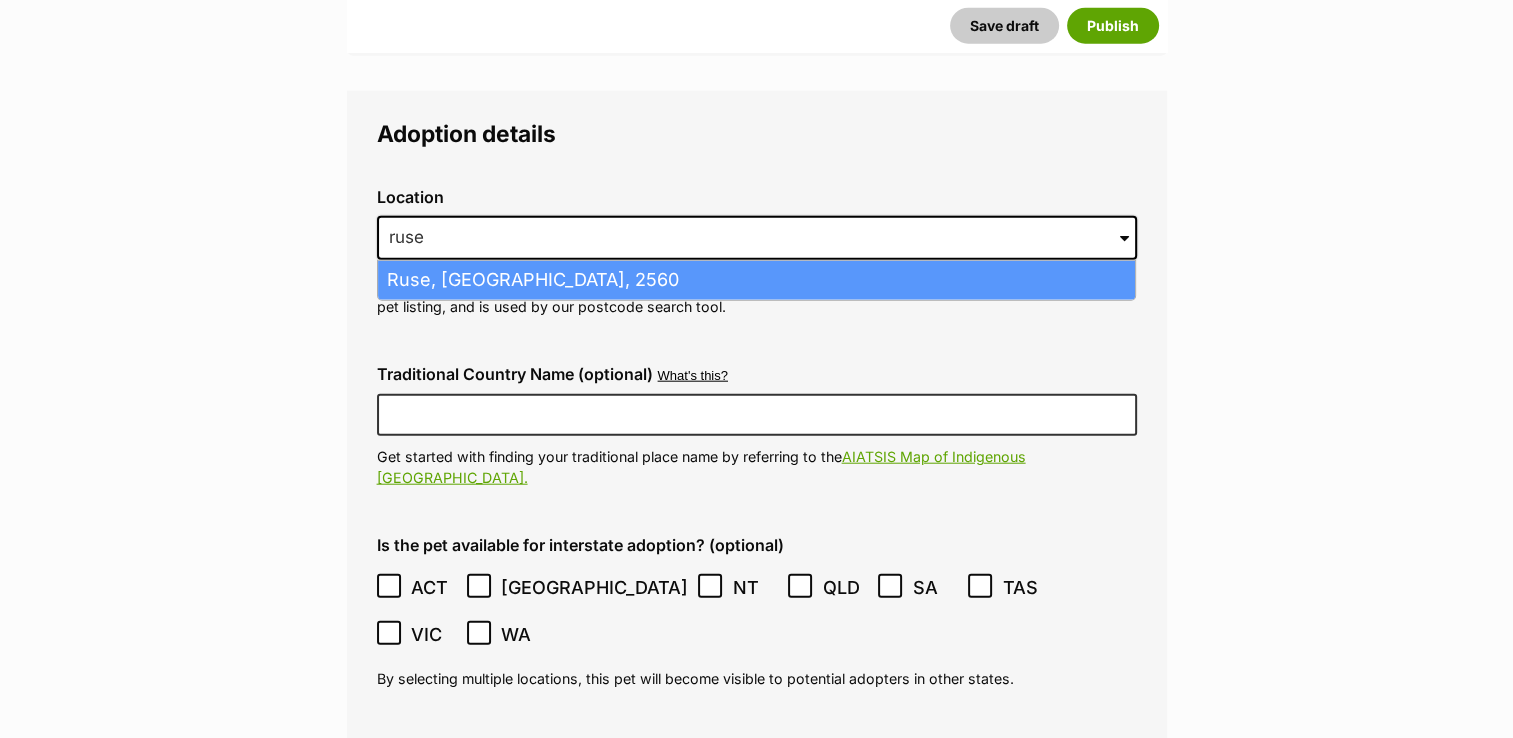 click on "Ruse, New South Wales, 2560" at bounding box center (756, 280) 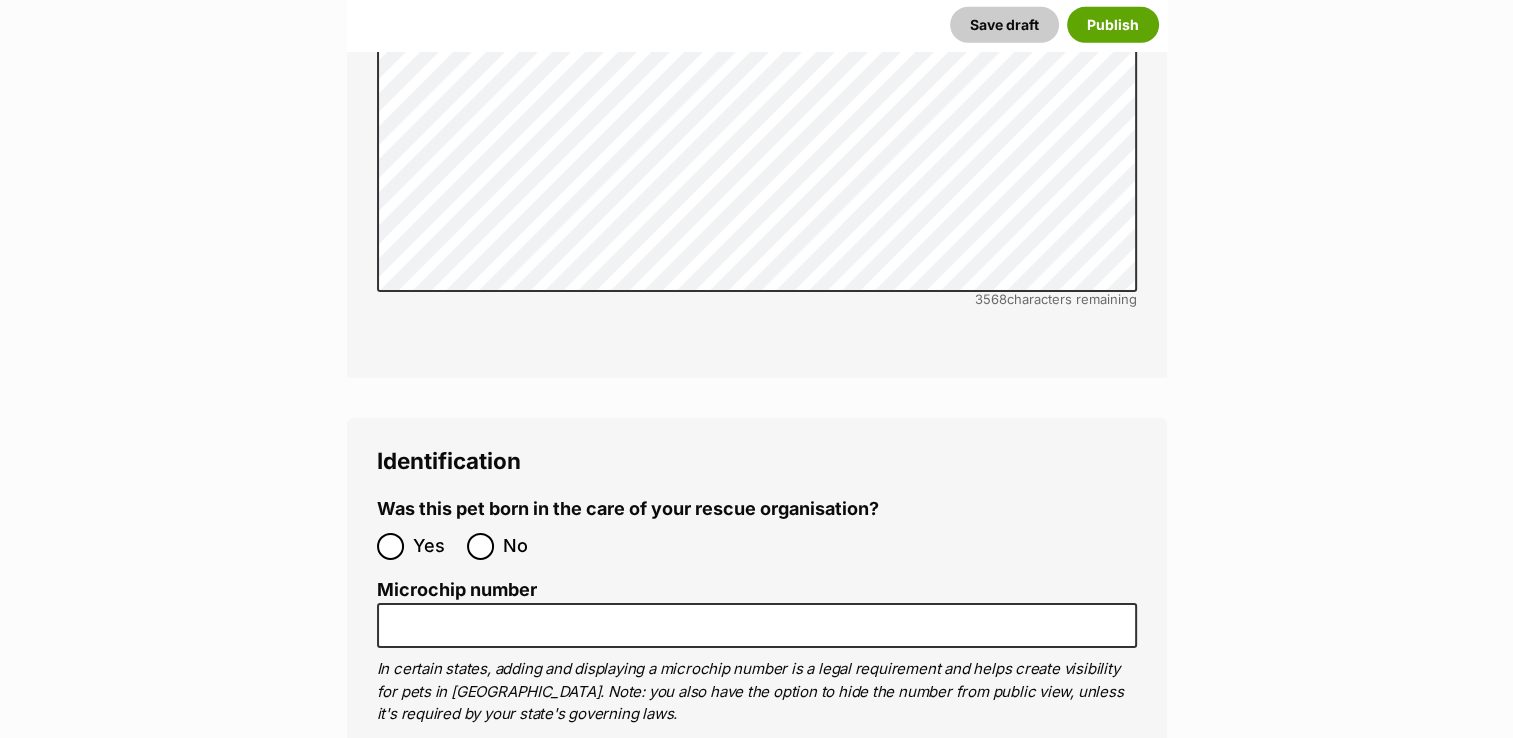 scroll, scrollTop: 6541, scrollLeft: 0, axis: vertical 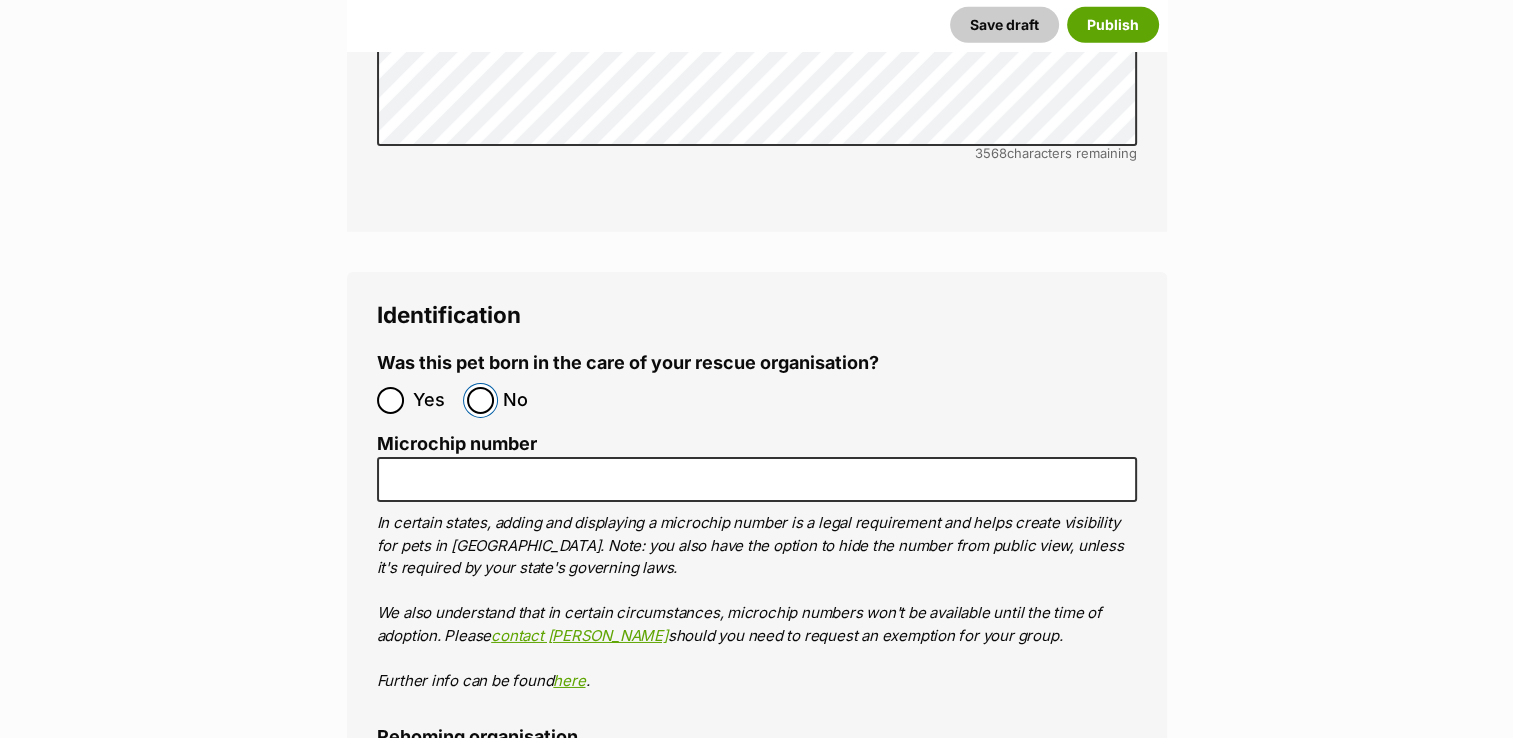 click on "No" at bounding box center [480, 400] 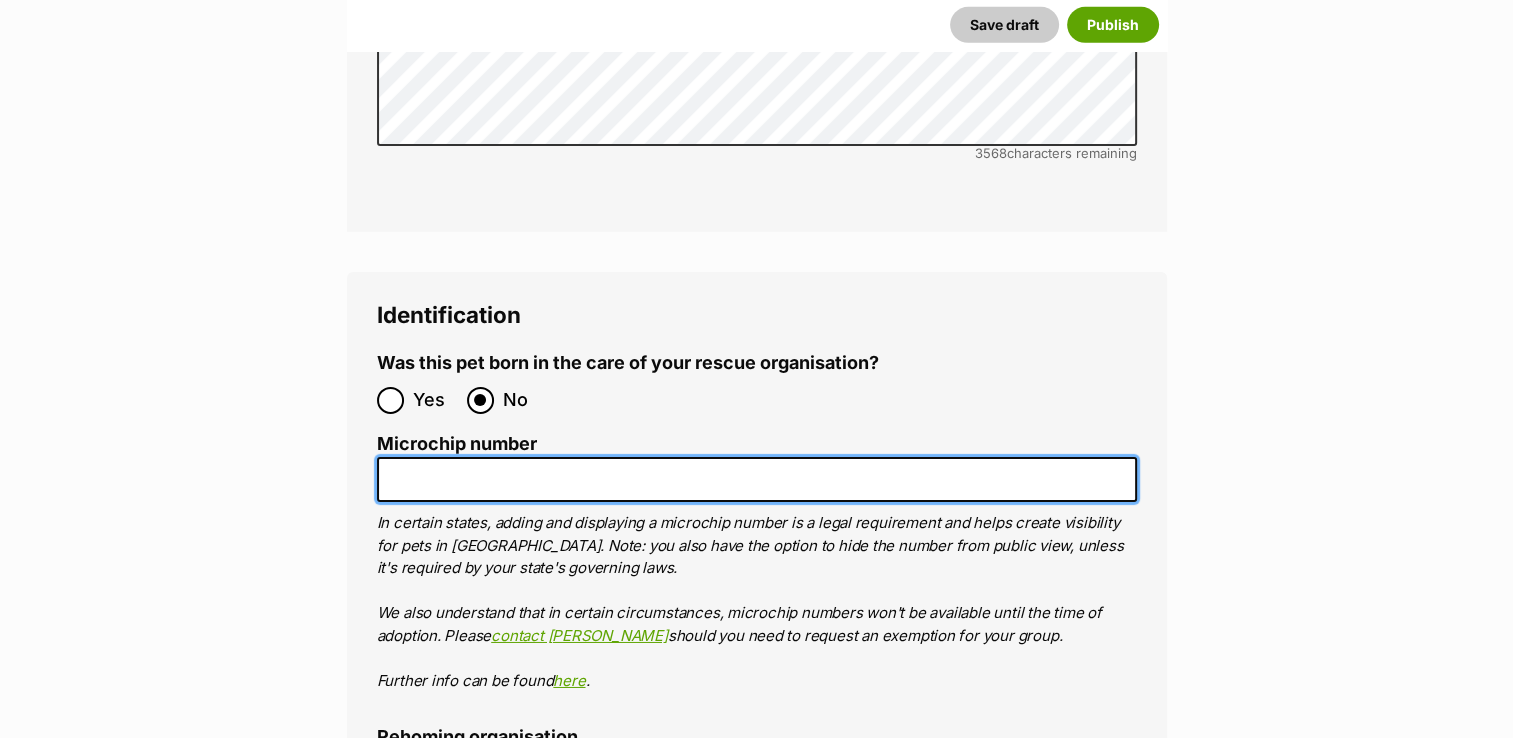click on "Microchip number" at bounding box center [757, 479] 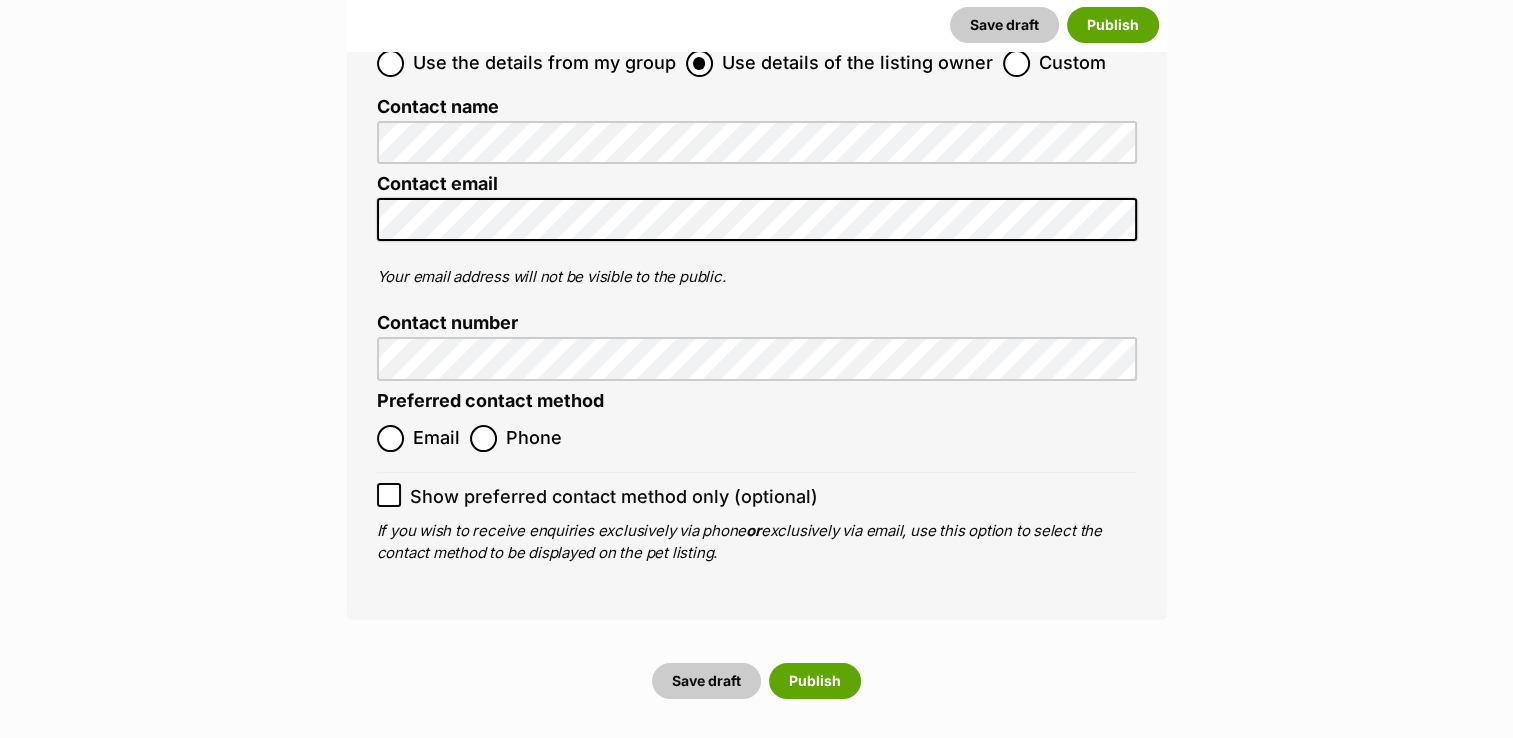 scroll, scrollTop: 7767, scrollLeft: 0, axis: vertical 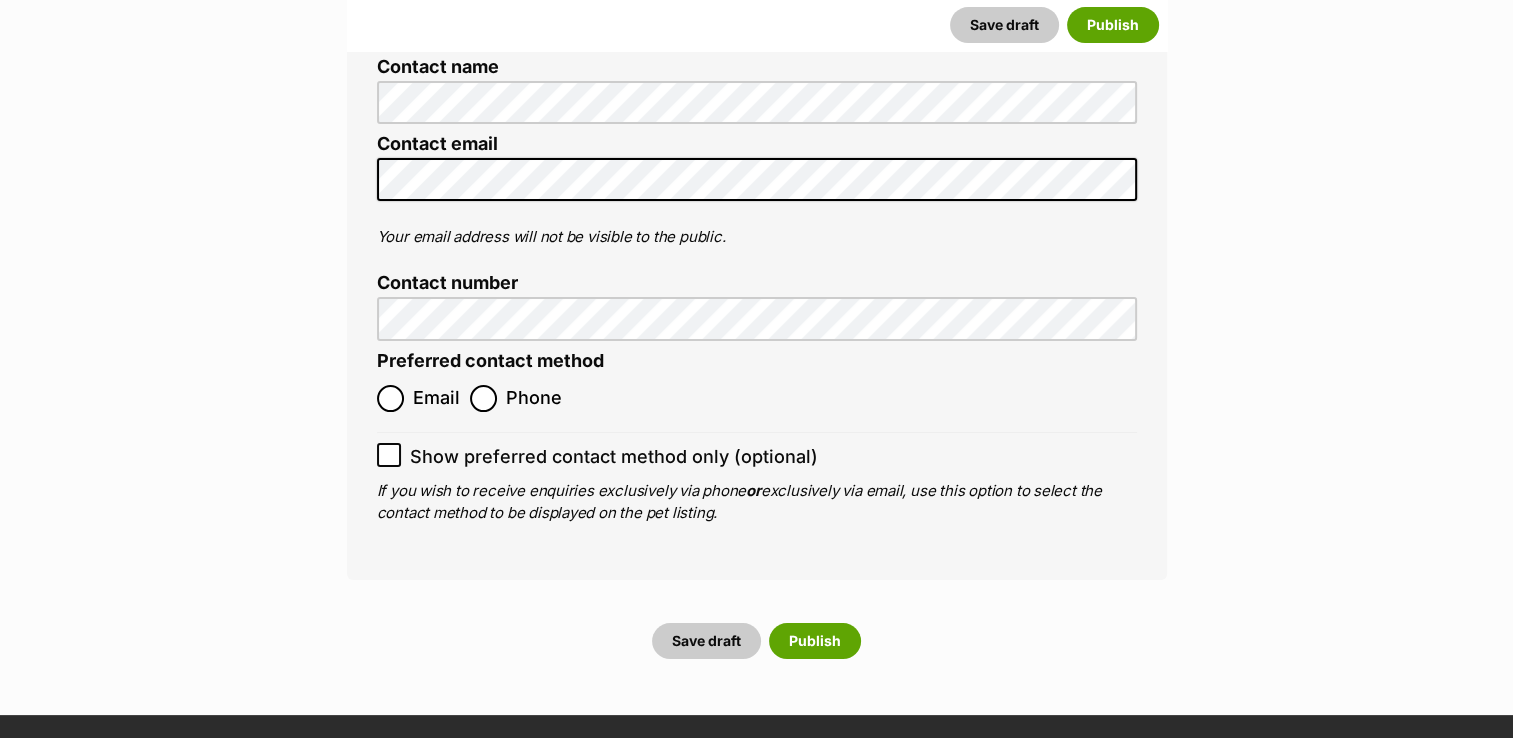 type on "[TECHNICAL_ID]" 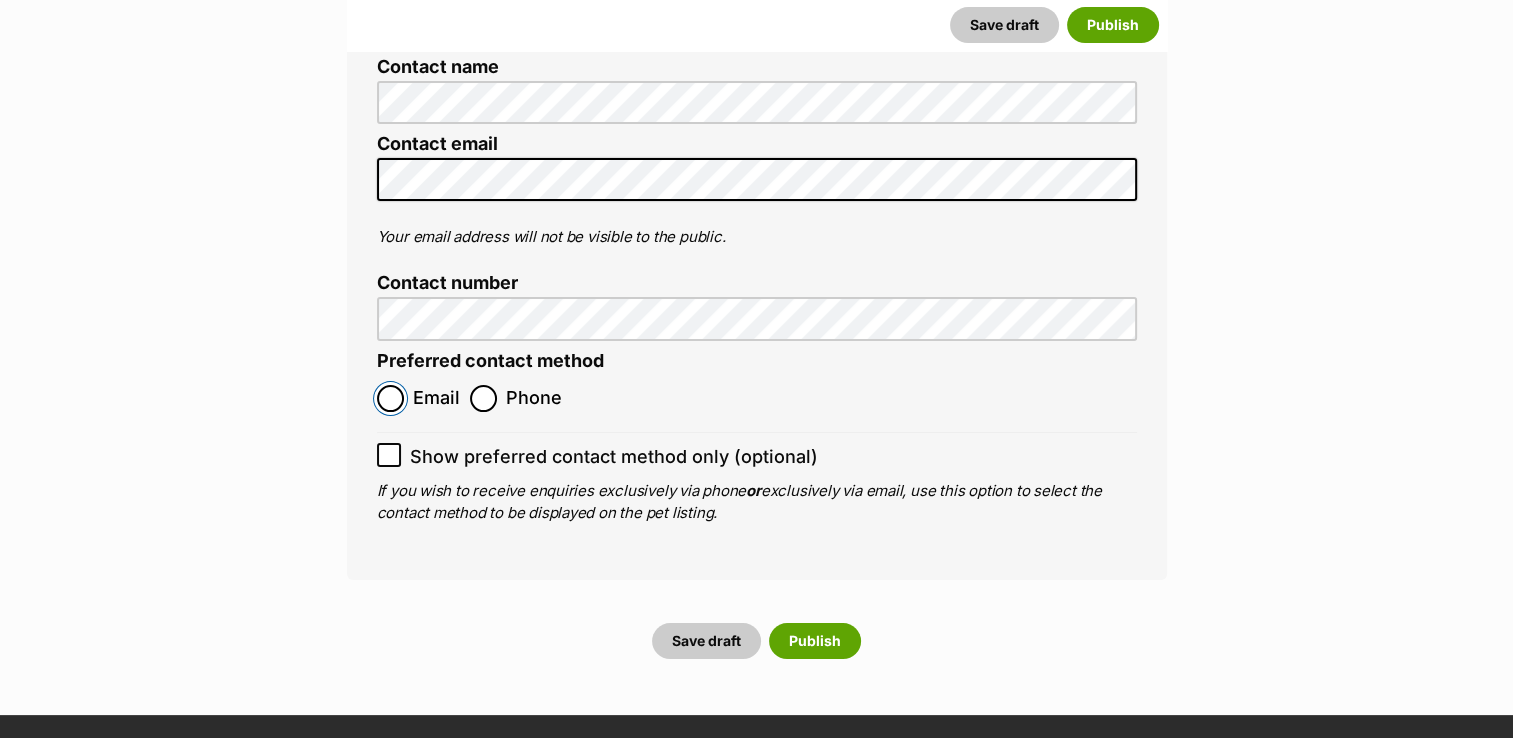 click on "Email" at bounding box center (390, 398) 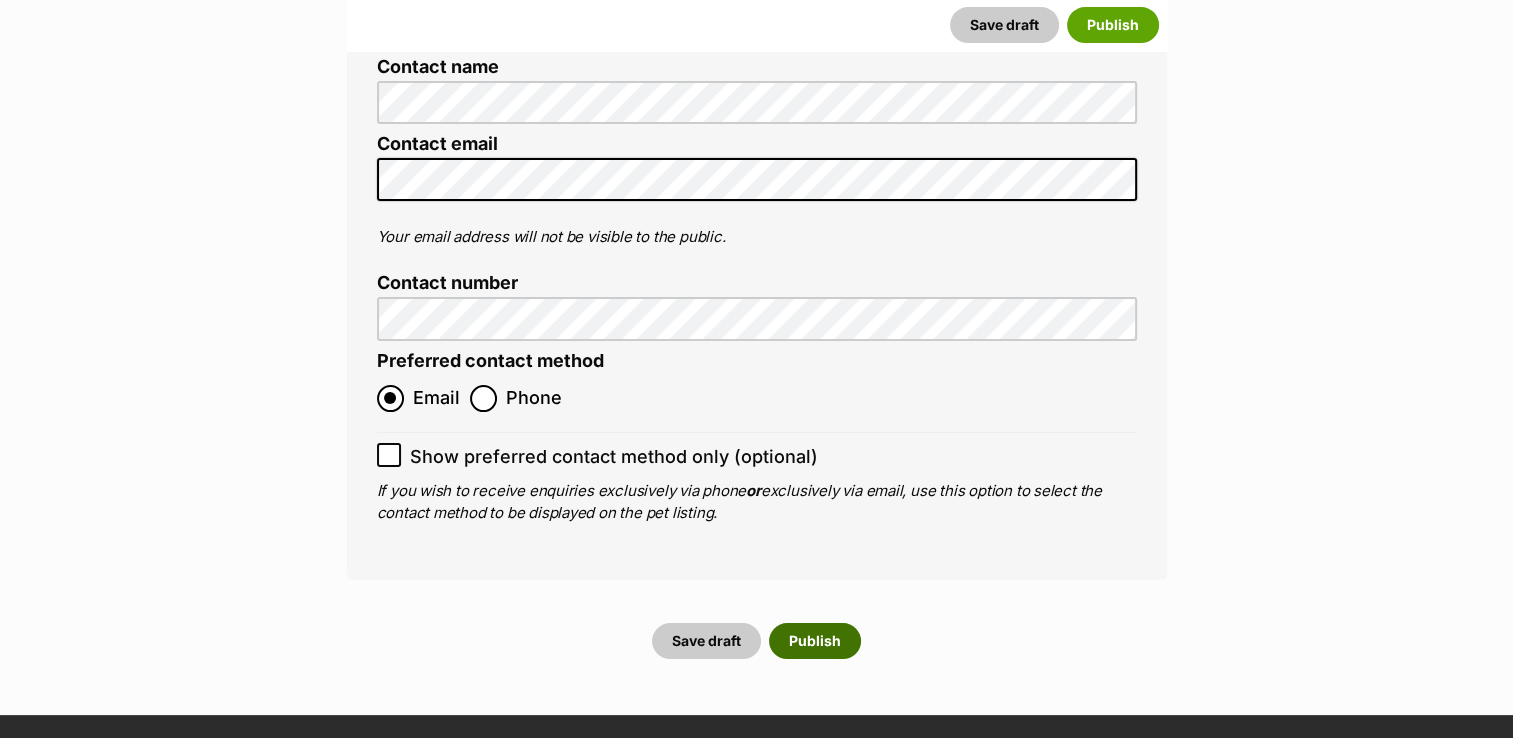 click on "Publish" at bounding box center (815, 641) 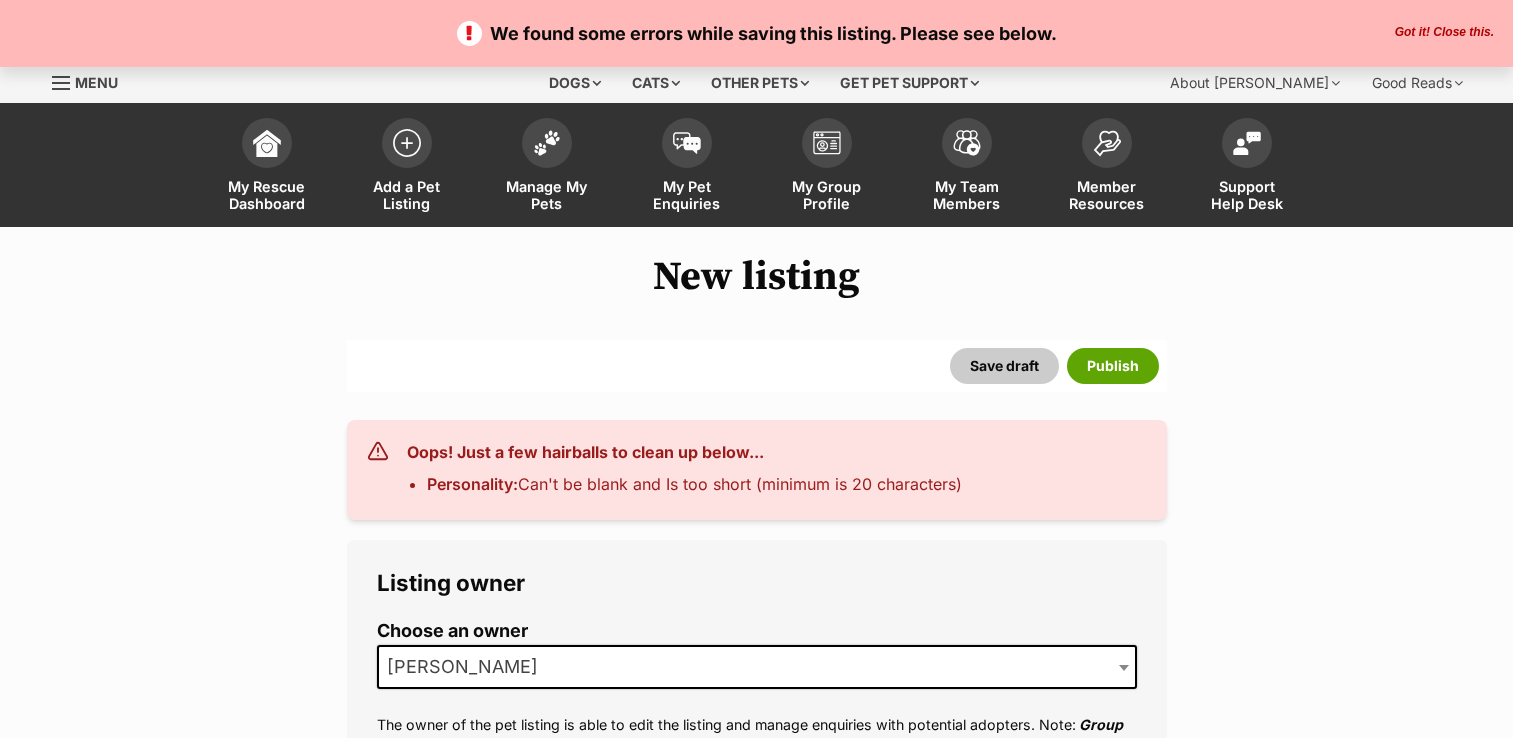 scroll, scrollTop: 0, scrollLeft: 0, axis: both 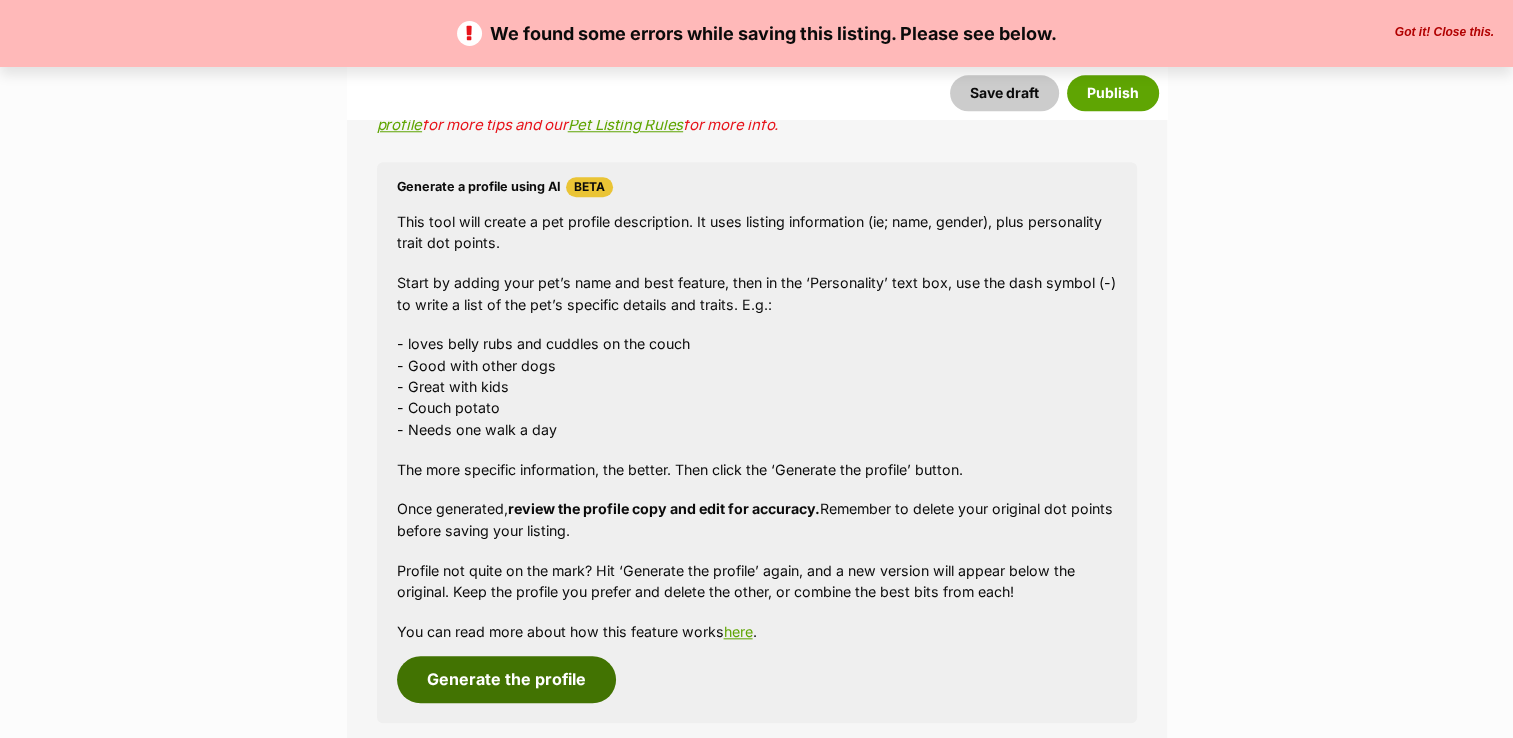 click on "Generate the profile" at bounding box center [506, 679] 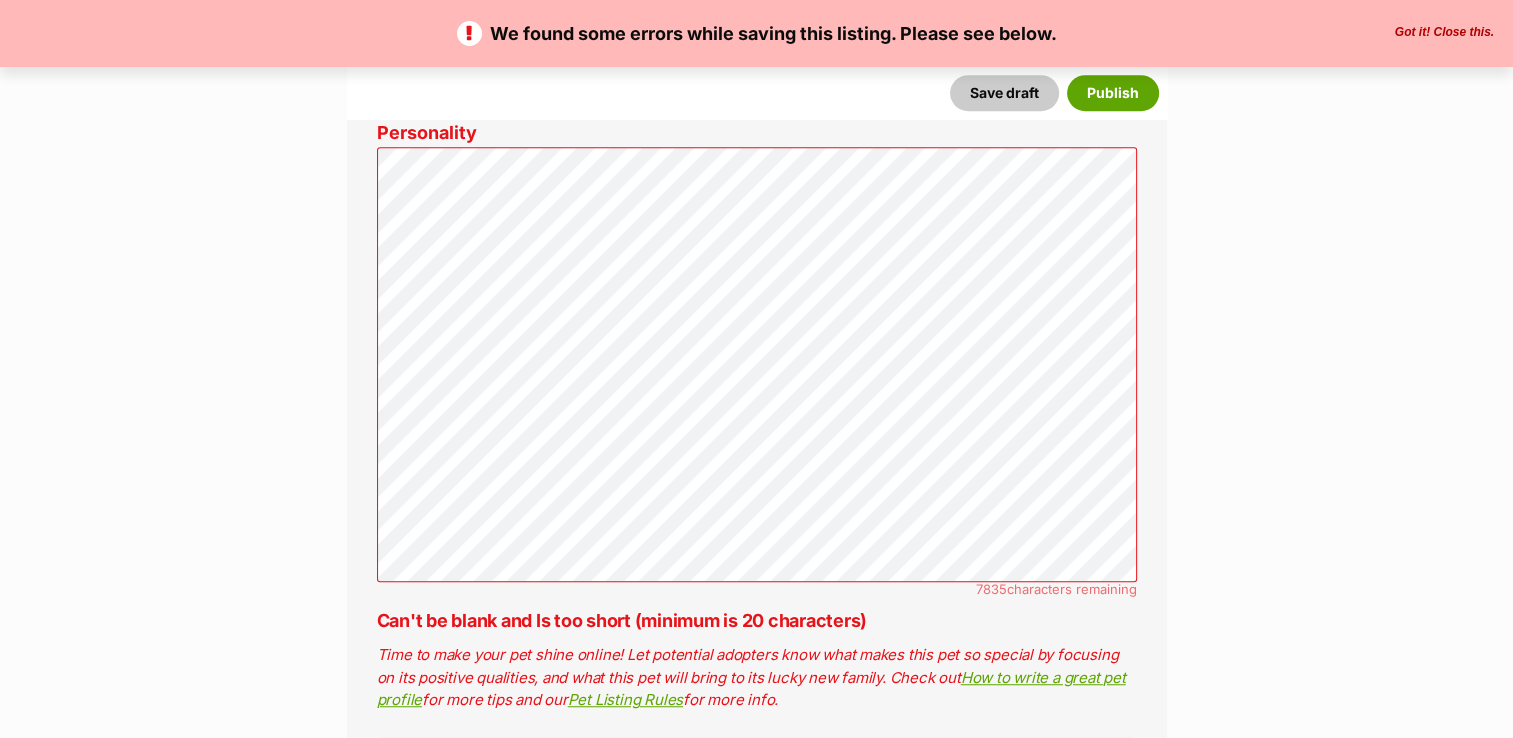 scroll, scrollTop: 1272, scrollLeft: 0, axis: vertical 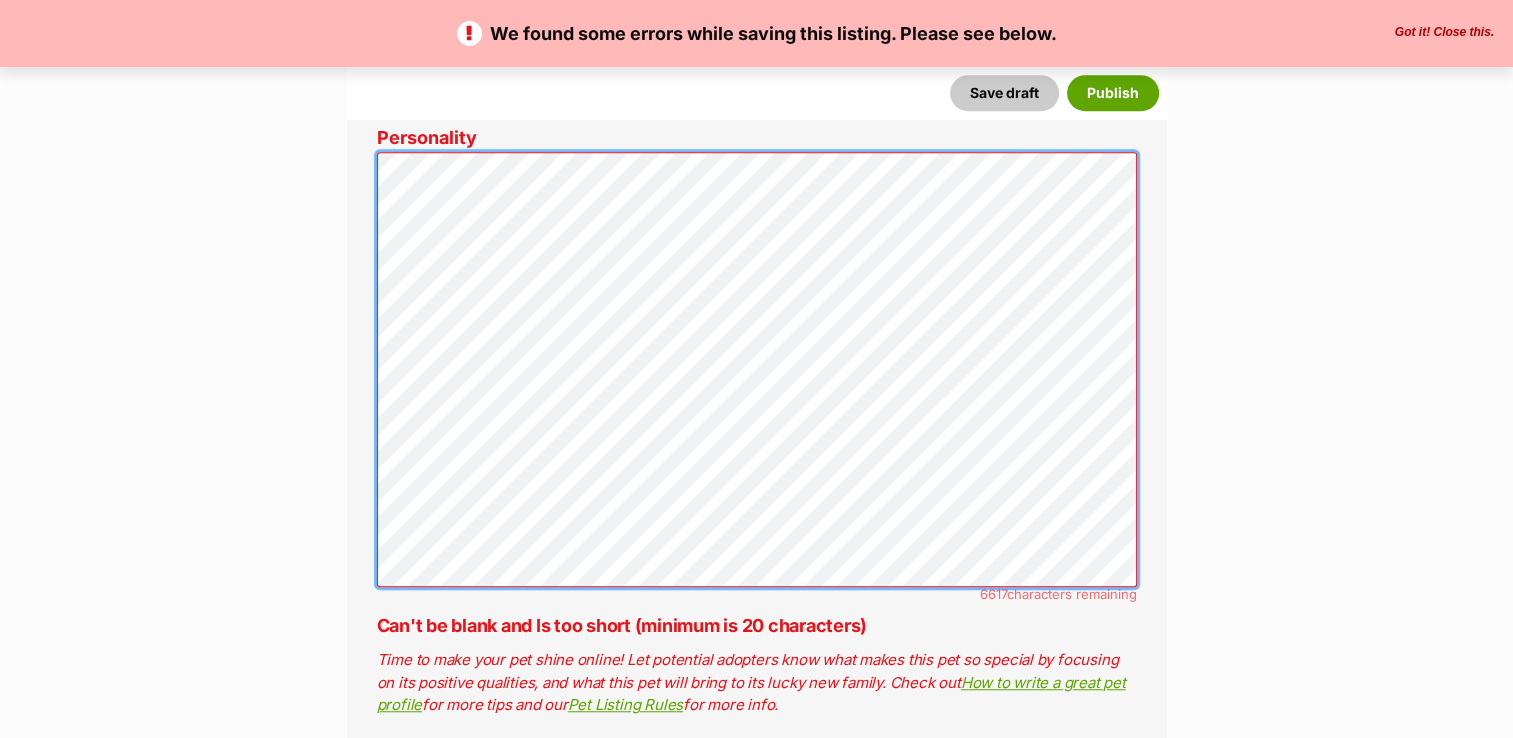 click on "Oops! Just a few hairballs to clean up below...
Personality:
Can't be blank and Is too short (minimum is 20 characters)
Listing owner Choose an owner Lisa Riordan
The owner of the pet listing is able to edit the listing and manage enquiries with potential adopters. Note:
Group Admins
are also able to edit this pet listing and manage all it's enquiries.
Any time this pet receives new enquiries or messages from potential adopters, we'll also send you an email notification. Members can opt out of receiving these emails via their
notification settings .
About This Pet Name
Henlo there, it looks like you might be using the pet name field to indicate that this pet is now on hold - we recommend updating the status to on hold from the listing page instead!
Species Cat
Best feature (optional)
Personality 6617  characters remaining
Can't be blank and Is too short (minimum is 20 characters)
How to write a great pet profile
Beta" at bounding box center (757, 3189) 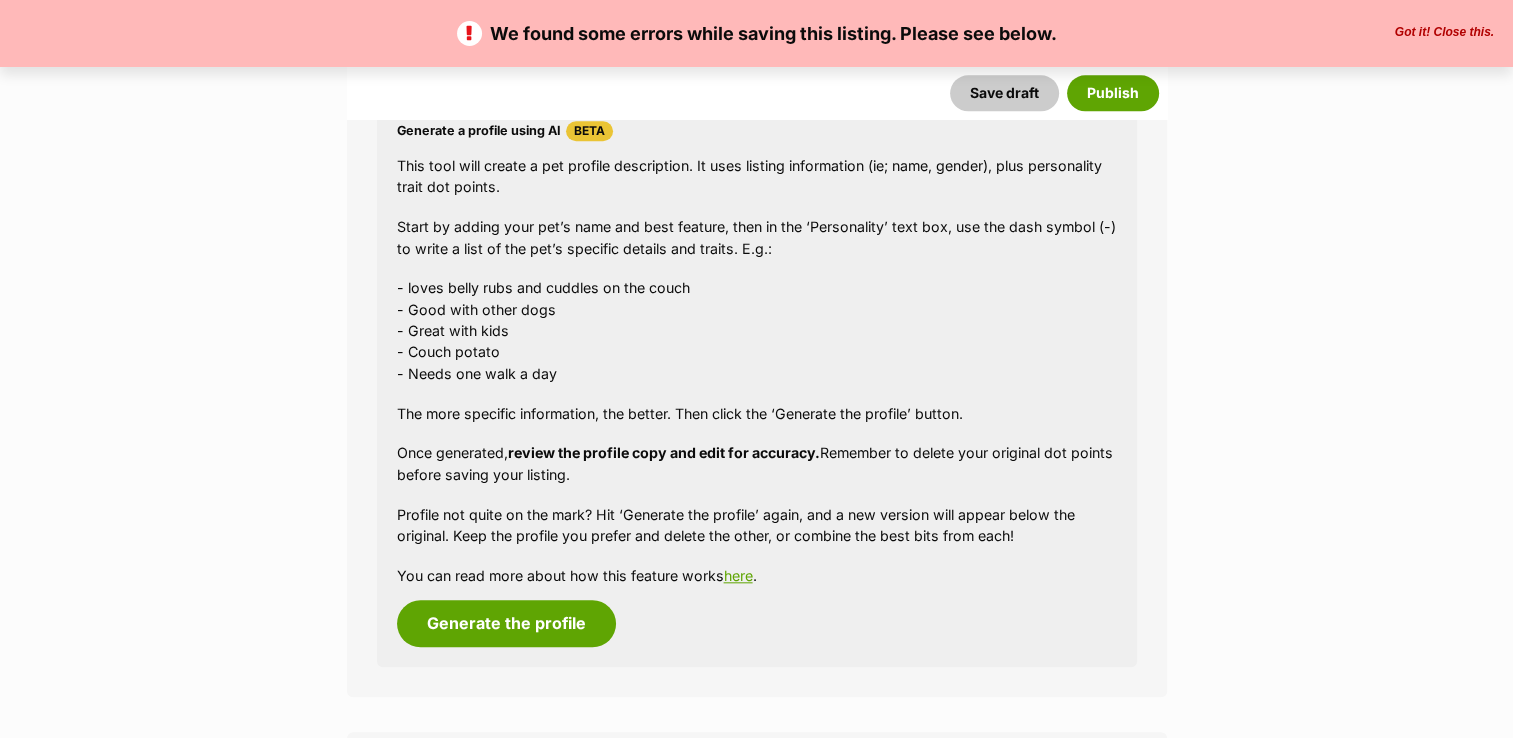 scroll, scrollTop: 1912, scrollLeft: 0, axis: vertical 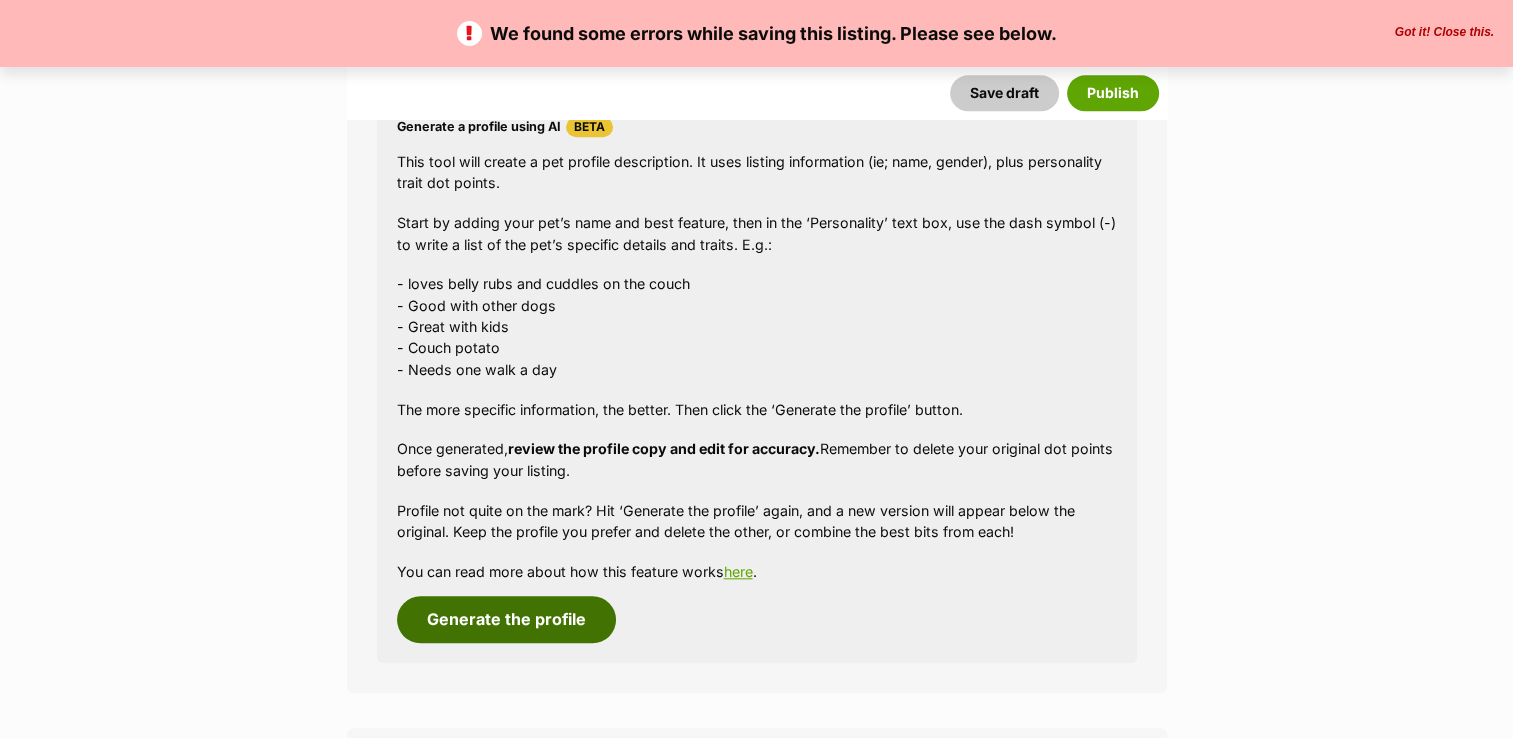 click on "Generate the profile" at bounding box center [506, 619] 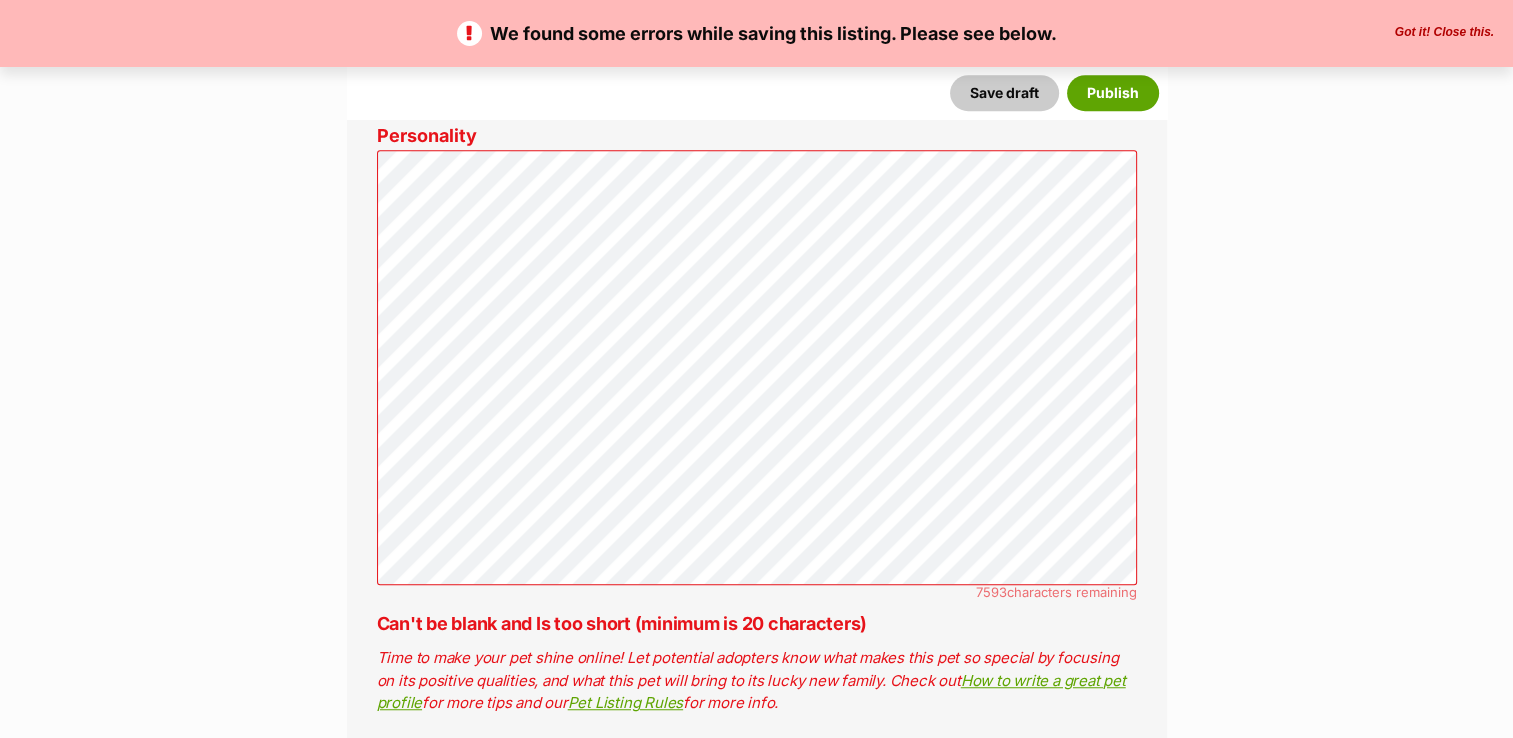scroll, scrollTop: 1272, scrollLeft: 0, axis: vertical 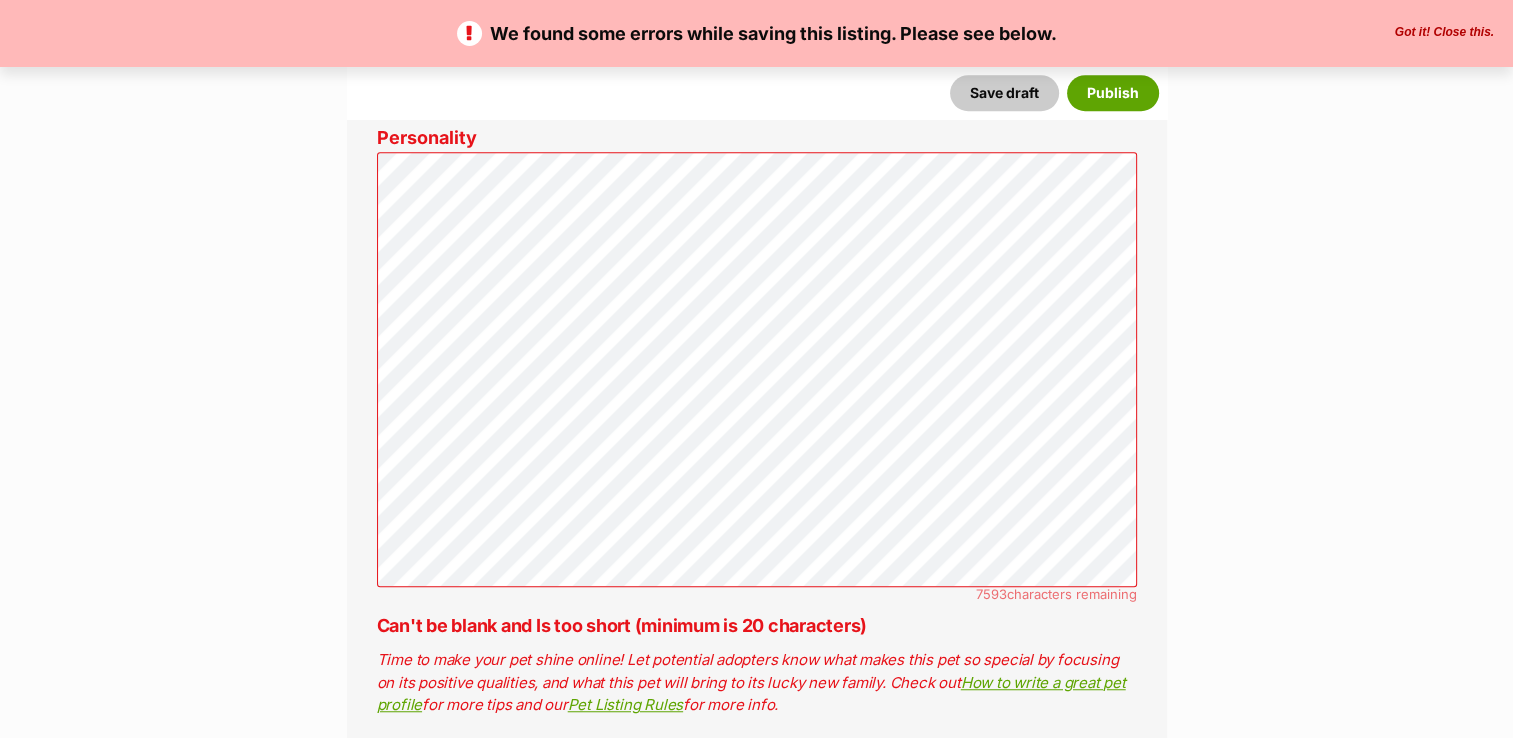 click on "Got it! Close this." at bounding box center (1444, 33) 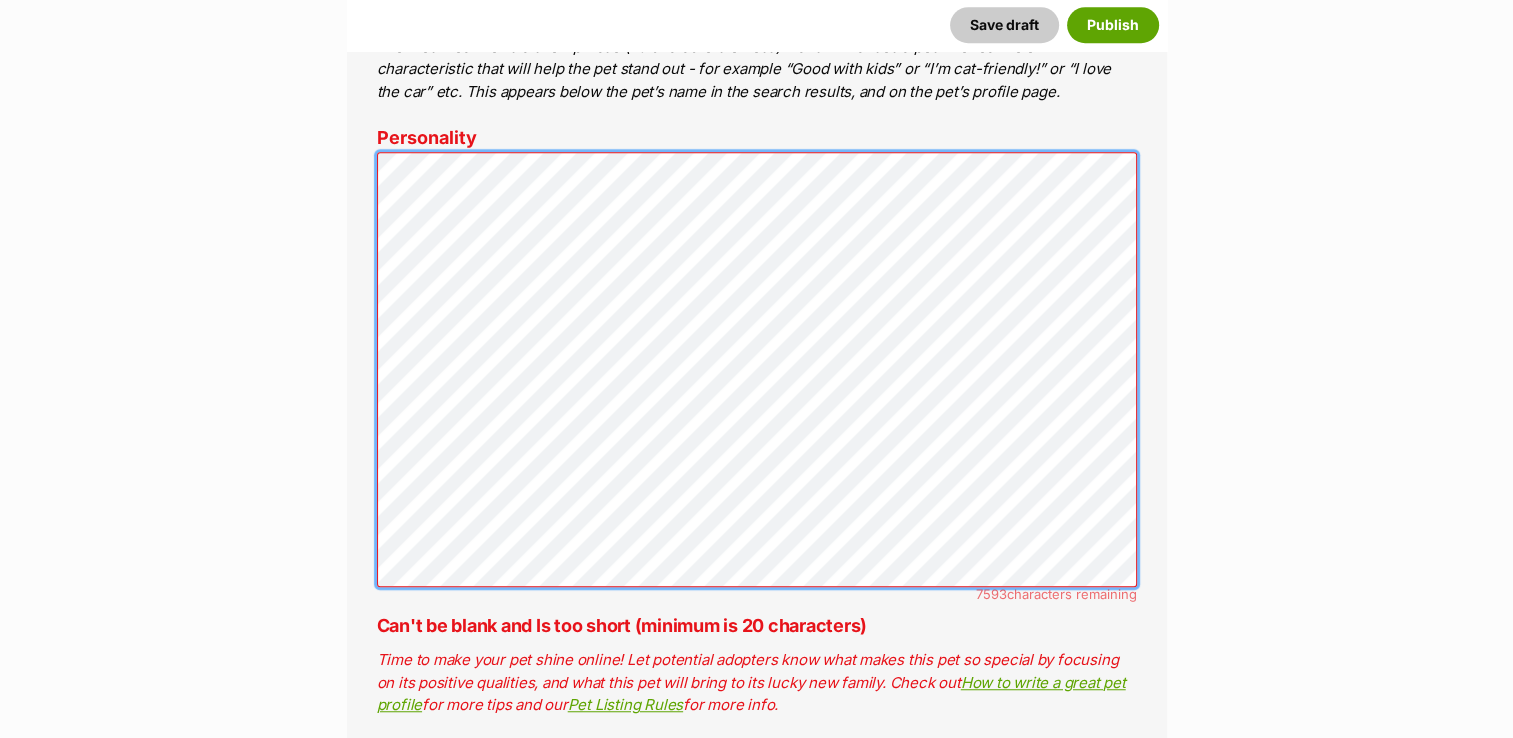 click on "New listing
Oops! Just a few hairballs to clean up below...
Personality:
Can't be blank and Is too short (minimum is 20 characters)
Listing owner Choose an owner Lisa Riordan
The owner of the pet listing is able to edit the listing and manage enquiries with potential adopters. Note:
Group Admins
are also able to edit this pet listing and manage all it's enquiries.
Any time this pet receives new enquiries or messages from potential adopters, we'll also send you an email notification. Members can opt out of receiving these emails via their
notification settings .
About This Pet Name
Henlo there, it looks like you might be using the pet name field to indicate that this pet is now on hold - we recommend updating the status to on hold from the listing page instead!
Species Cat
Best feature (optional)
Personality 7593  characters remaining
Can't be blank and Is too short (minimum is 20 characters)
Pet Listing Rules" at bounding box center [756, 3146] 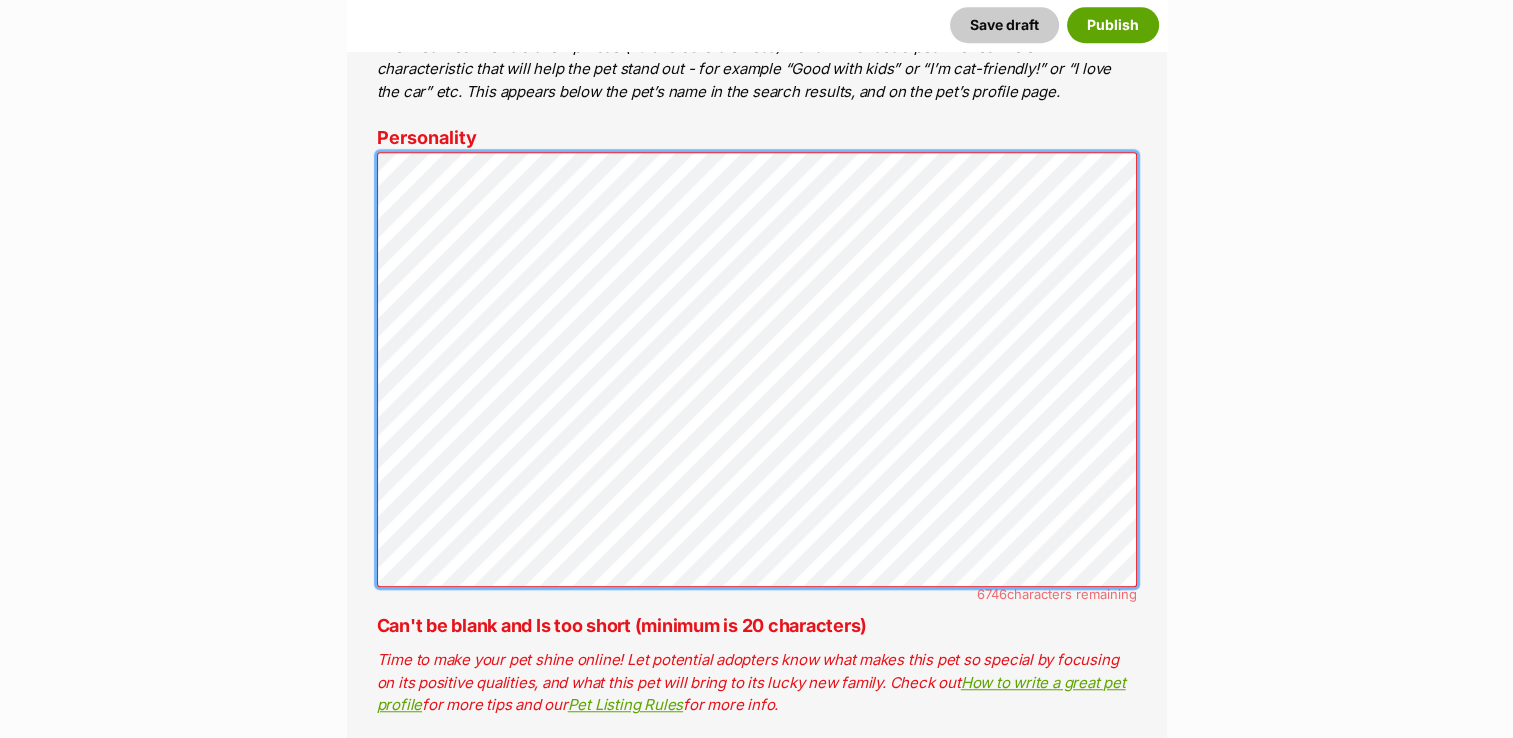 click on "About This Pet Name
Henlo there, it looks like you might be using the pet name field to indicate that this pet is now on hold - we recommend updating the status to on hold from the listing page instead!
Every pet deserves a name. If you don’t know the pet’s name, make one up! It can be something simple and sweet like ‘Fluffy’, or get creative and have some fun with it. A name helps potential adopters connect with the pet.
Species Cat
Best feature (optional)
The ‘Best Feature’ is a short phrase (25 characters or less) that summarises a positive feature or characteristic that will help the pet stand out - for example “Good with kids” or “I’m cat-friendly!” or “I love the car” etc. This appears below the pet’s name in the search results, and on the pet’s profile page.
Personality 6746  characters remaining
Can't be blank and Is too short (minimum is 20 characters)
How to write a great pet profile  for more tips and our  Pet Listing Rules  for more info." at bounding box center [757, 479] 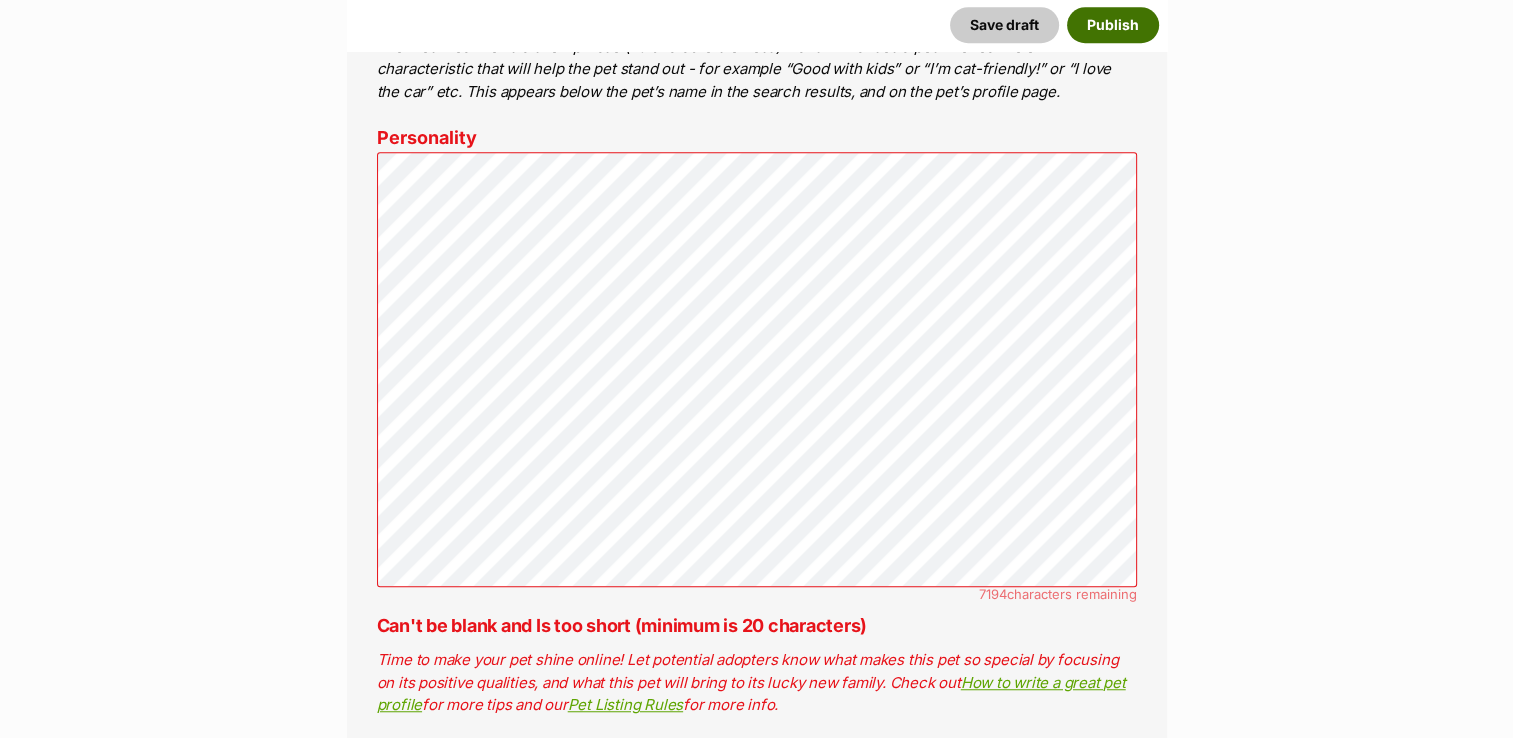 click on "Publish" at bounding box center (1113, 25) 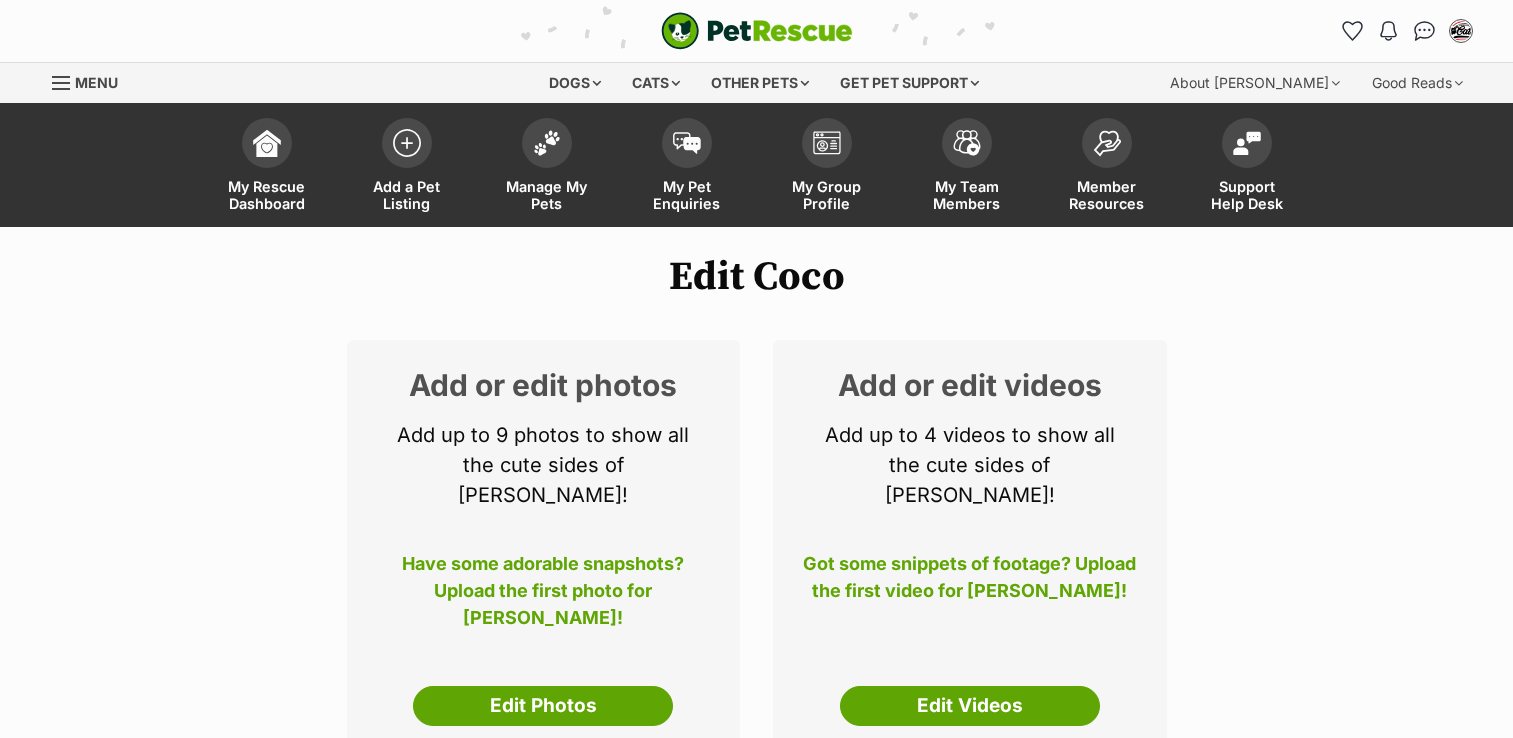 scroll, scrollTop: 0, scrollLeft: 0, axis: both 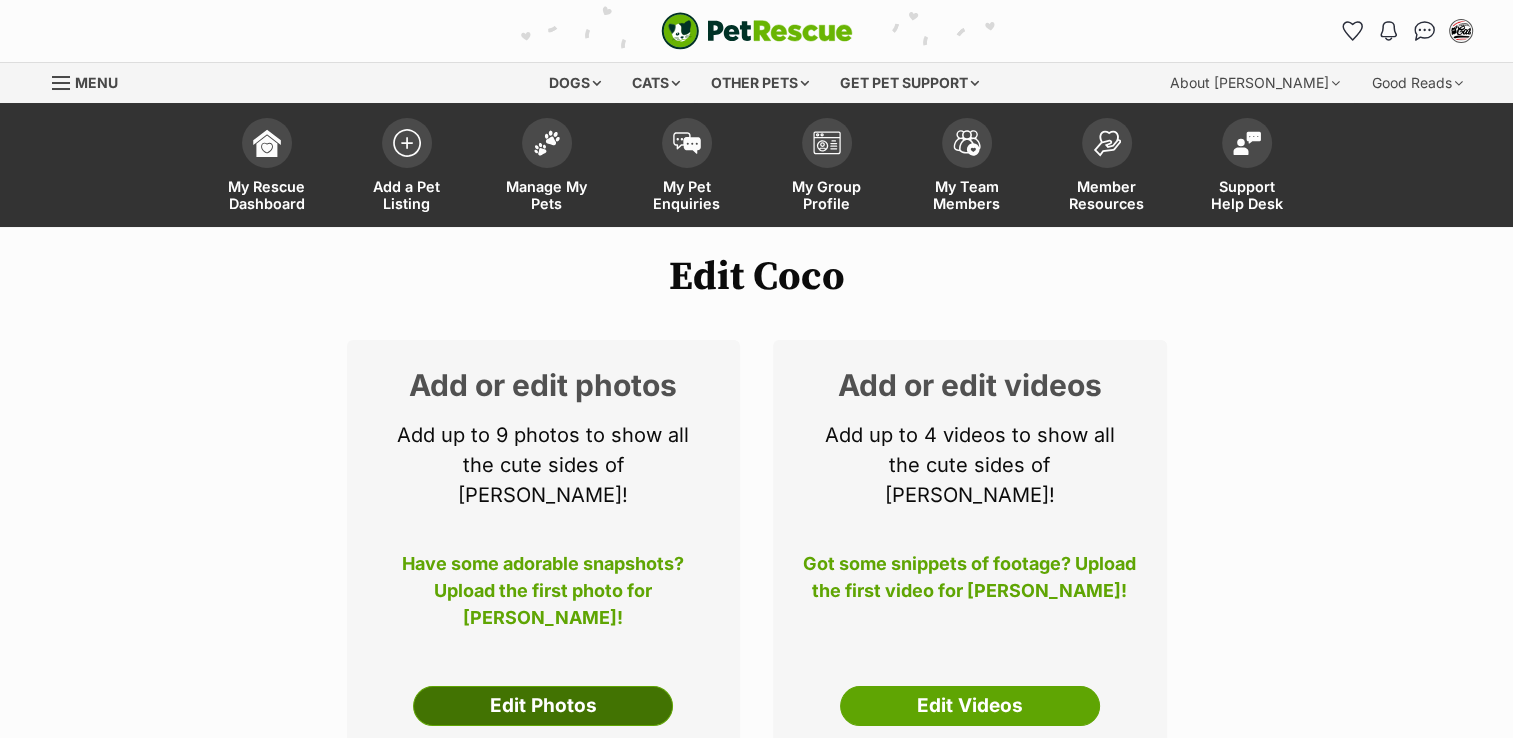click on "Edit Photos" at bounding box center [543, 706] 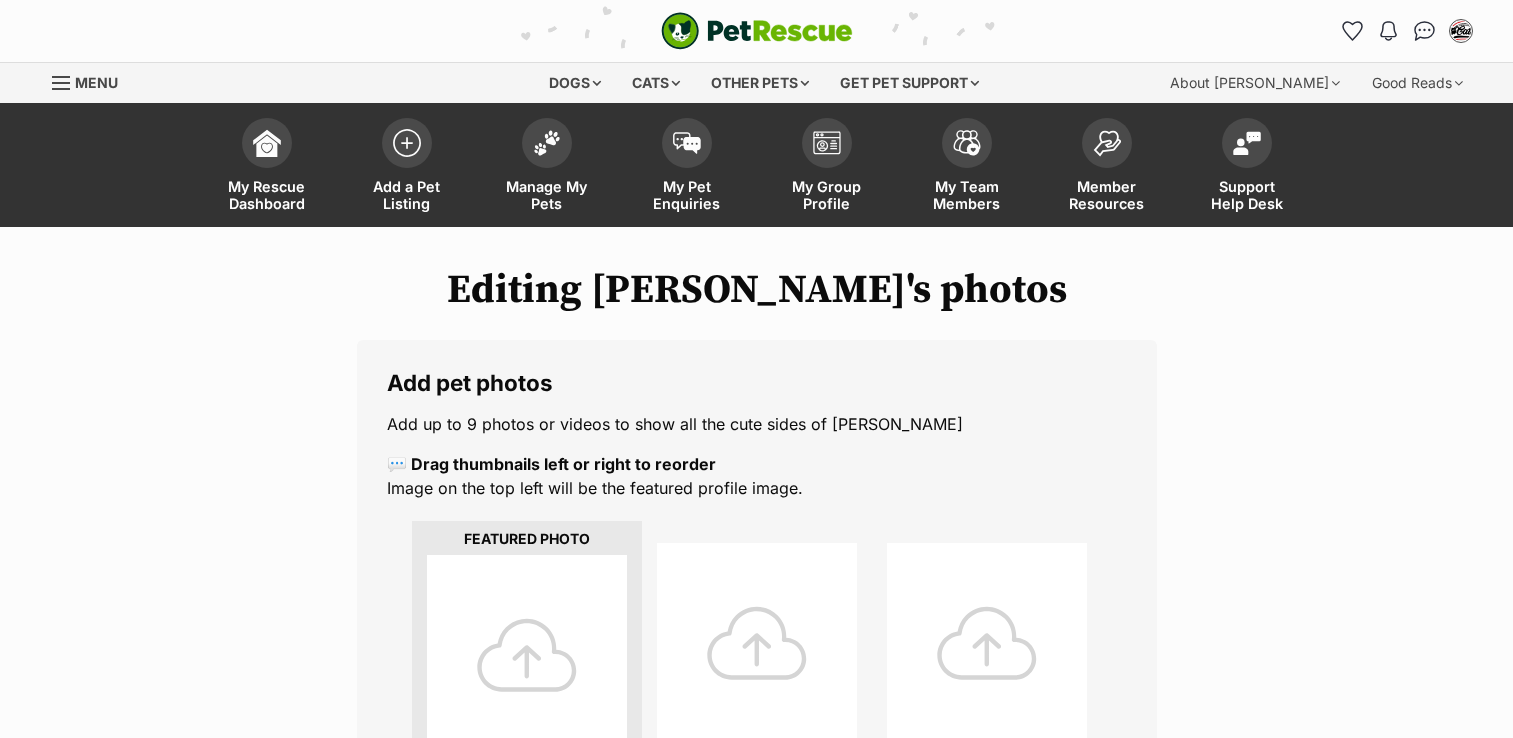 scroll, scrollTop: 0, scrollLeft: 0, axis: both 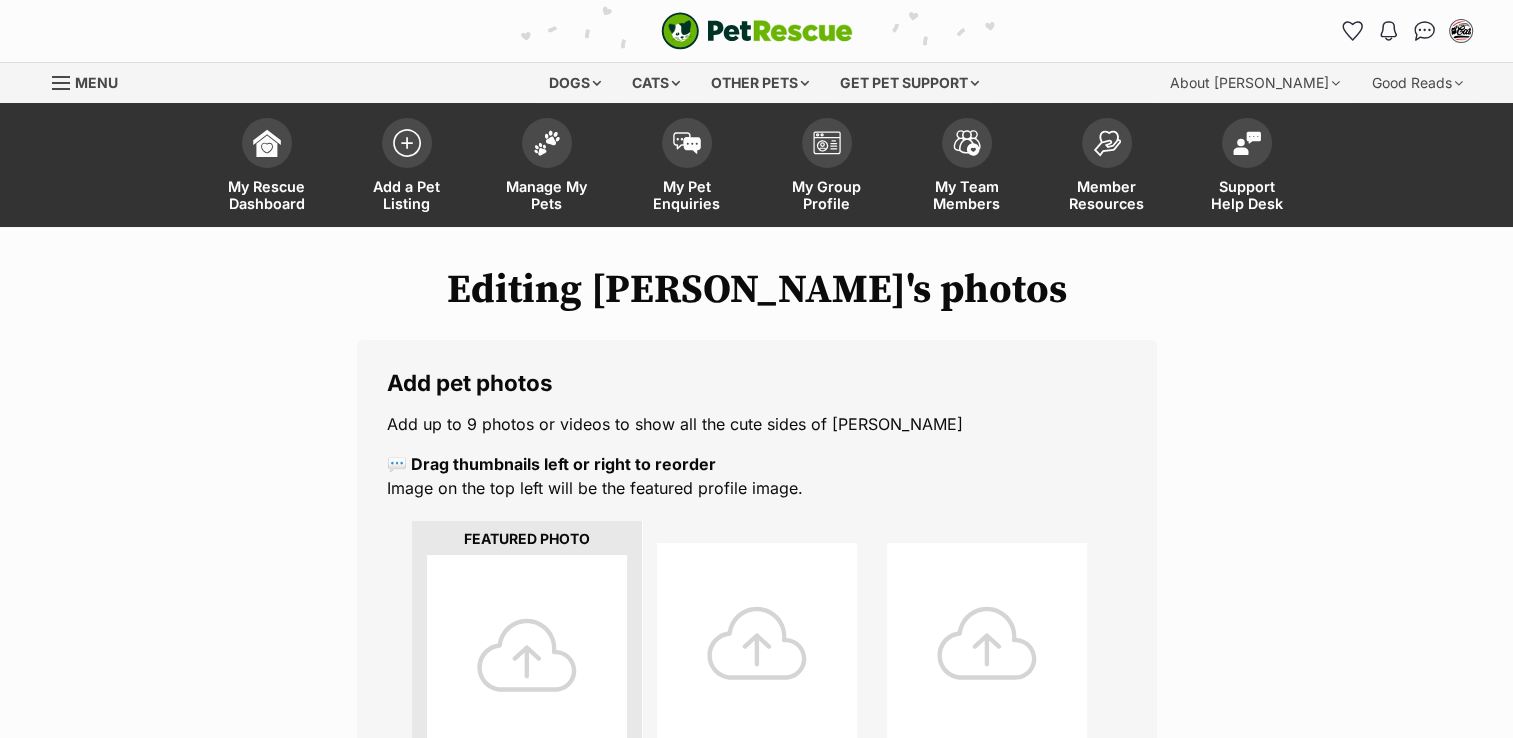 click at bounding box center [527, 655] 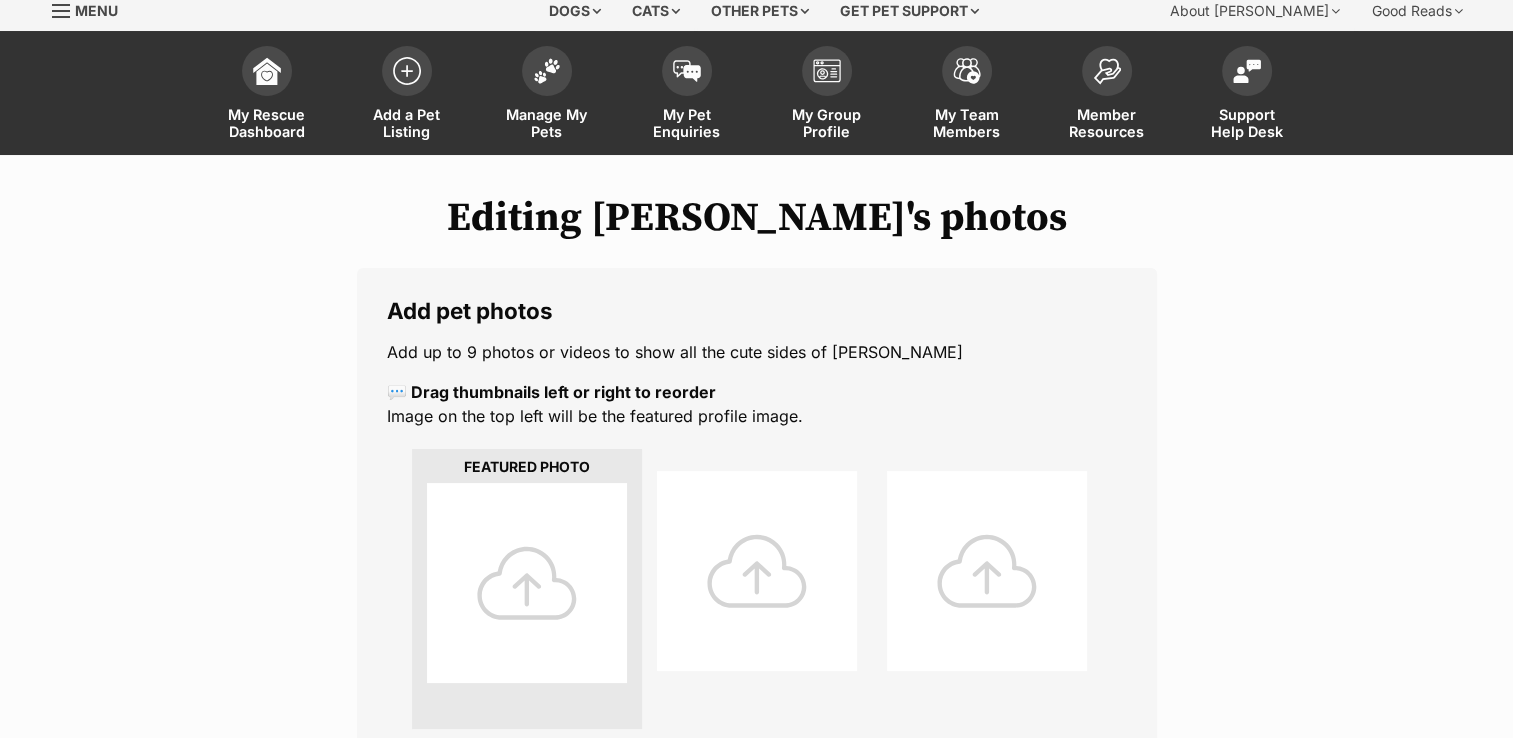 scroll, scrollTop: 80, scrollLeft: 0, axis: vertical 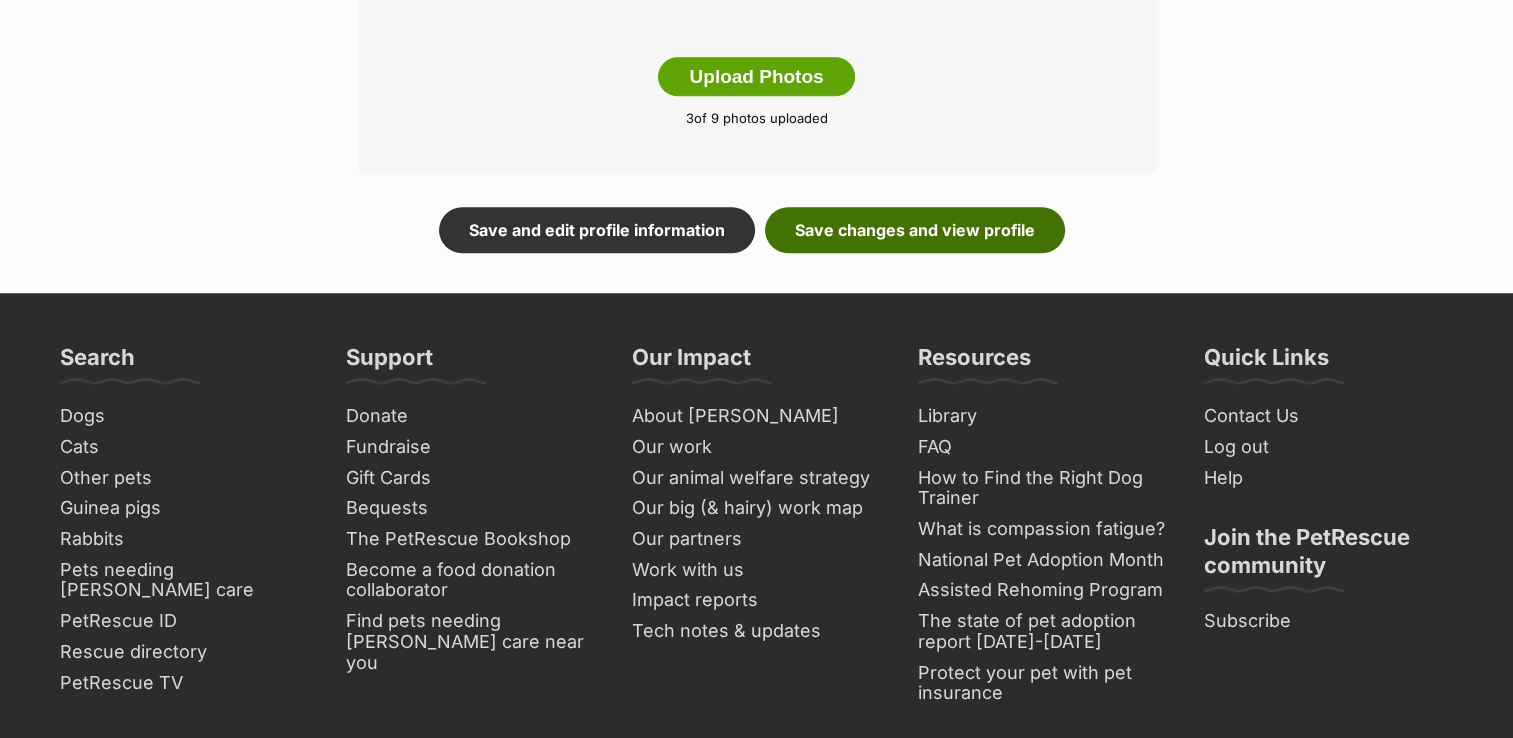click on "Save changes and view profile" at bounding box center (915, 230) 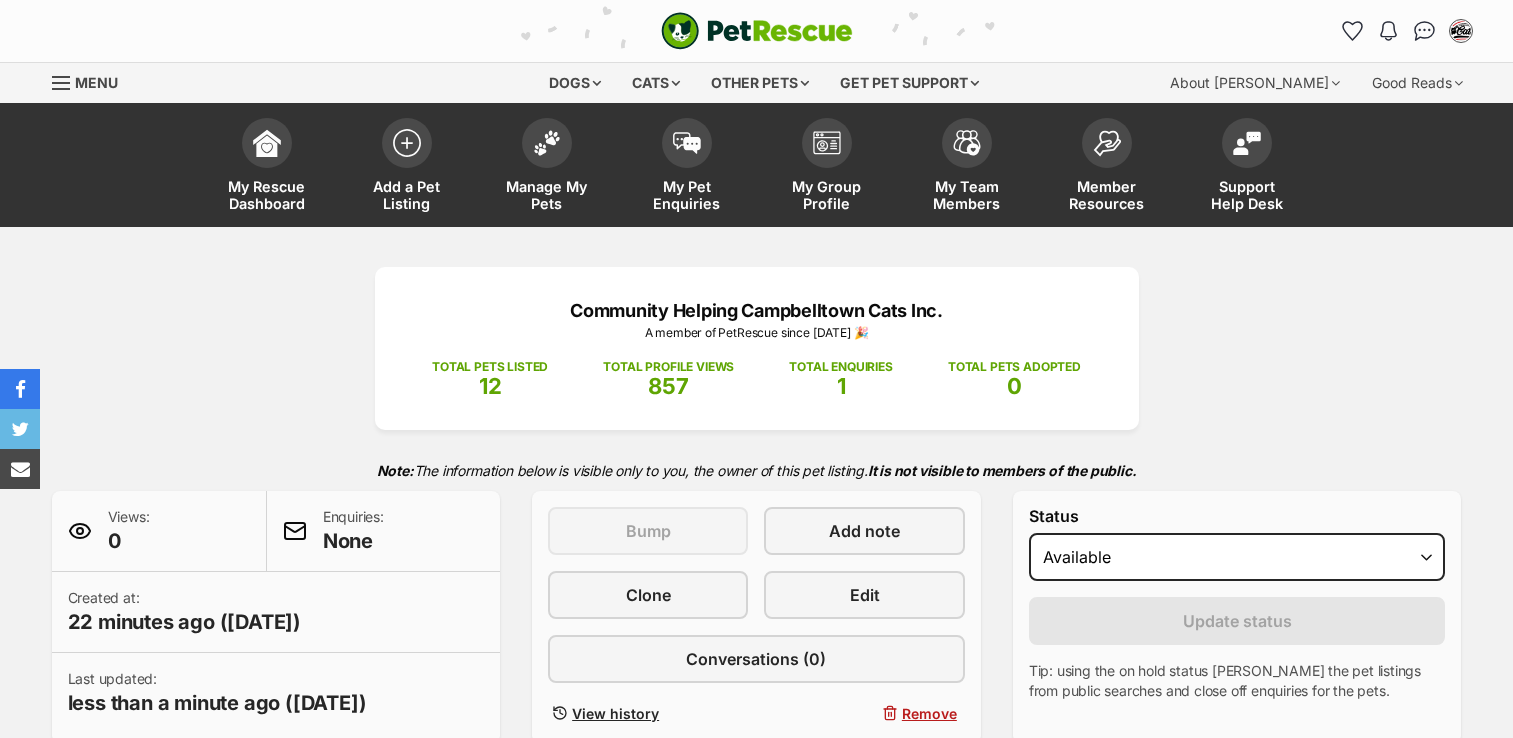 scroll, scrollTop: 0, scrollLeft: 0, axis: both 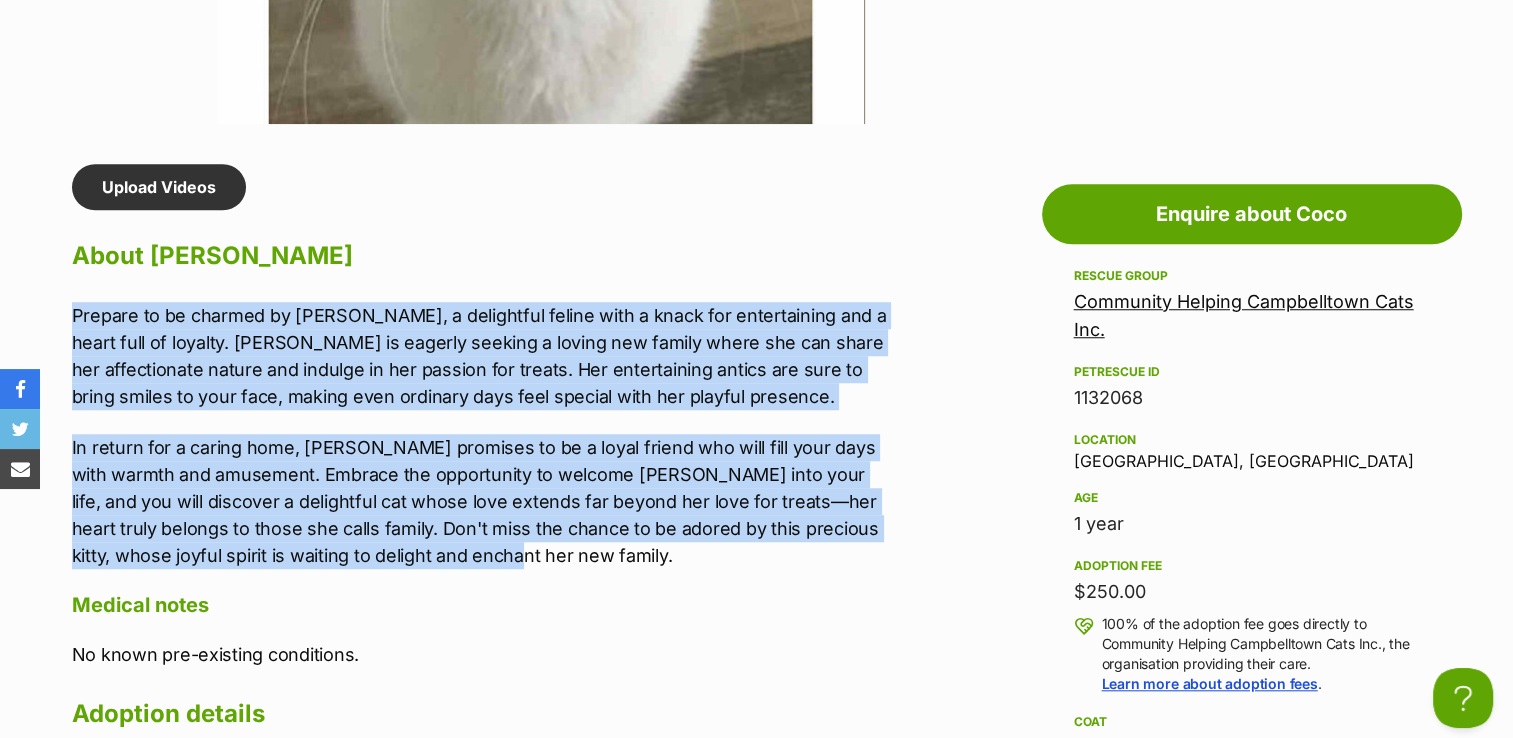drag, startPoint x: 69, startPoint y: 314, endPoint x: 481, endPoint y: 548, distance: 473.8143 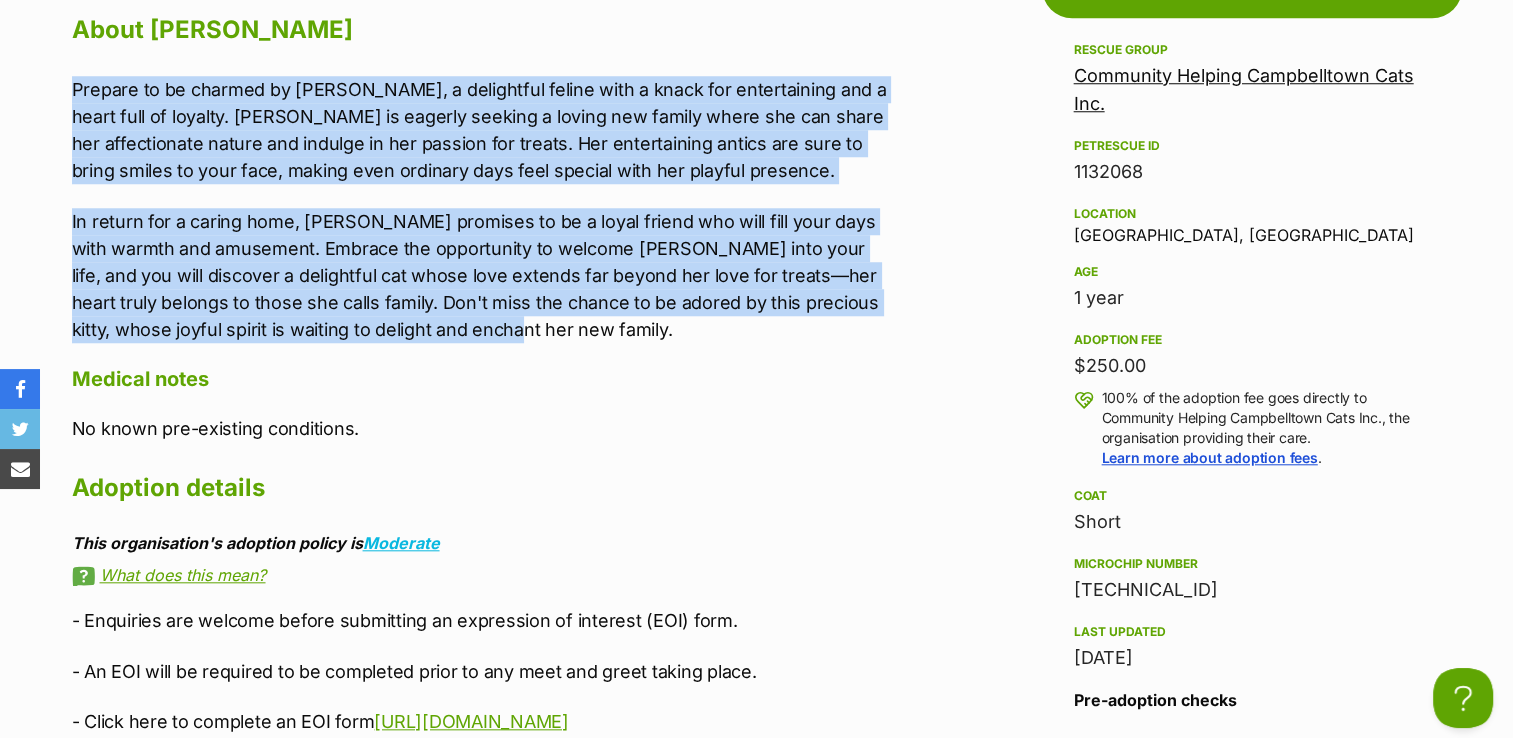 scroll, scrollTop: 1991, scrollLeft: 0, axis: vertical 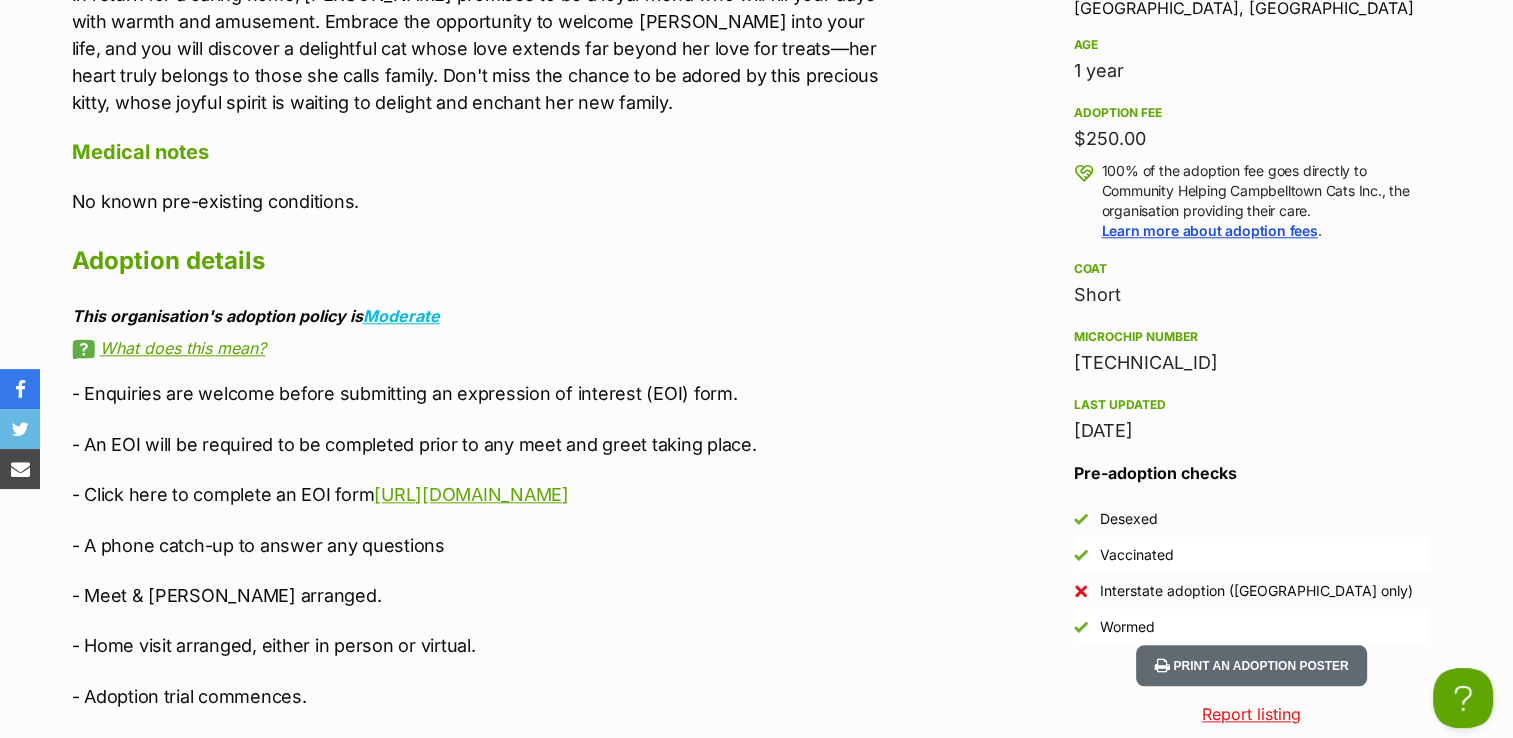 click on "Microchip number" at bounding box center [1252, 337] 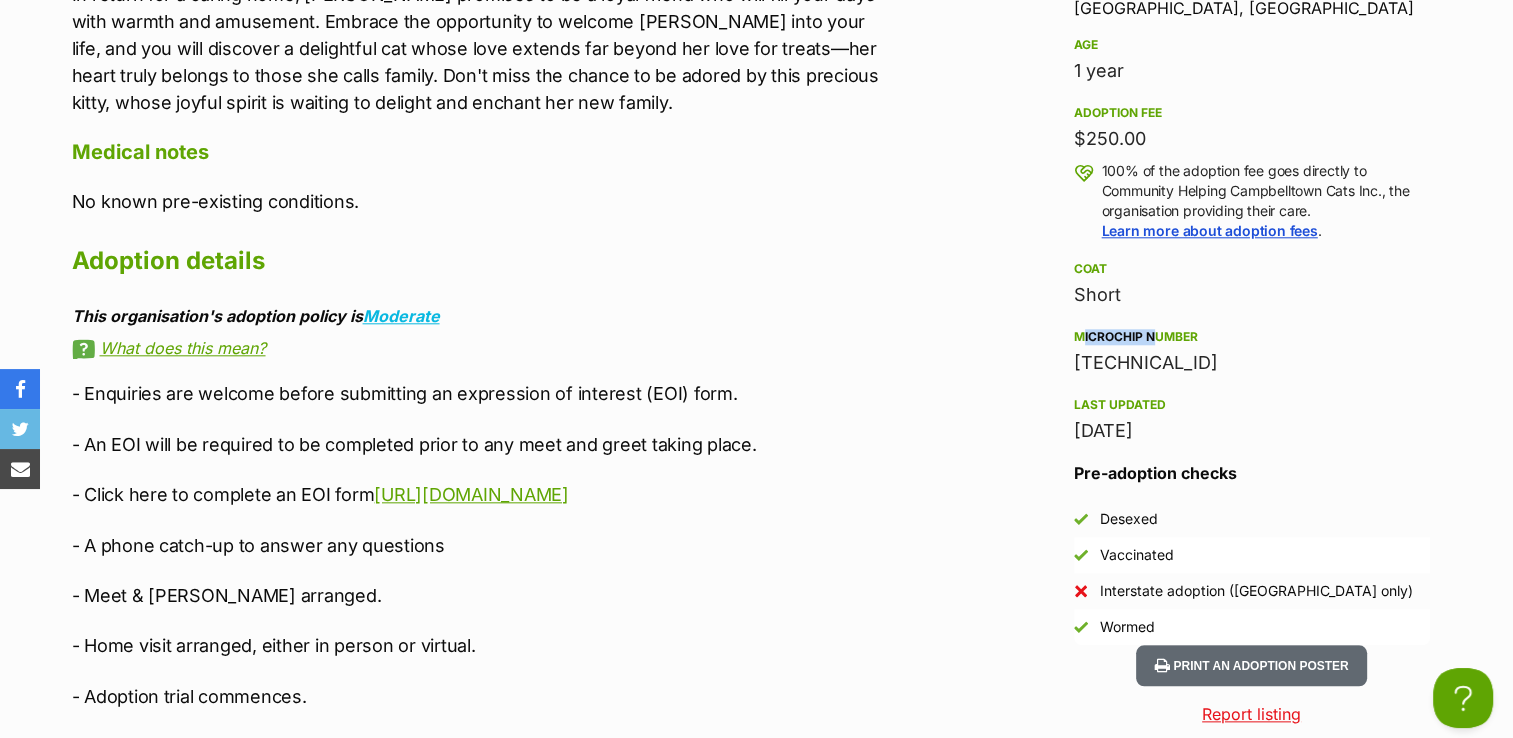 click on "Microchip number" at bounding box center [1252, 337] 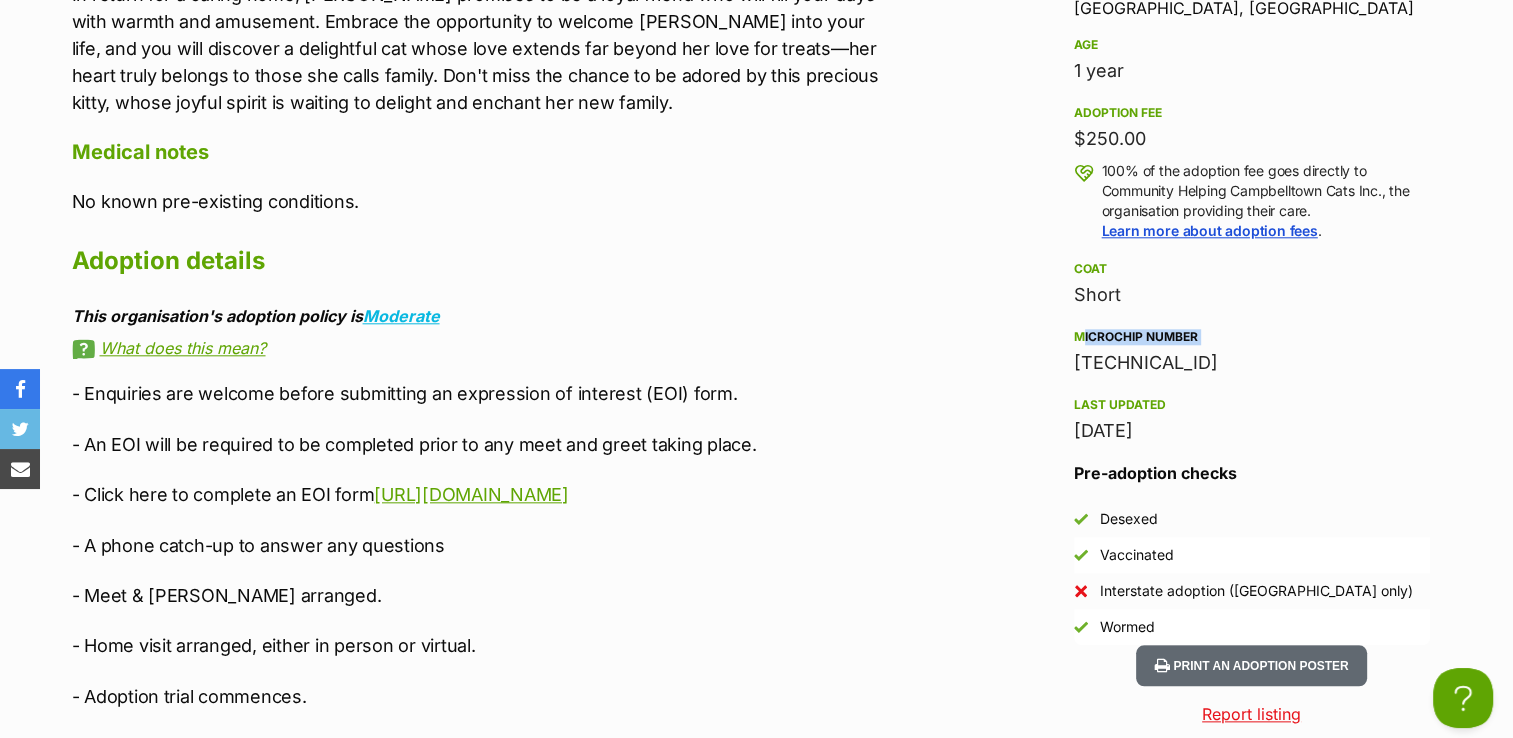 click on "Microchip number" at bounding box center (1252, 337) 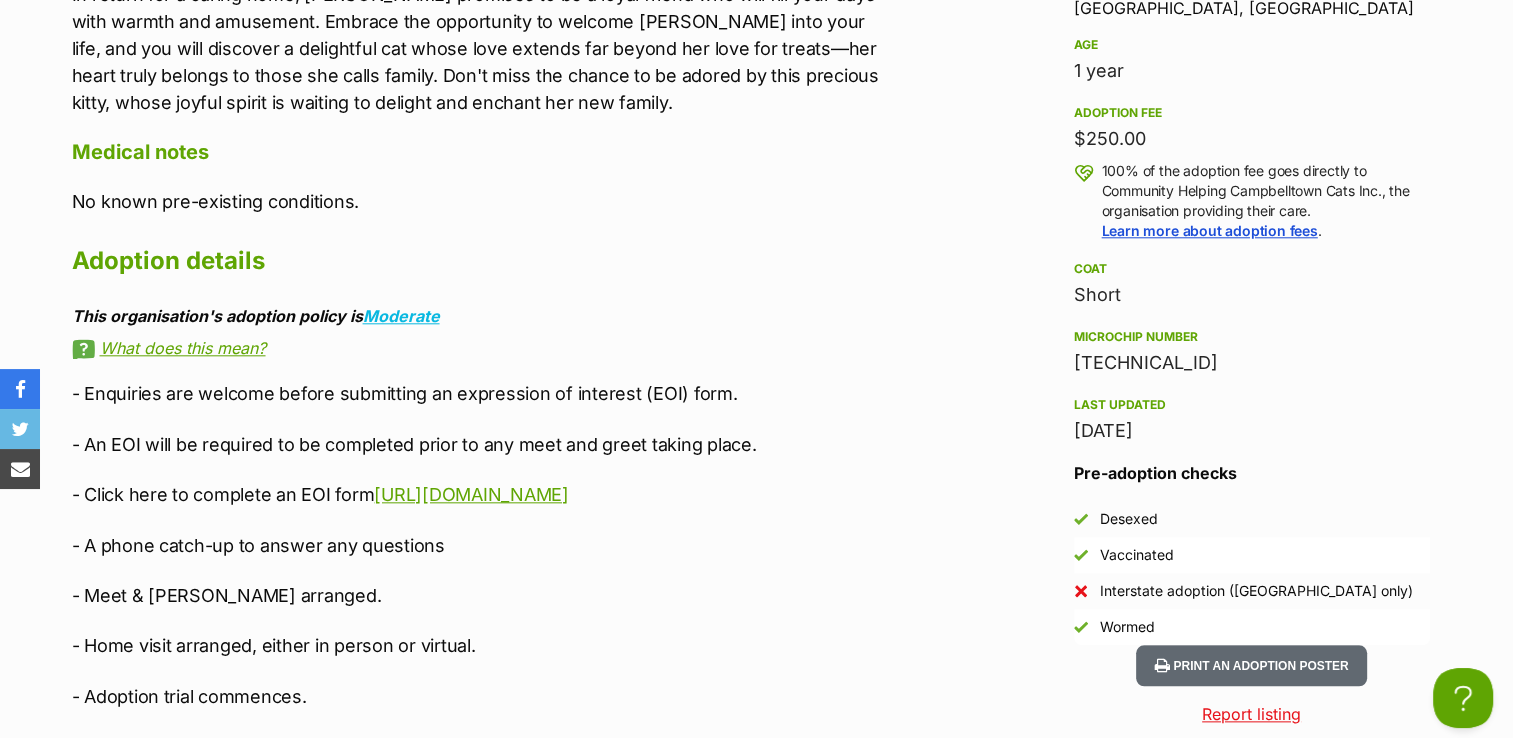 click on "991003003099350" at bounding box center (1252, 363) 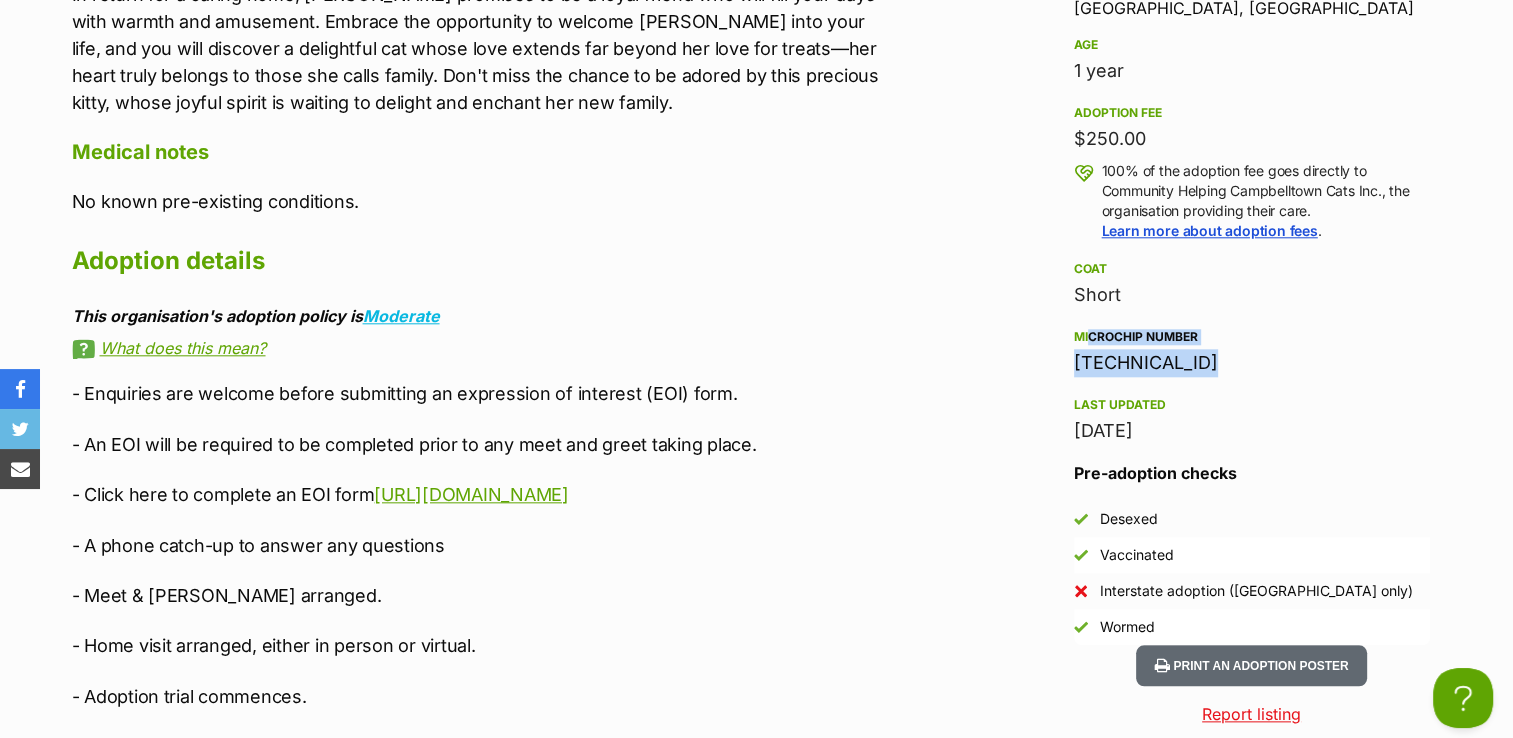 drag, startPoint x: 1081, startPoint y: 337, endPoint x: 1214, endPoint y: 366, distance: 136.12494 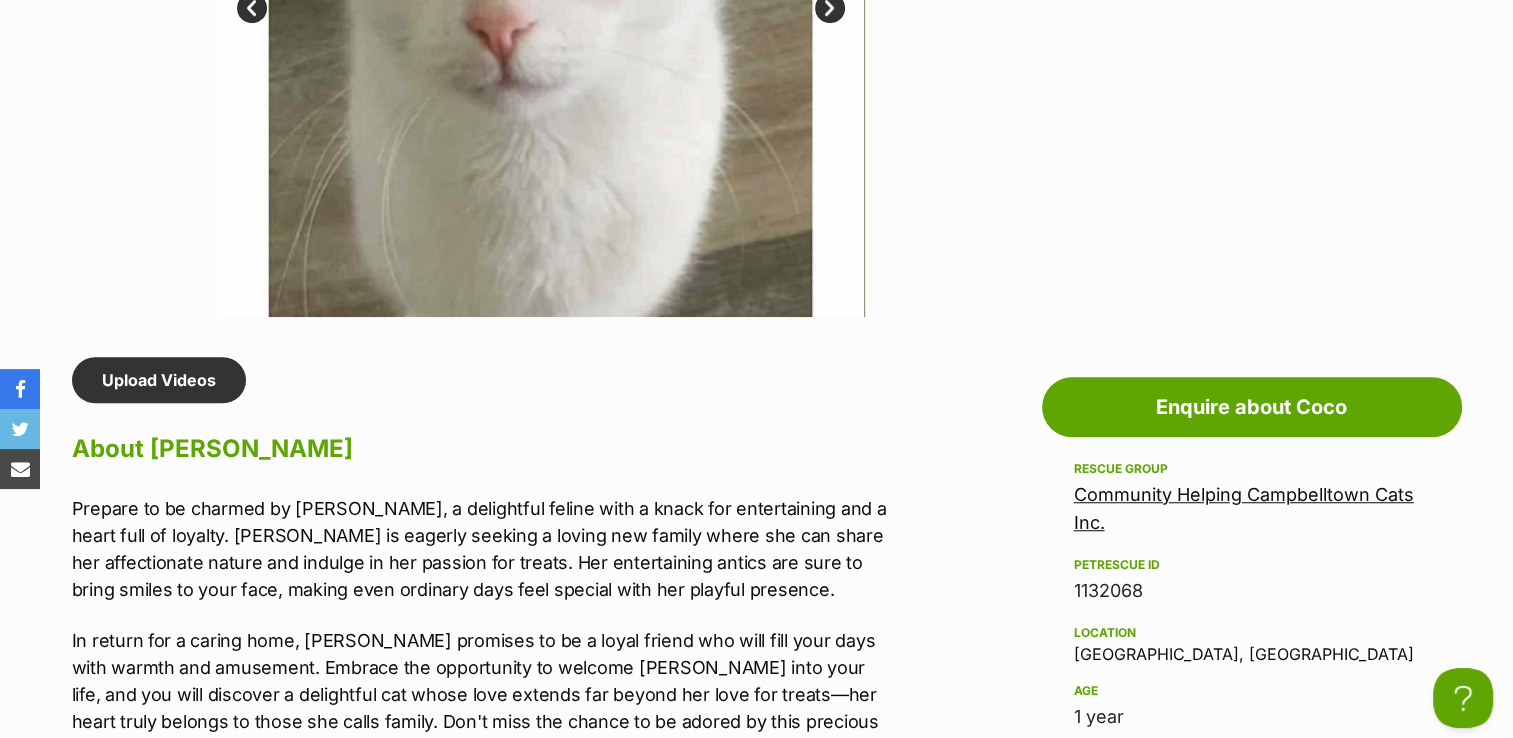 scroll, scrollTop: 740, scrollLeft: 0, axis: vertical 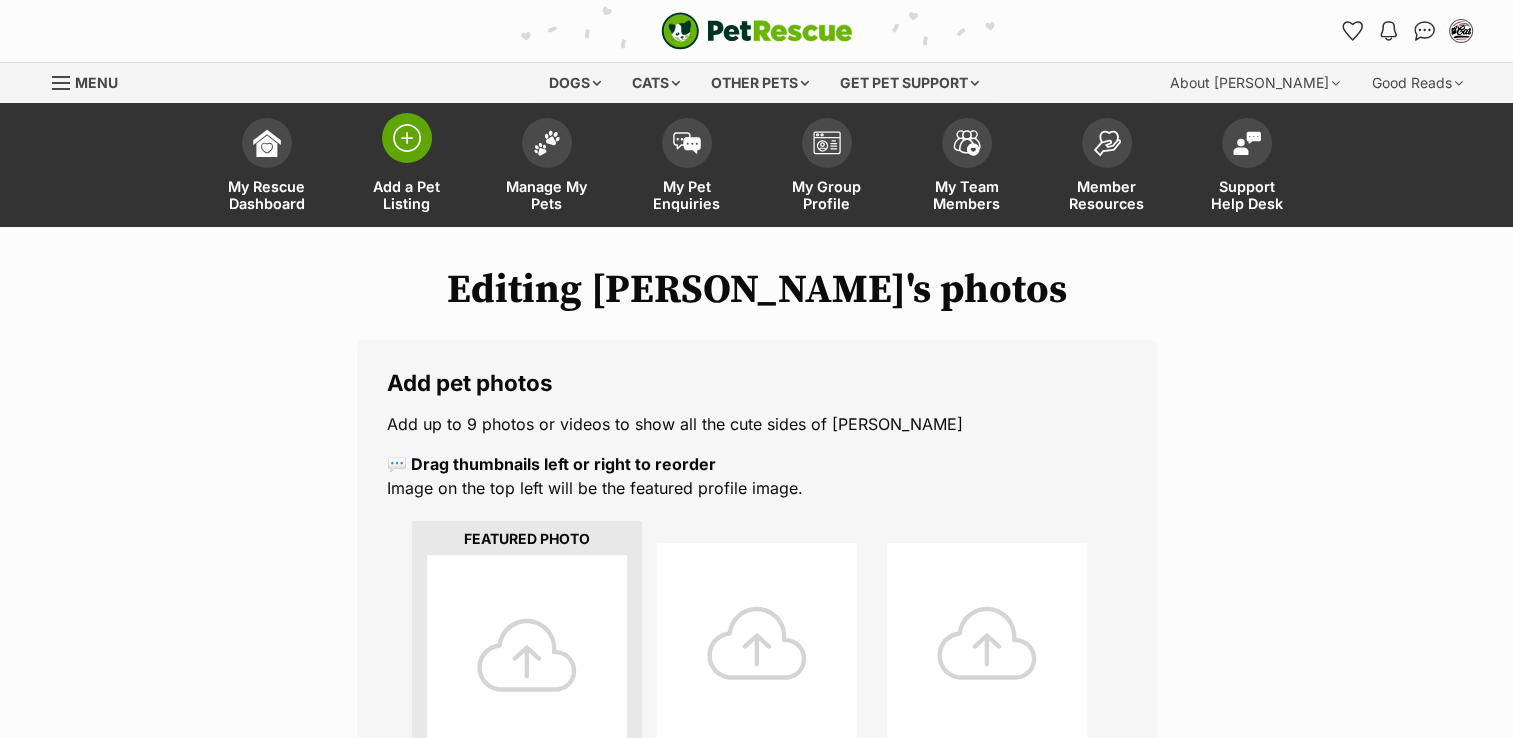 click at bounding box center (407, 138) 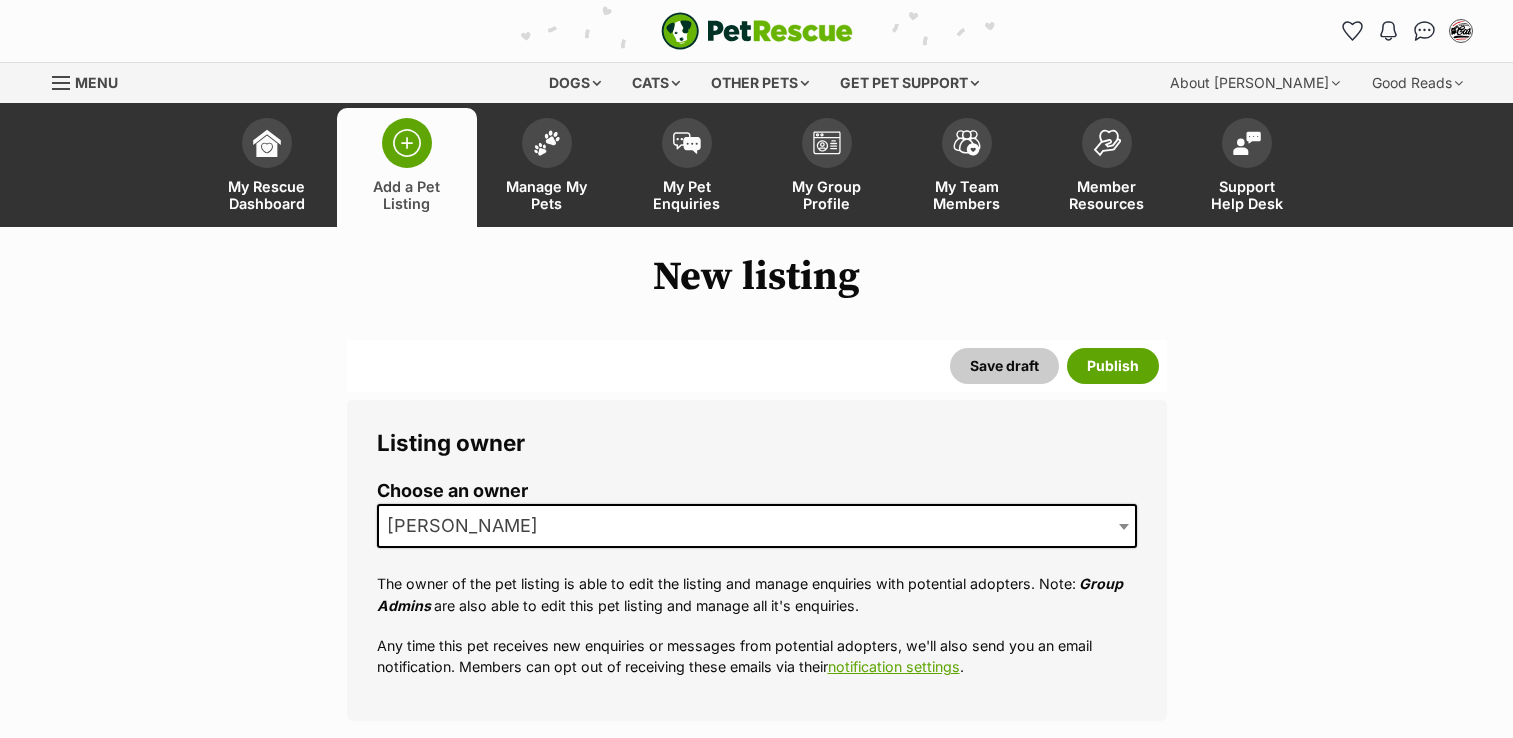 scroll, scrollTop: 0, scrollLeft: 0, axis: both 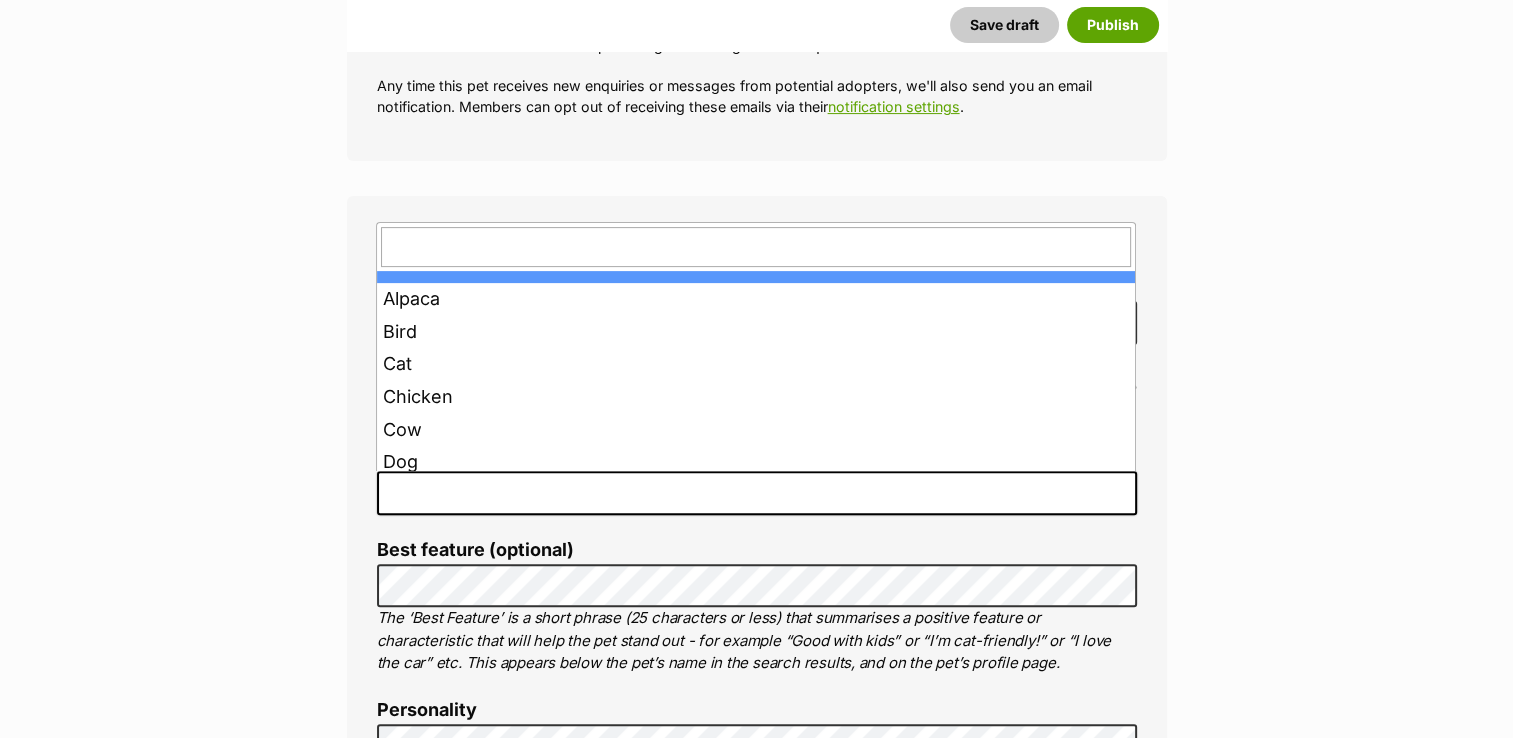 click at bounding box center [757, 493] 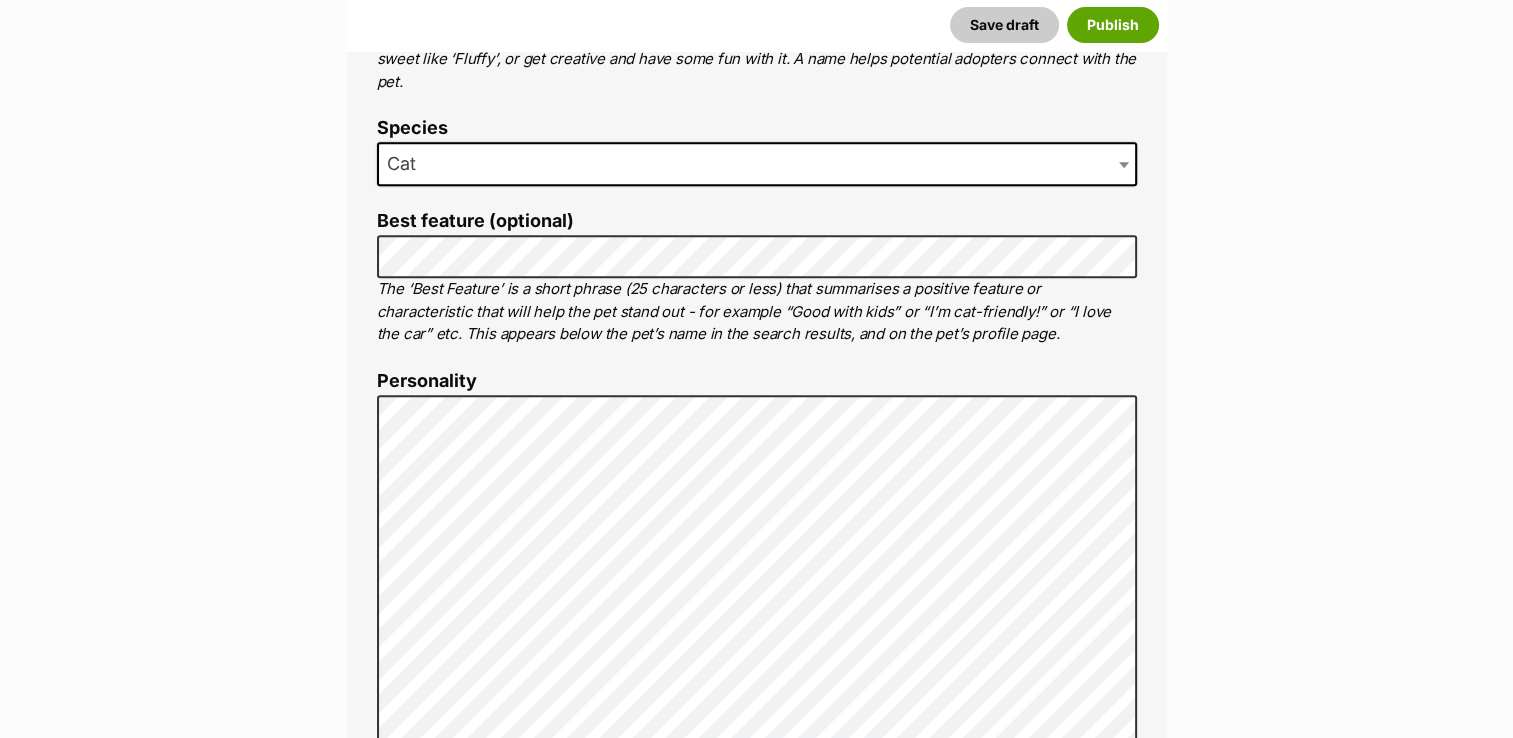 scroll, scrollTop: 906, scrollLeft: 0, axis: vertical 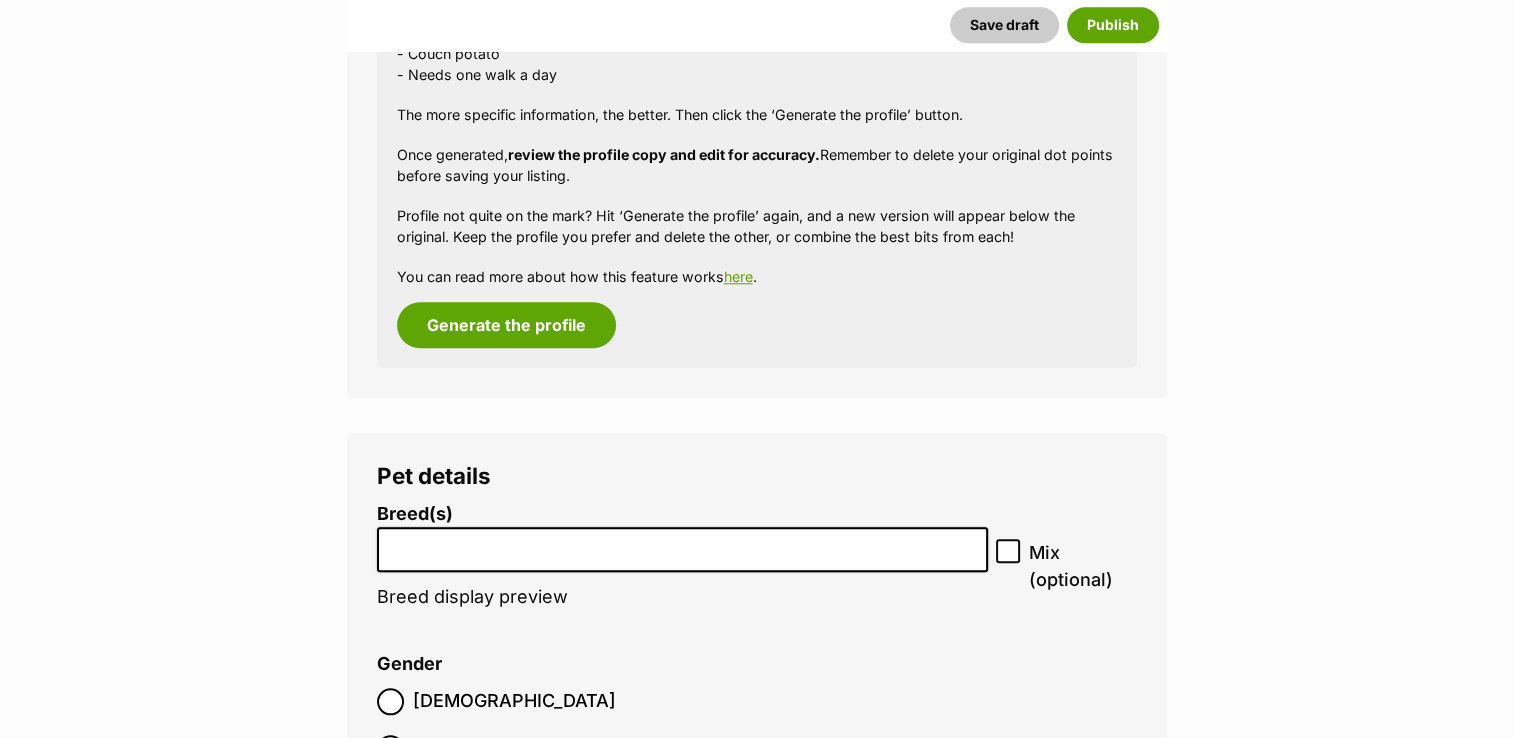 click at bounding box center (683, 544) 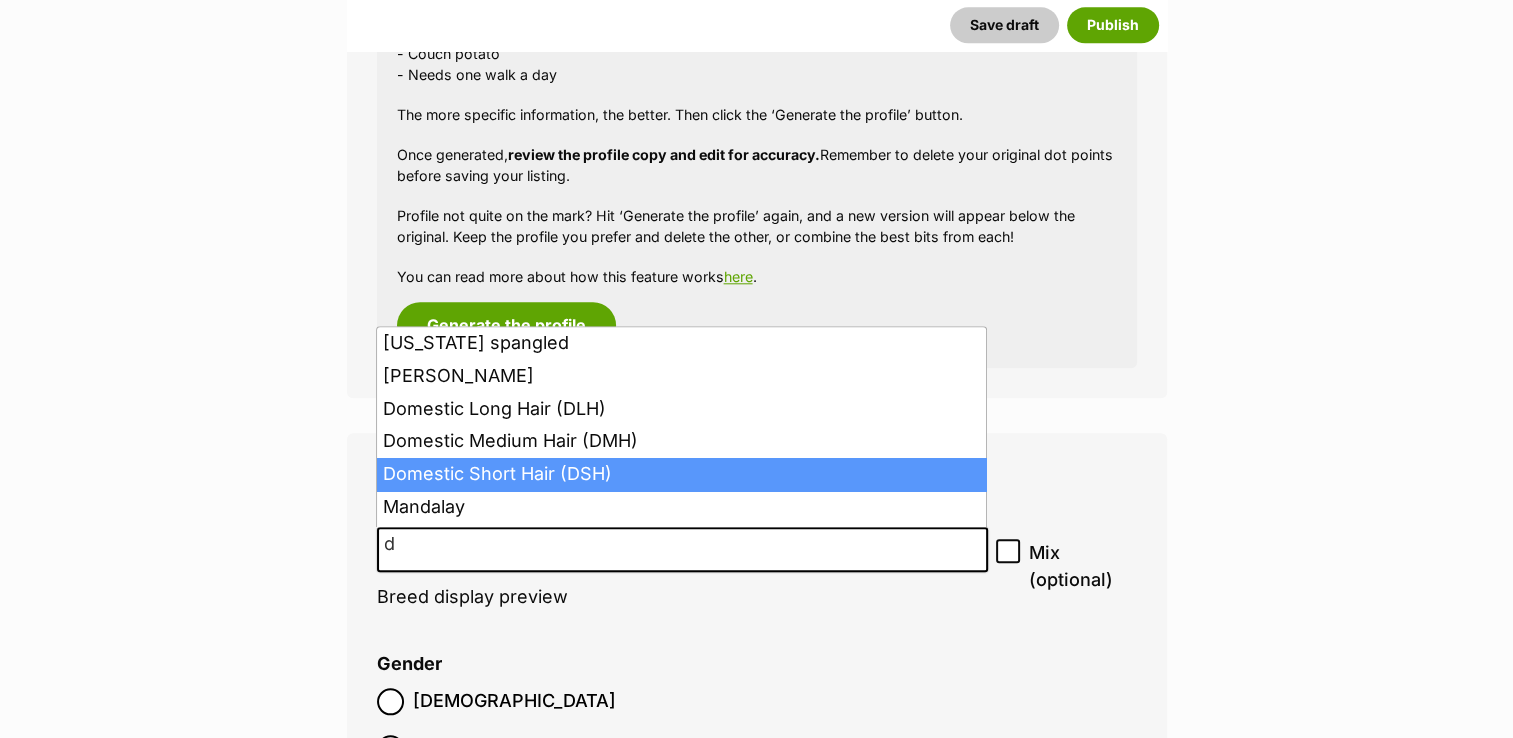 type on "d" 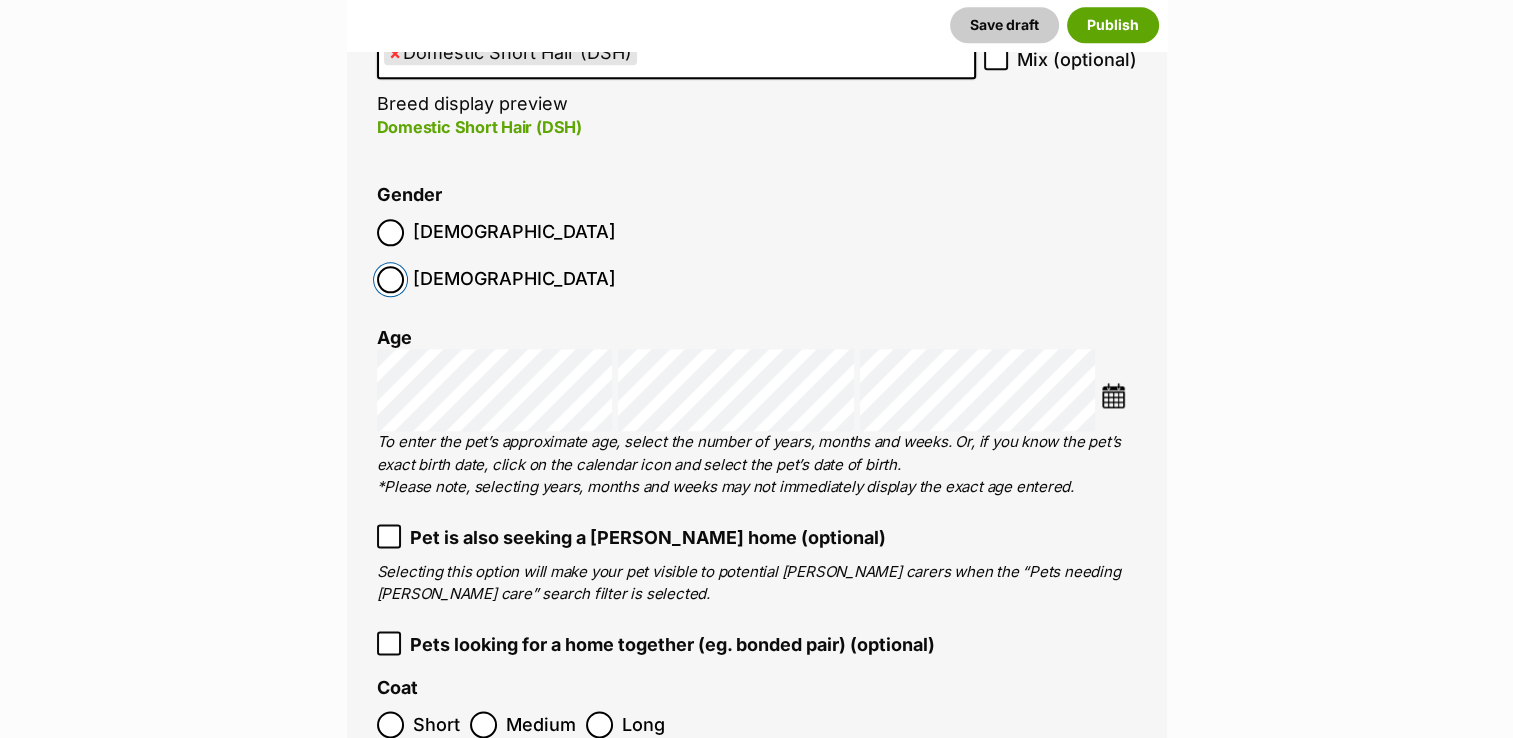 scroll, scrollTop: 2604, scrollLeft: 0, axis: vertical 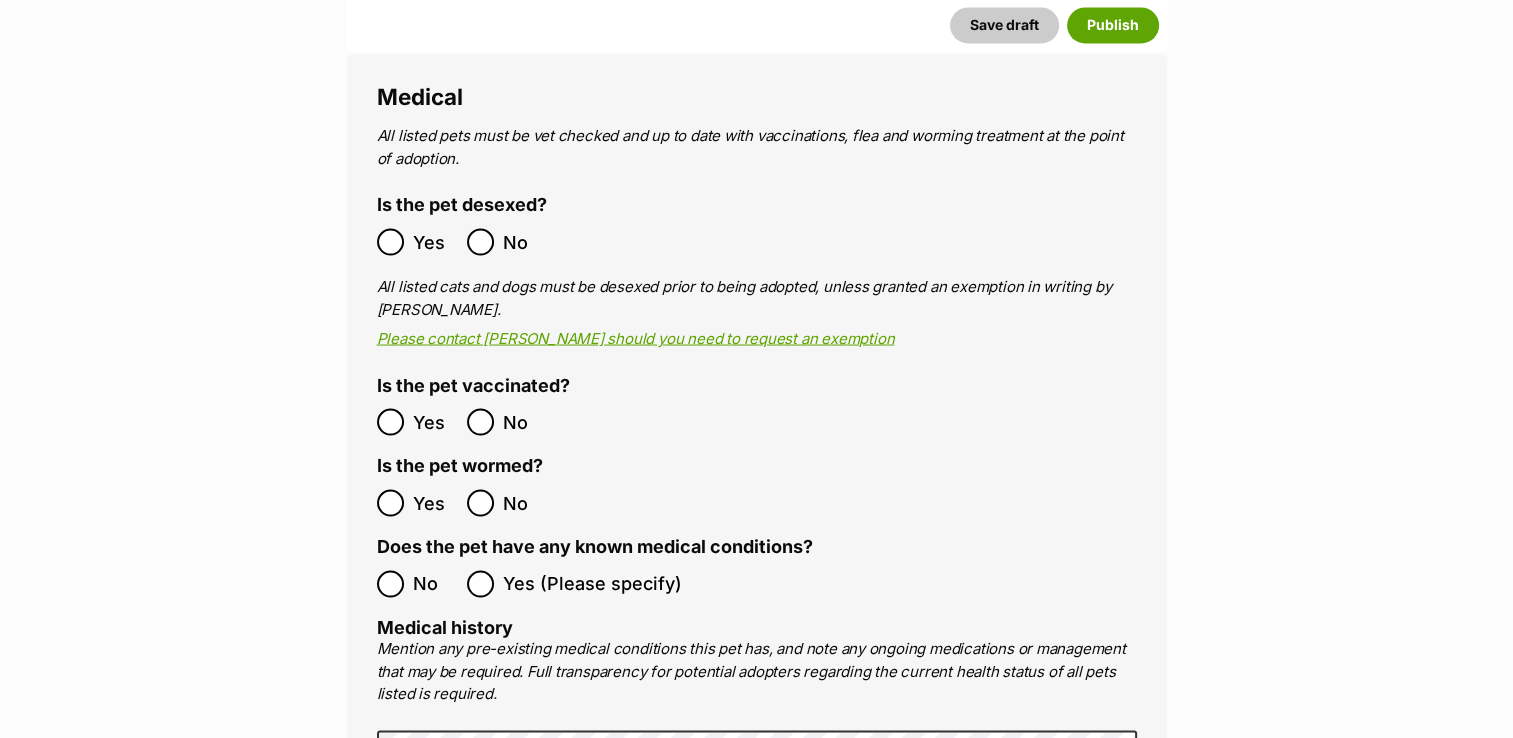 click on "Yes
No" at bounding box center [567, 502] 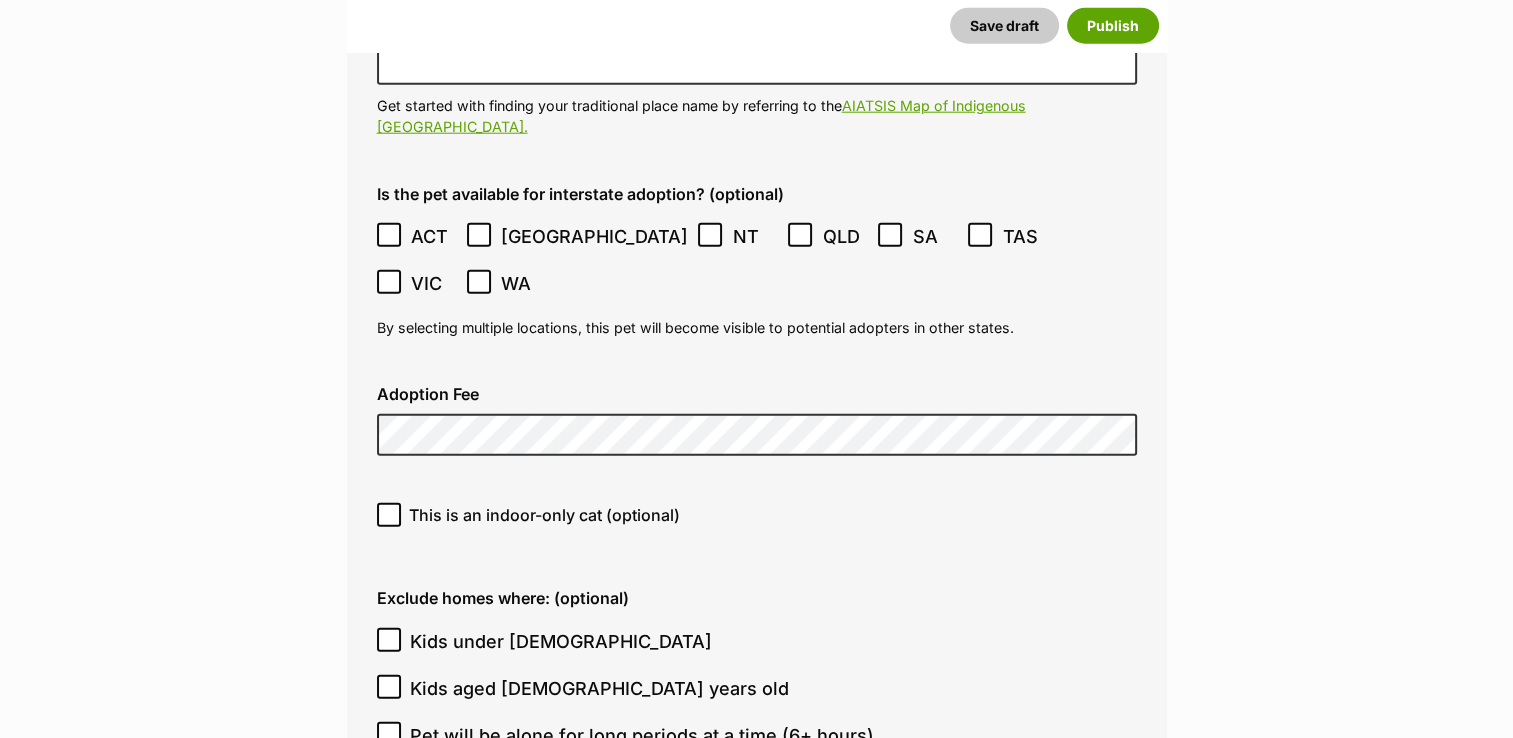 scroll, scrollTop: 5200, scrollLeft: 0, axis: vertical 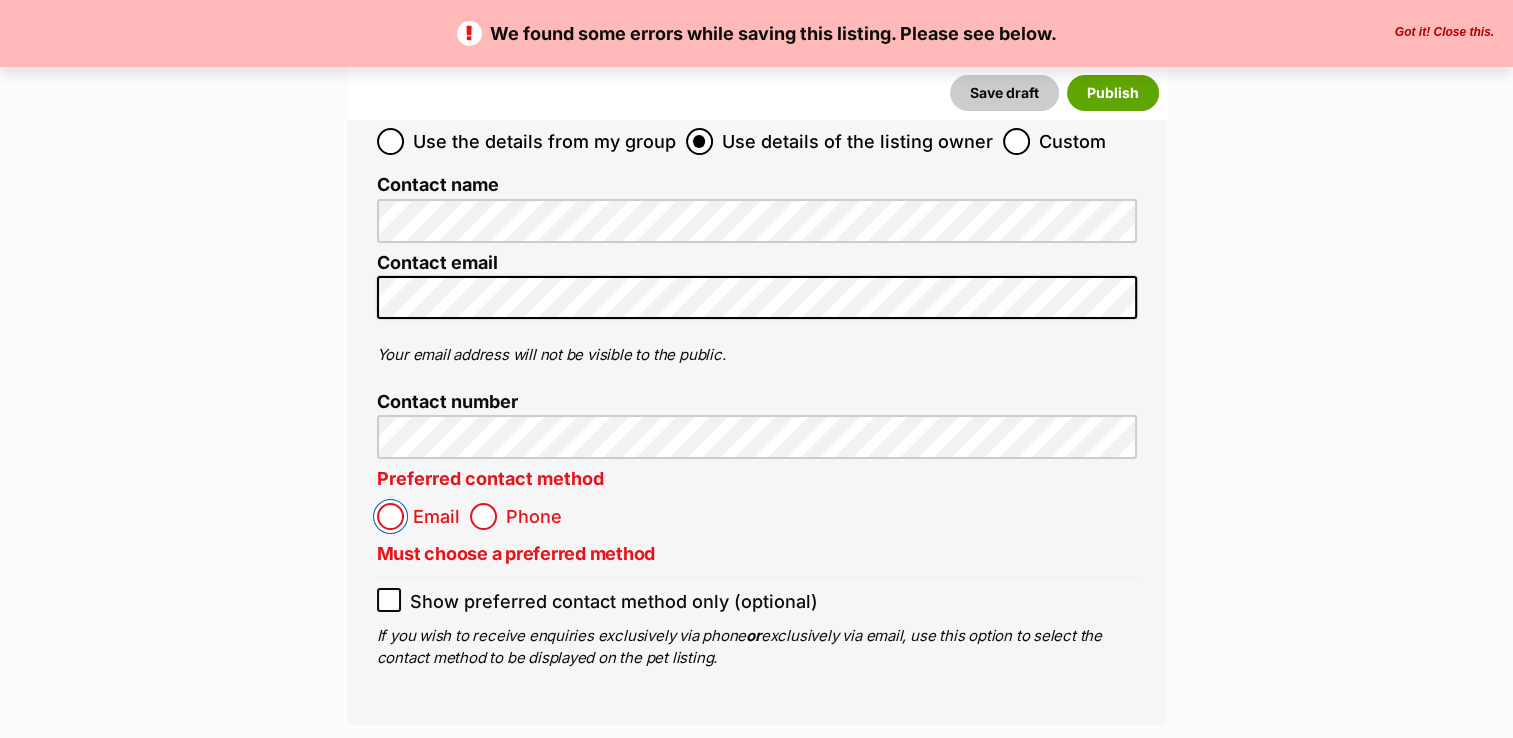 click on "Email" at bounding box center (390, 516) 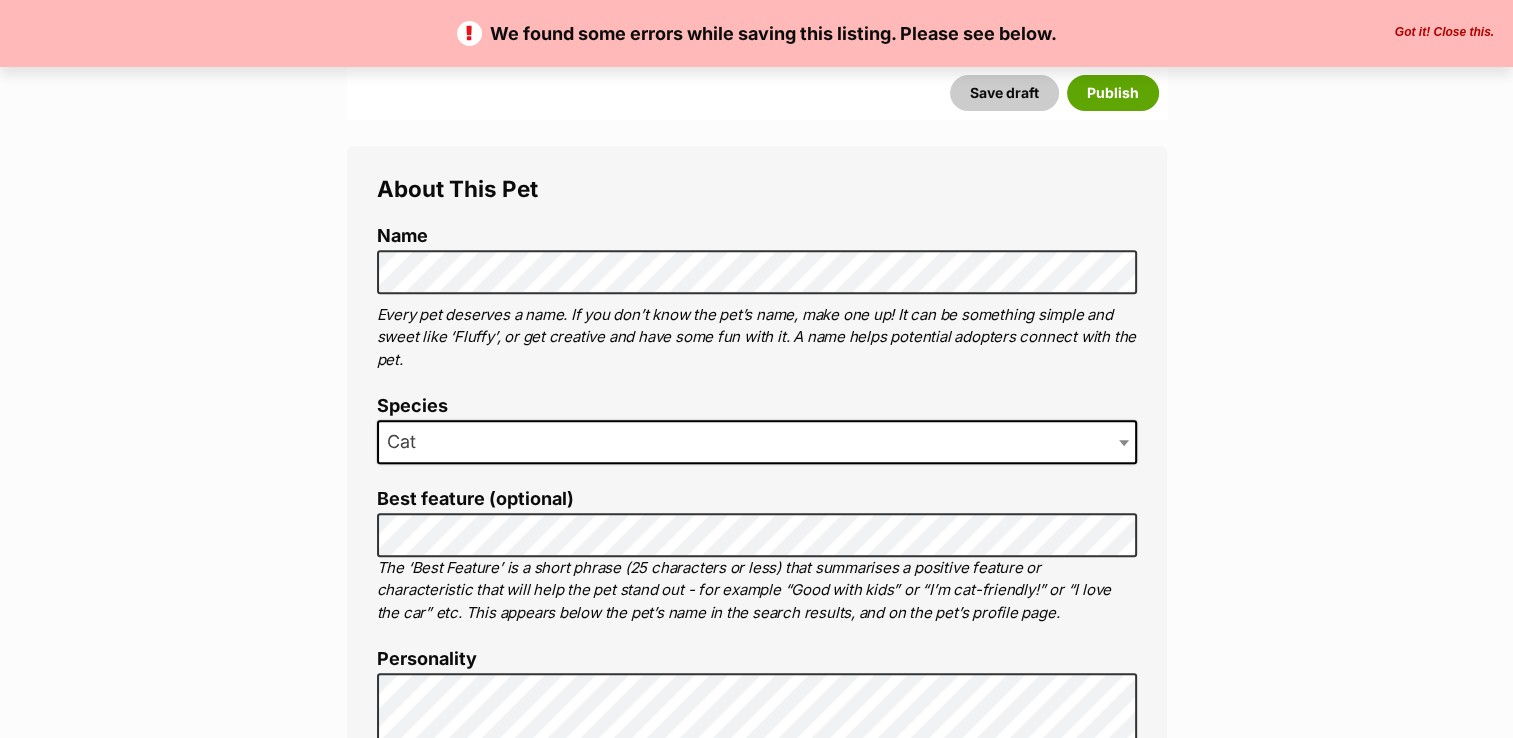 scroll, scrollTop: 780, scrollLeft: 0, axis: vertical 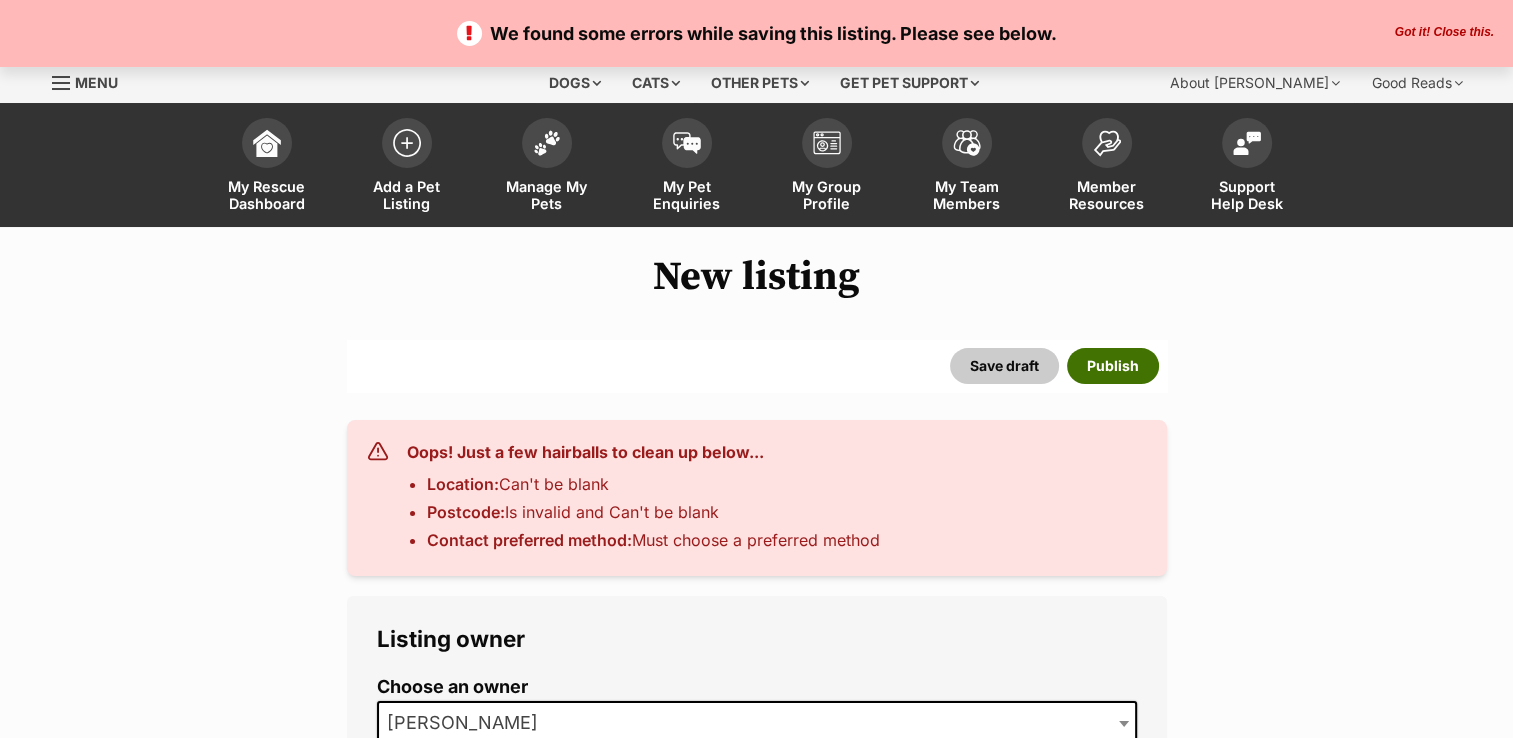 click on "Publish" at bounding box center (1113, 366) 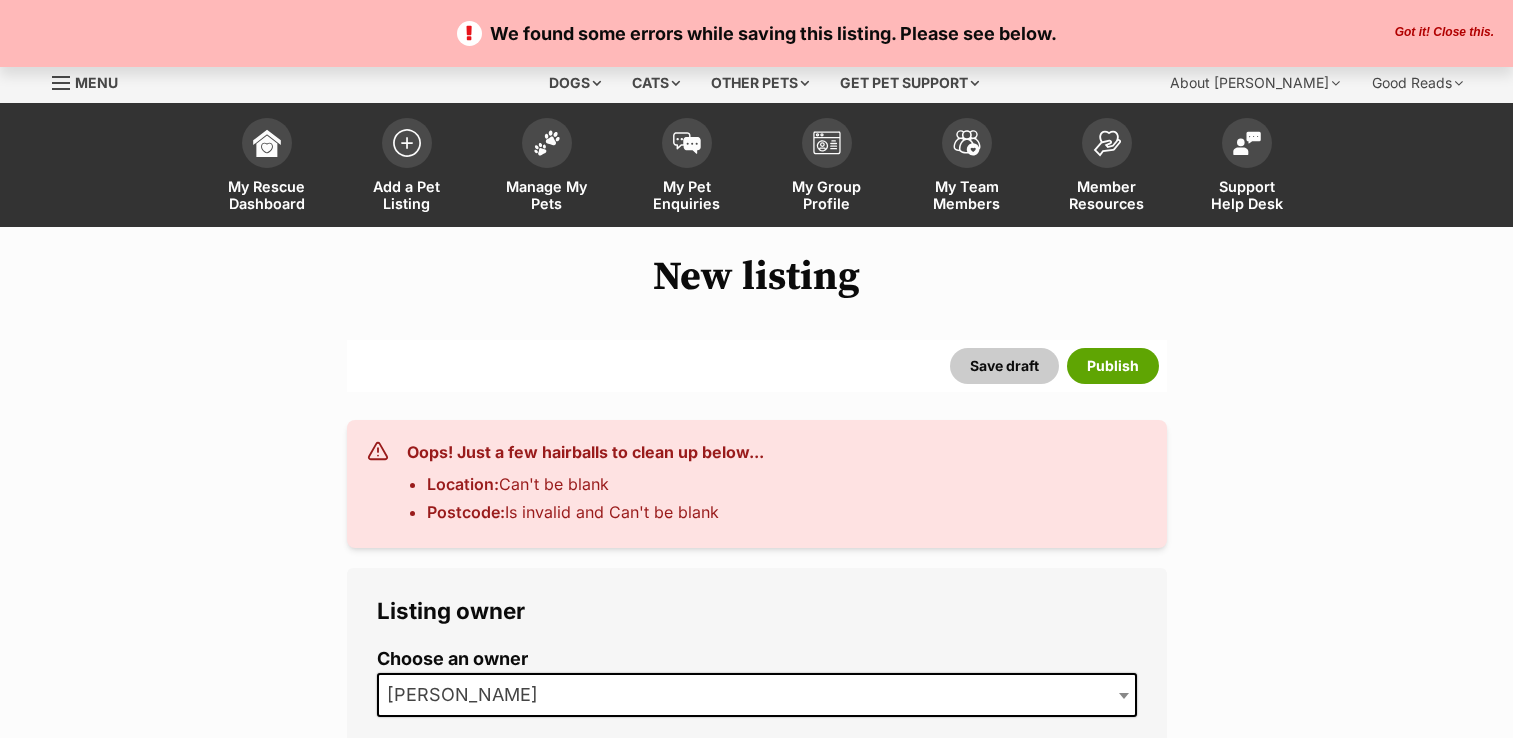 scroll, scrollTop: 0, scrollLeft: 0, axis: both 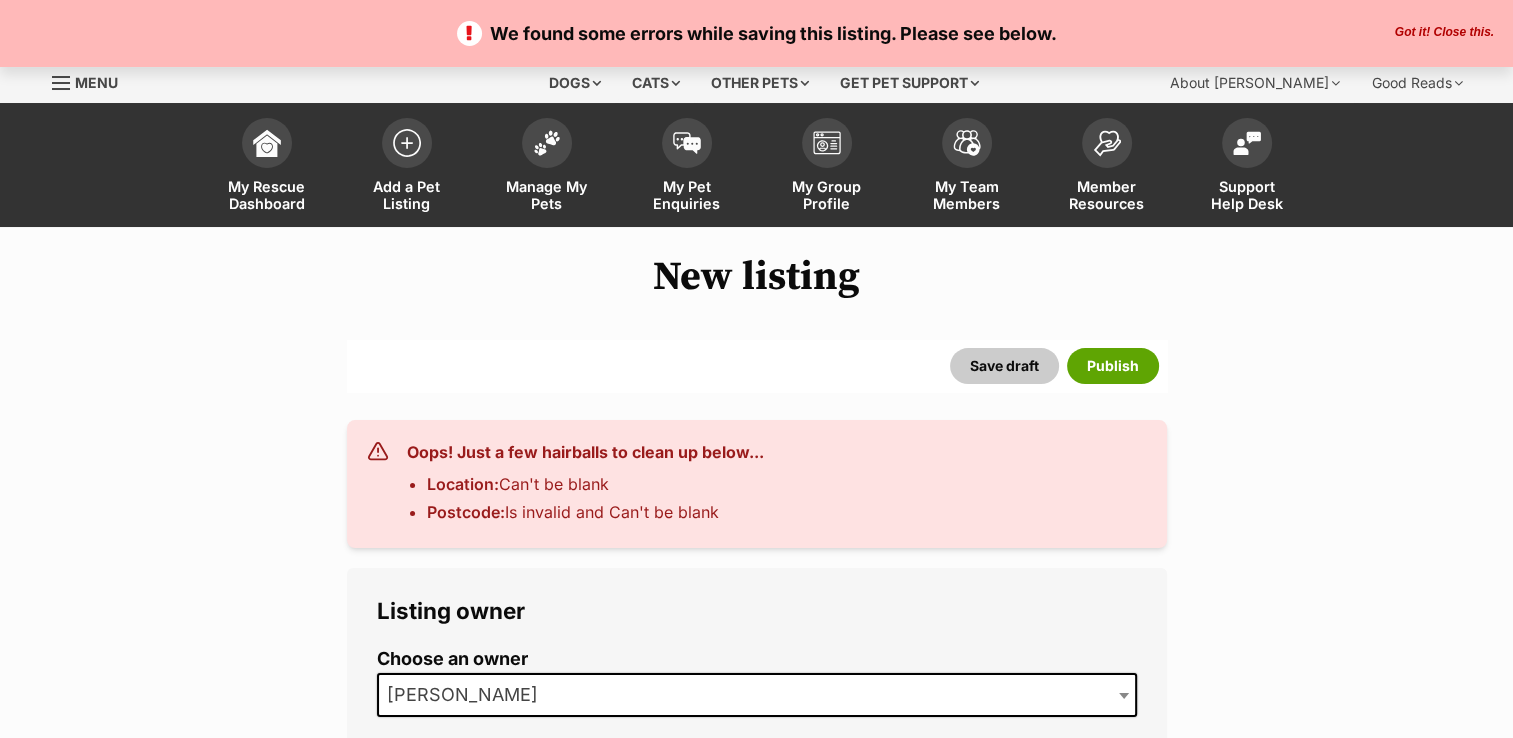 click on "Got it! Close this." at bounding box center (1444, 33) 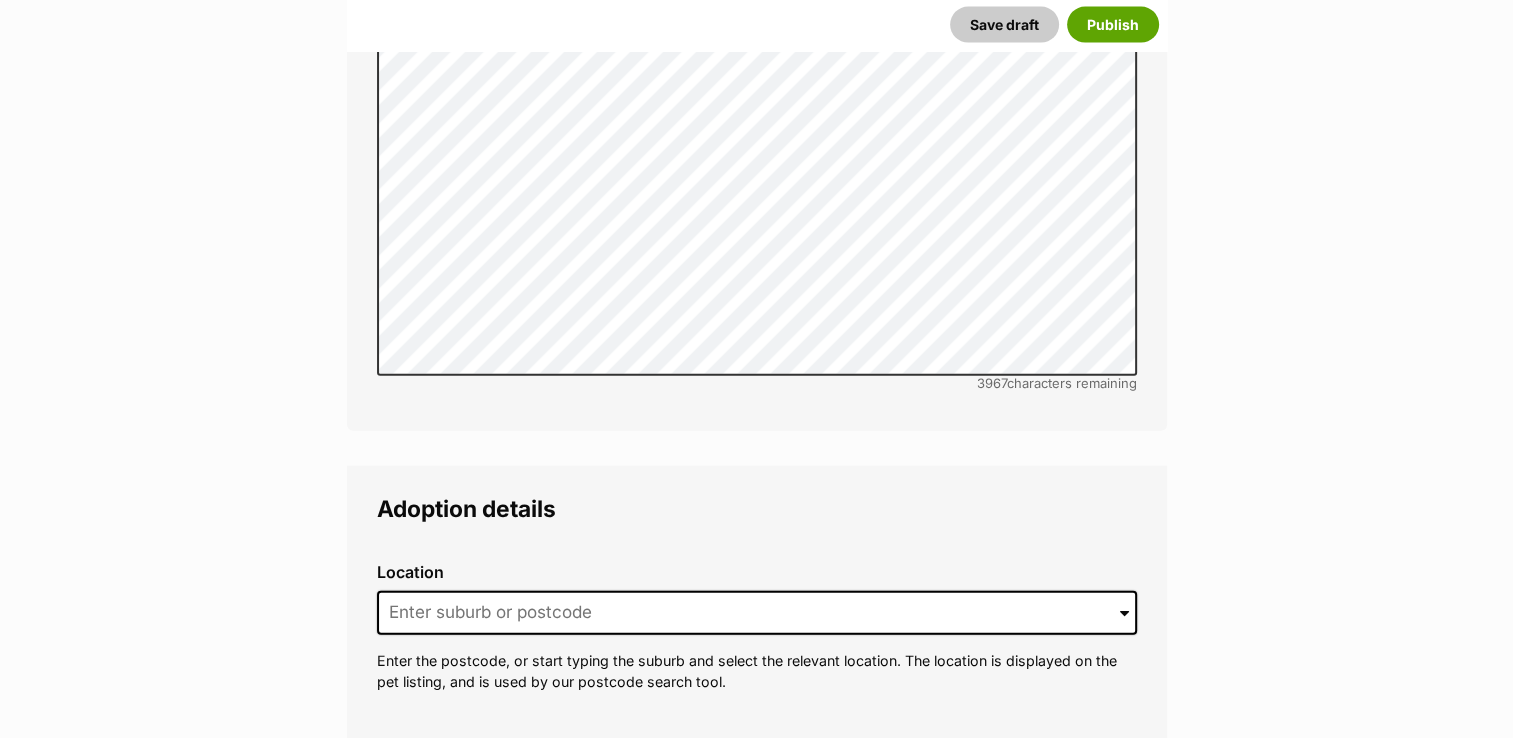 scroll, scrollTop: 5166, scrollLeft: 0, axis: vertical 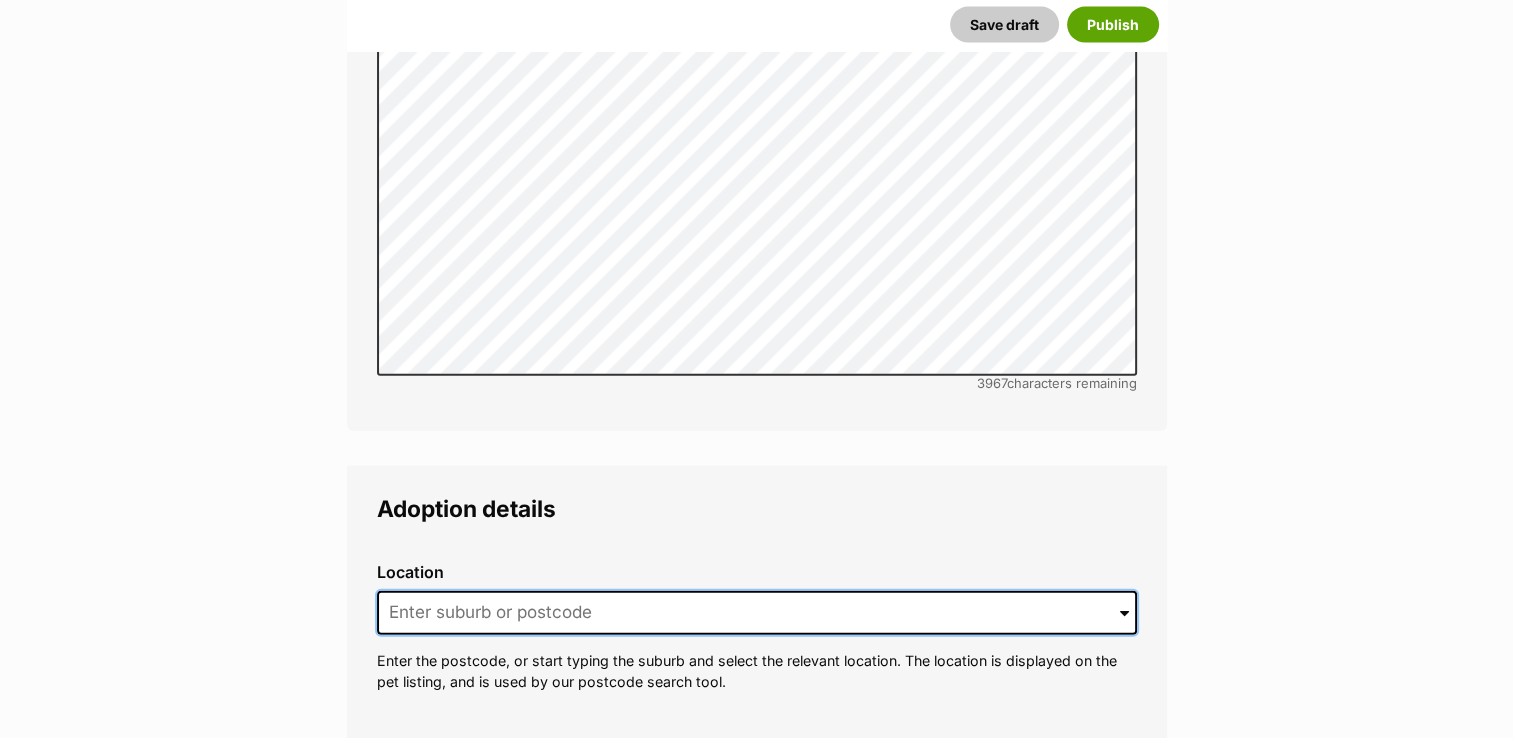 click at bounding box center [757, 613] 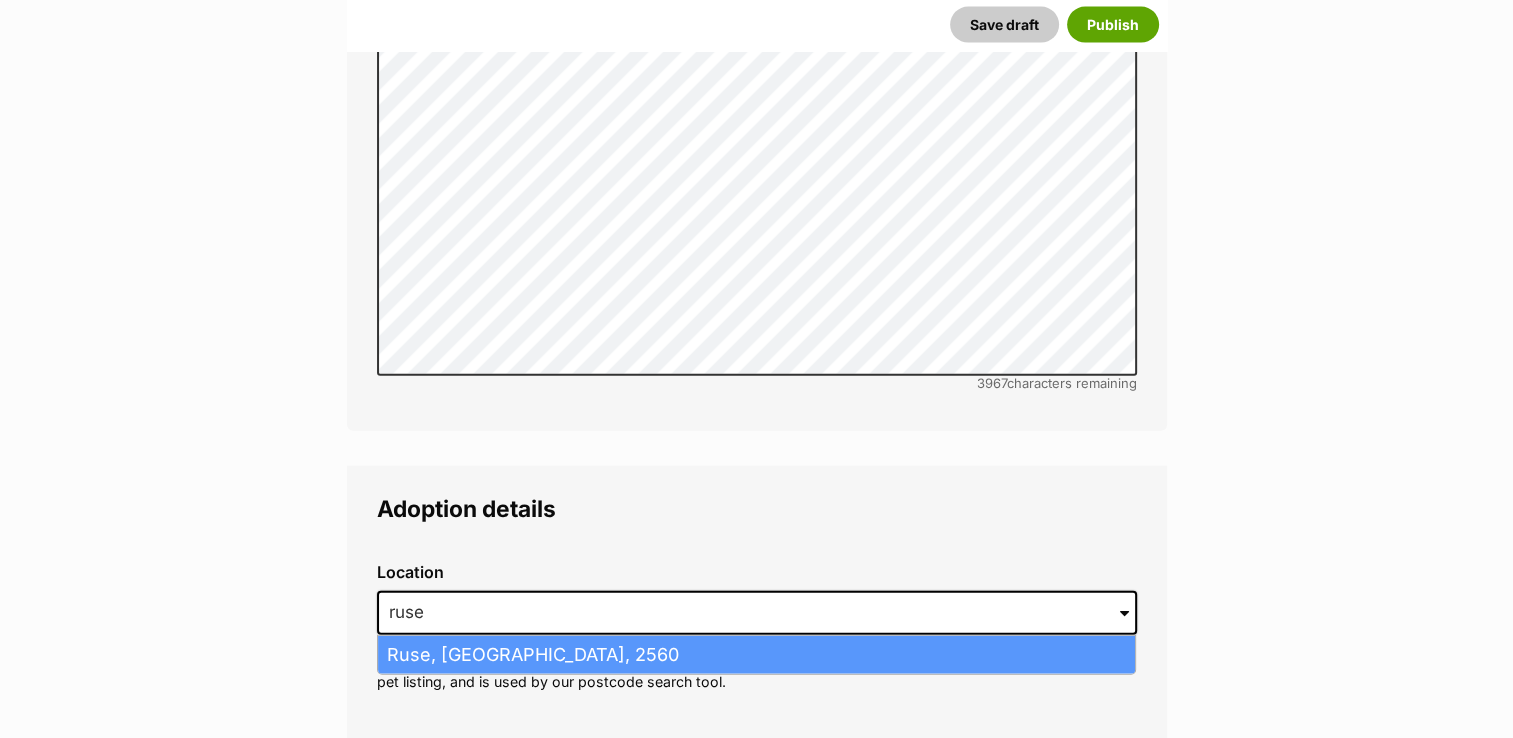 click on "Ruse, New South Wales, 2560" at bounding box center (756, 655) 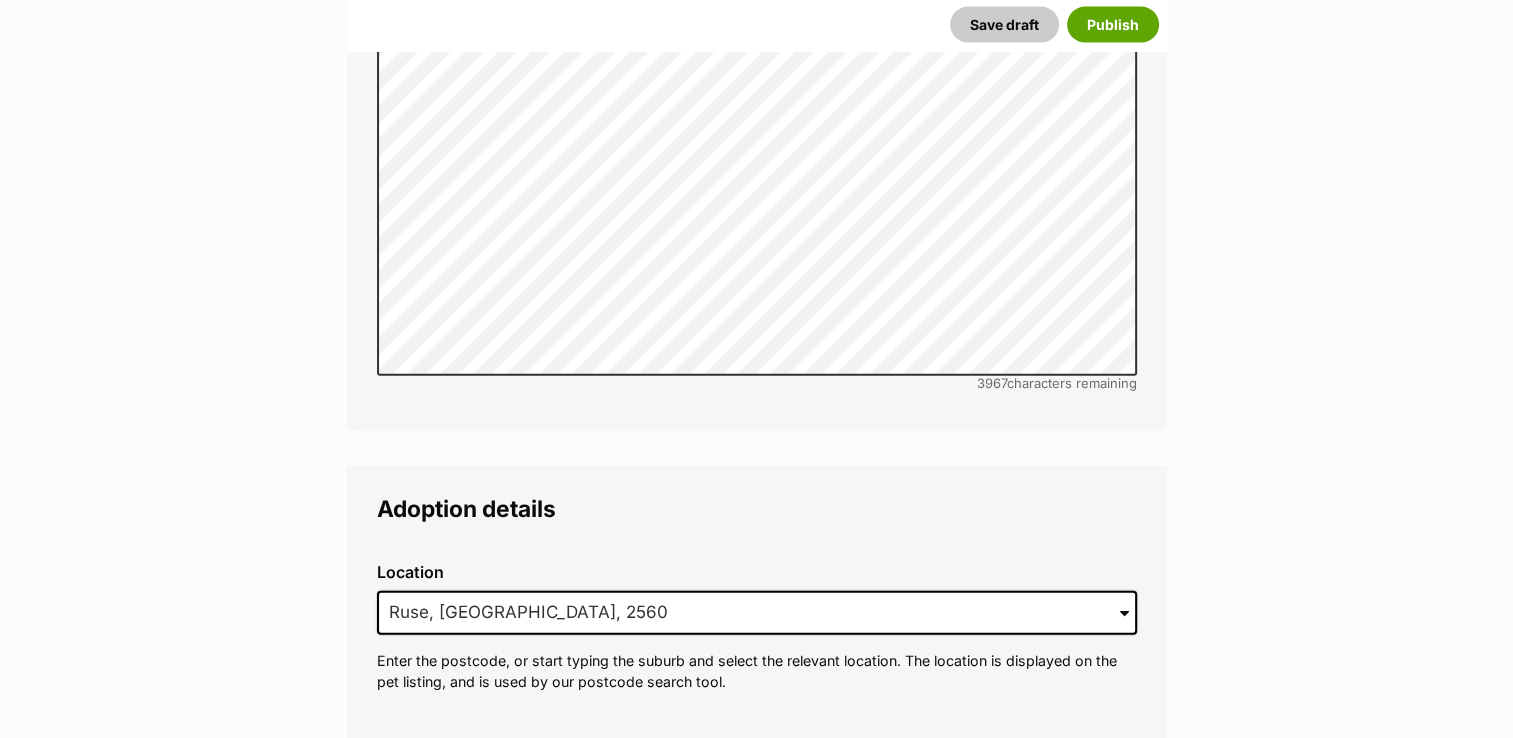 scroll, scrollTop: 5166, scrollLeft: 0, axis: vertical 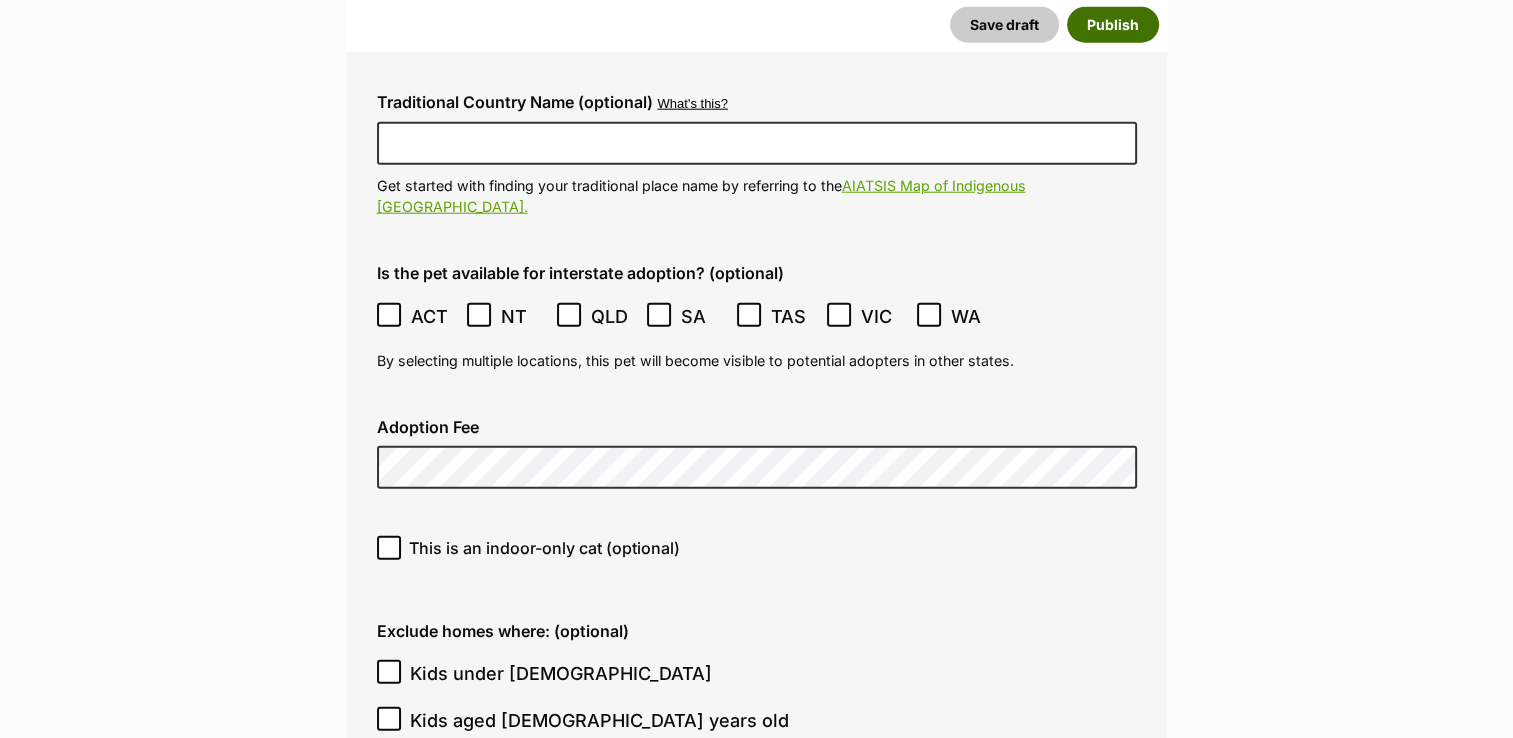 click on "Publish" at bounding box center [1113, 25] 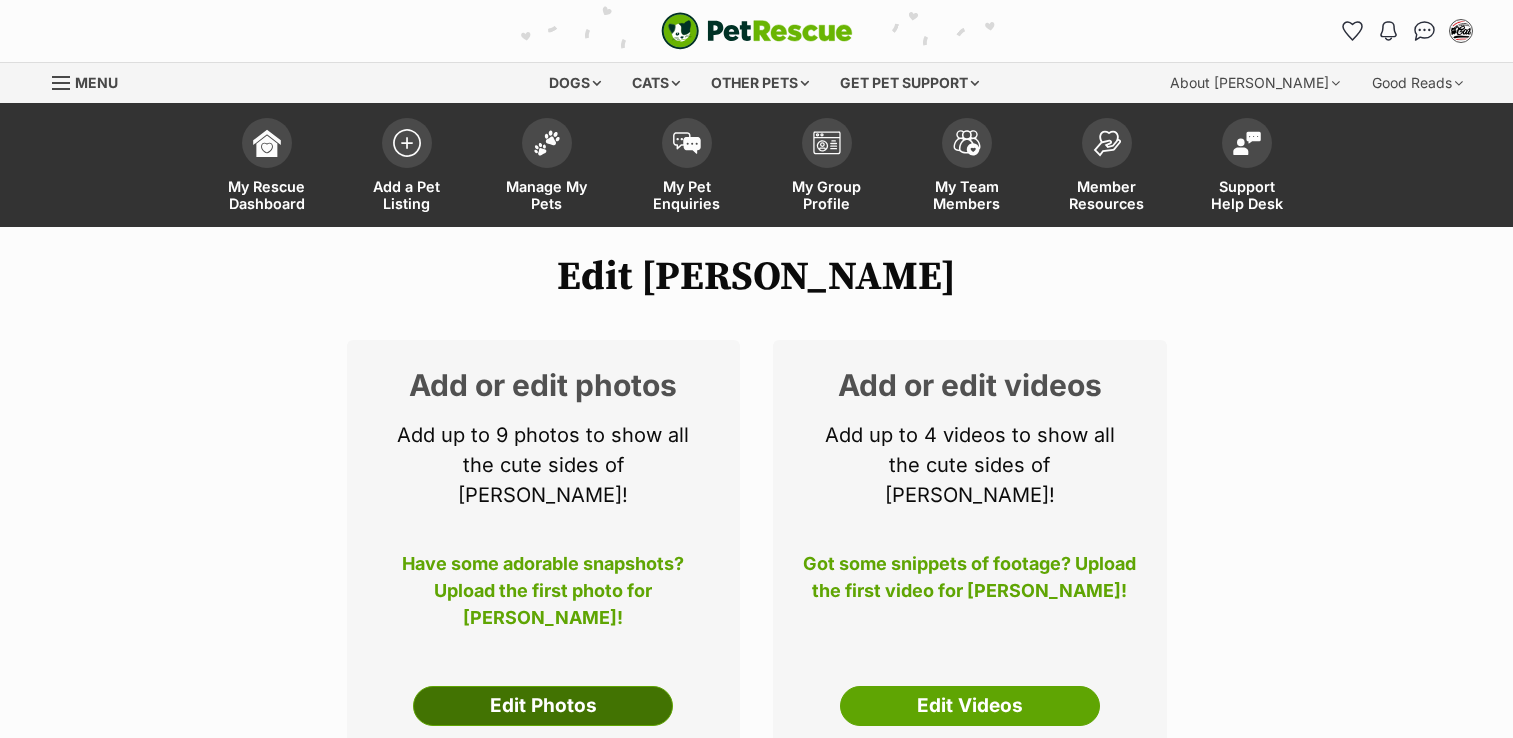 scroll, scrollTop: 0, scrollLeft: 0, axis: both 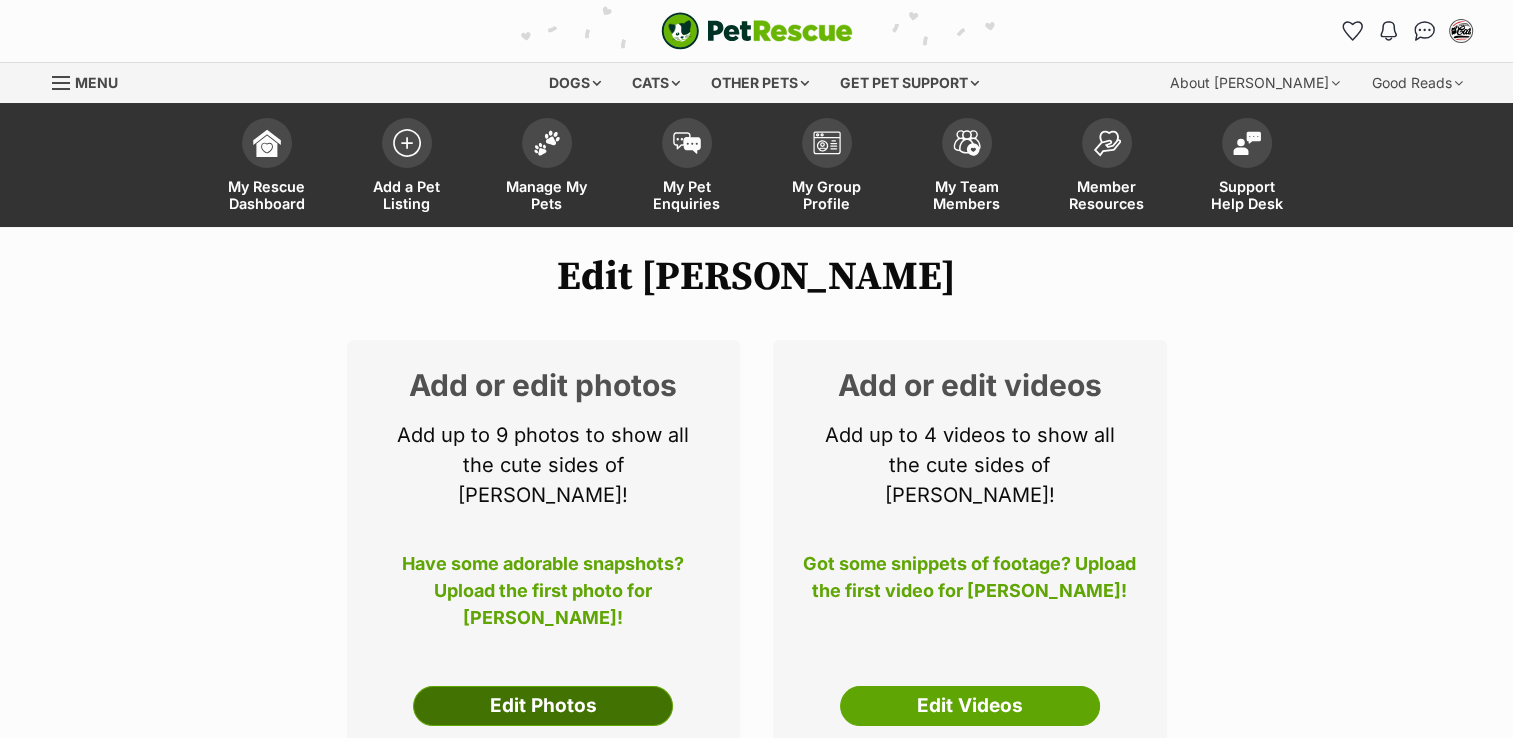 click on "Edit Photos" at bounding box center [543, 706] 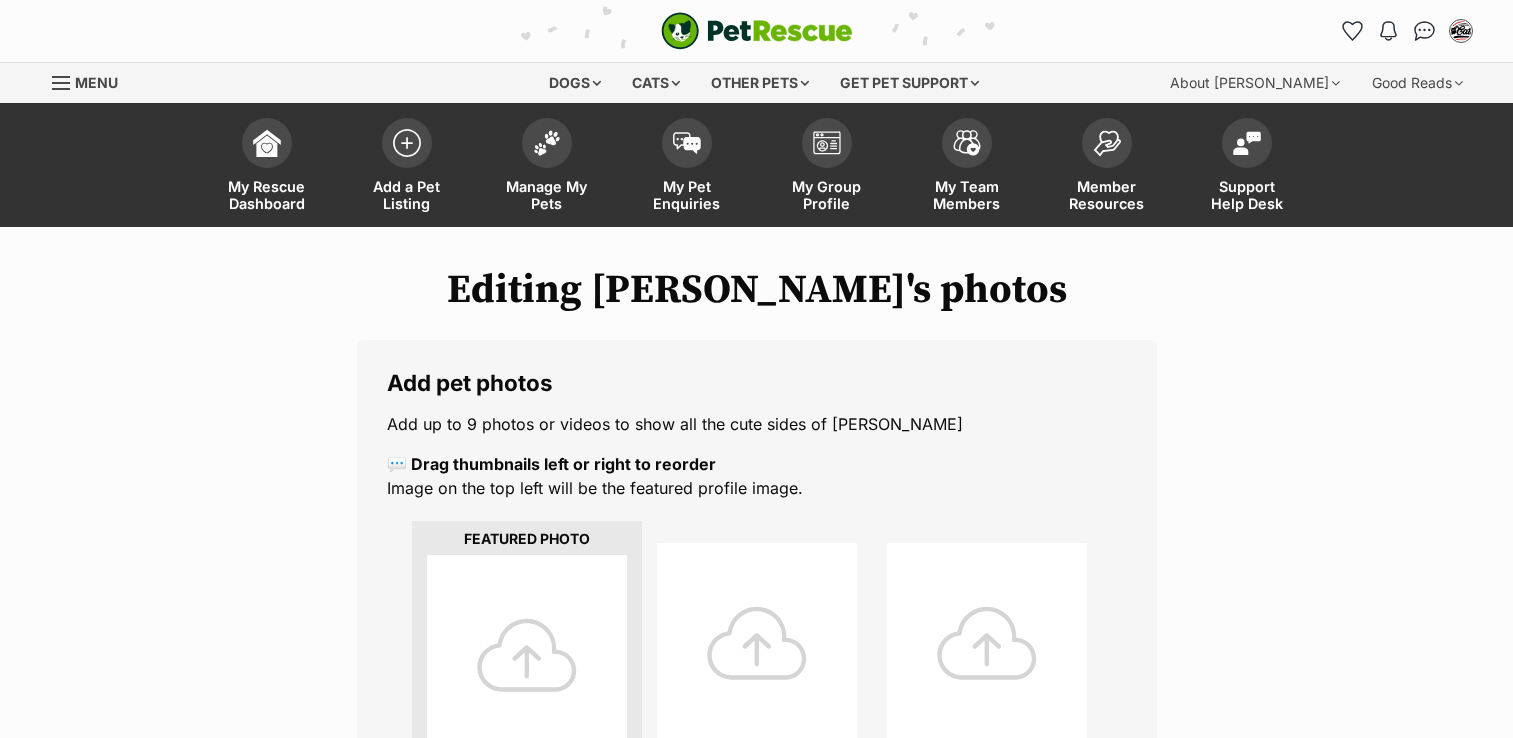 scroll, scrollTop: 0, scrollLeft: 0, axis: both 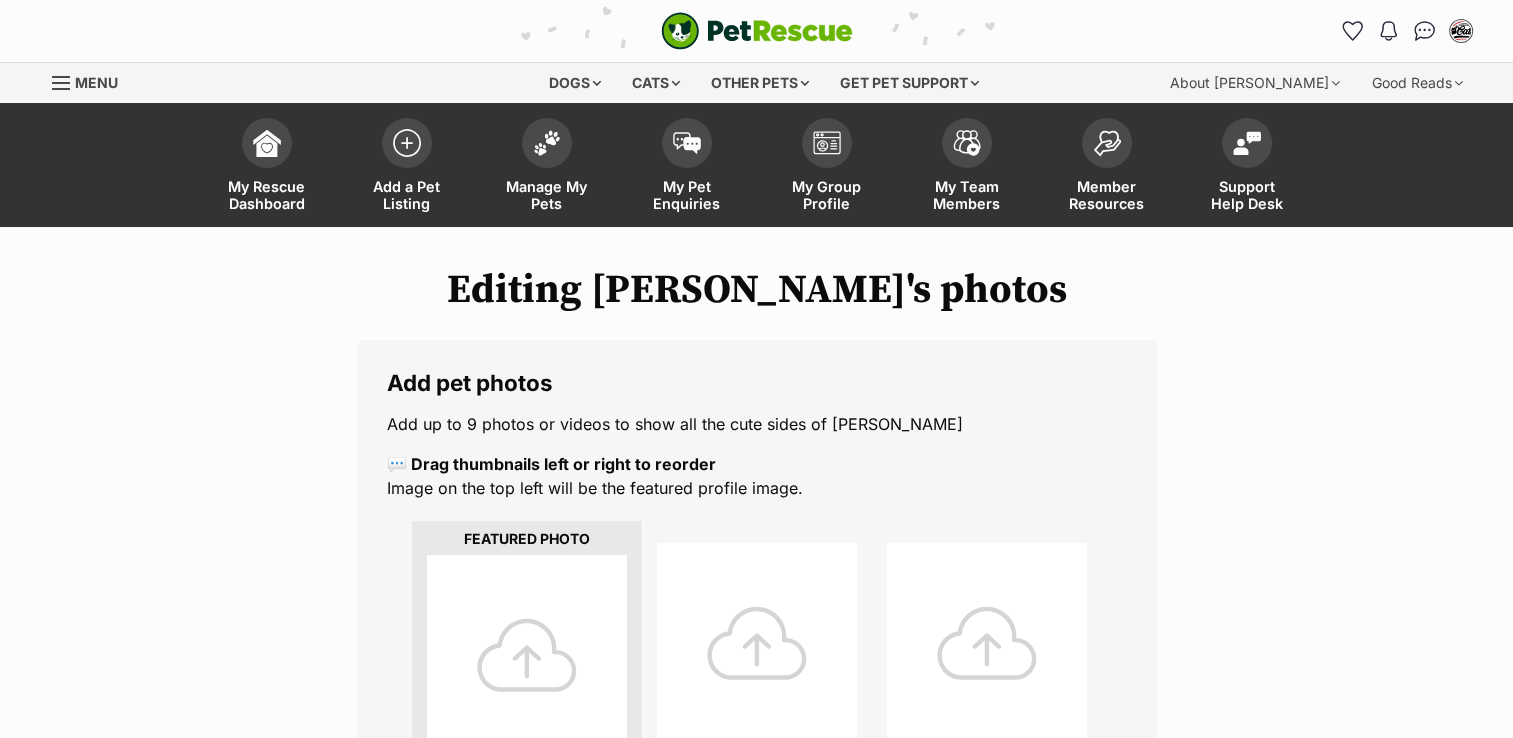 click at bounding box center (527, 655) 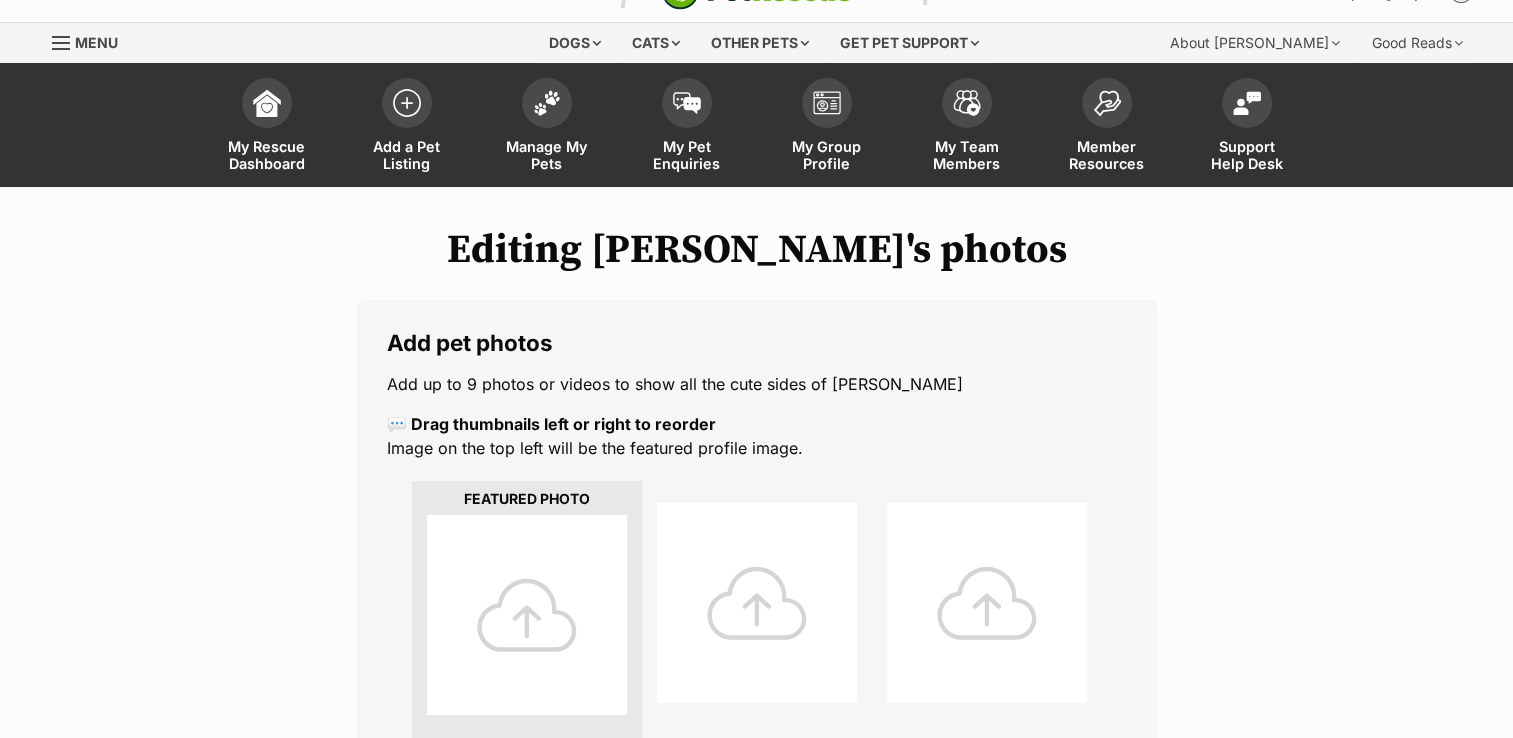 scroll, scrollTop: 226, scrollLeft: 0, axis: vertical 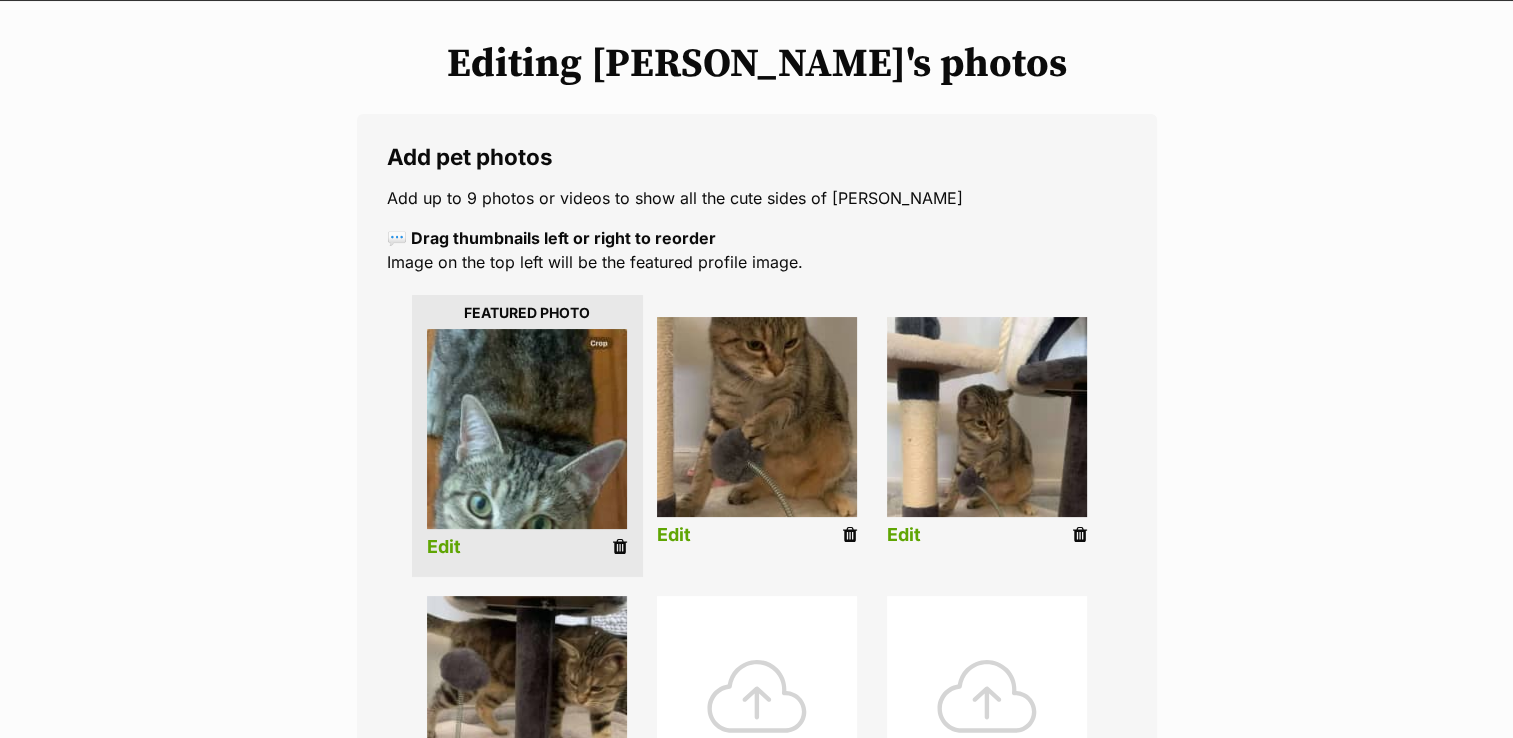 click on "Edit" at bounding box center [444, 547] 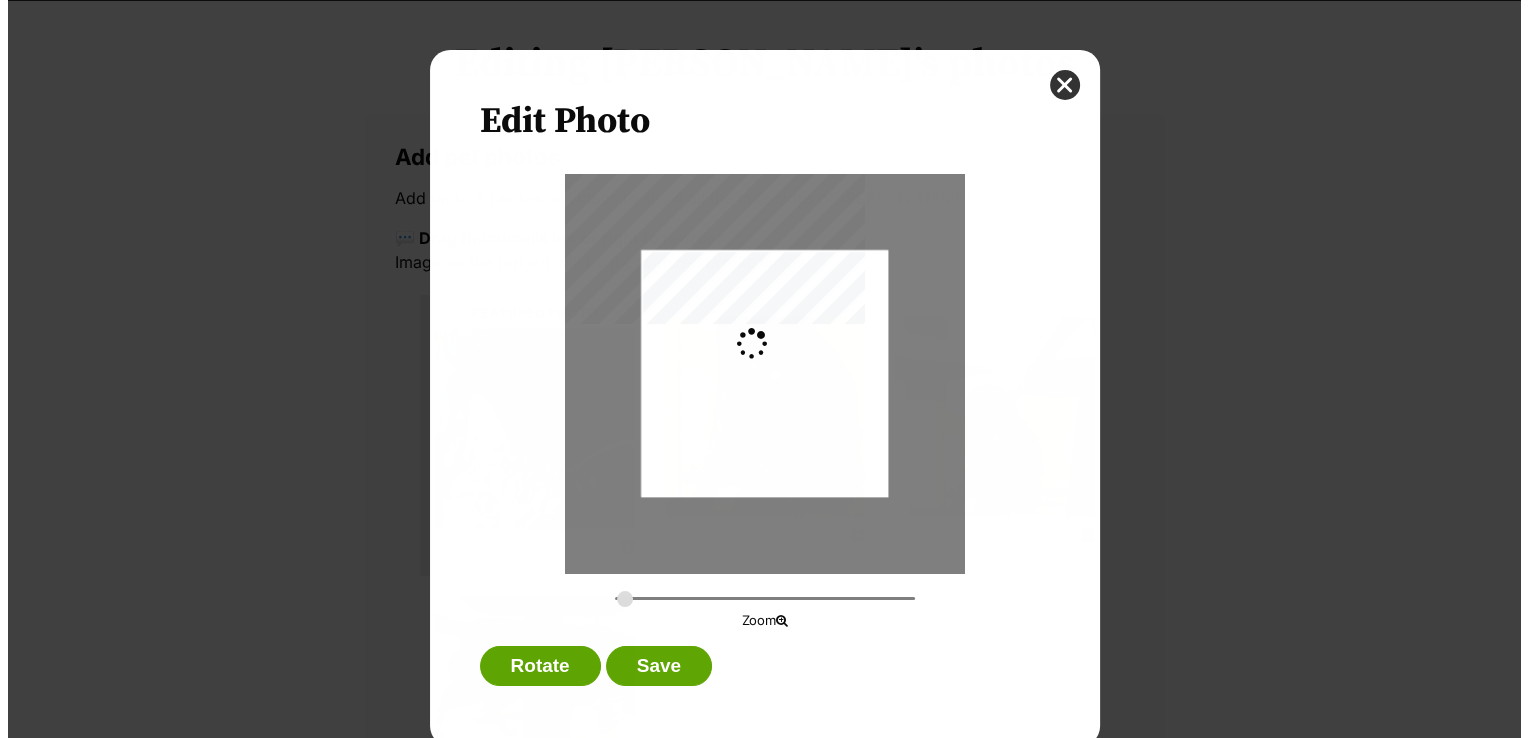 scroll, scrollTop: 0, scrollLeft: 0, axis: both 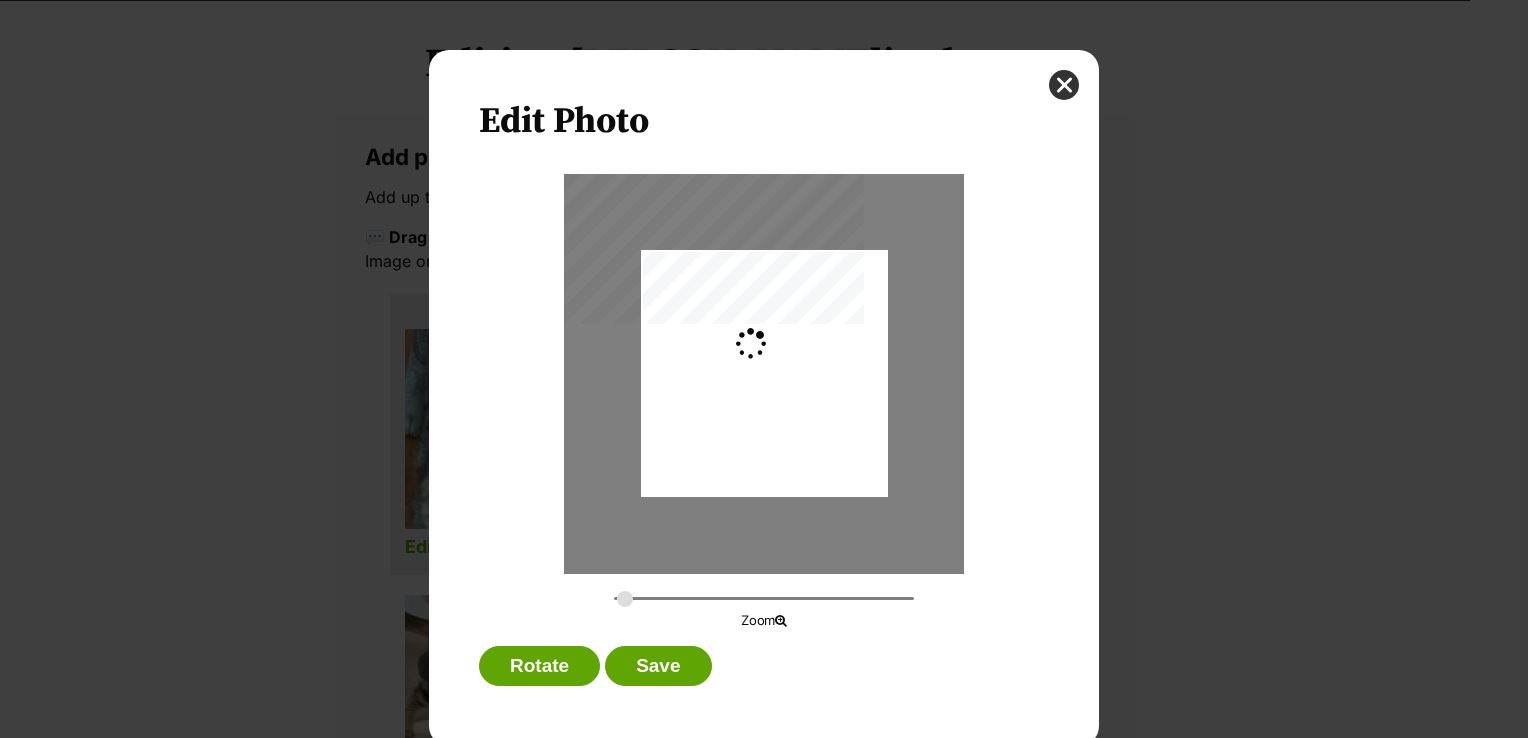 type on "0.2744" 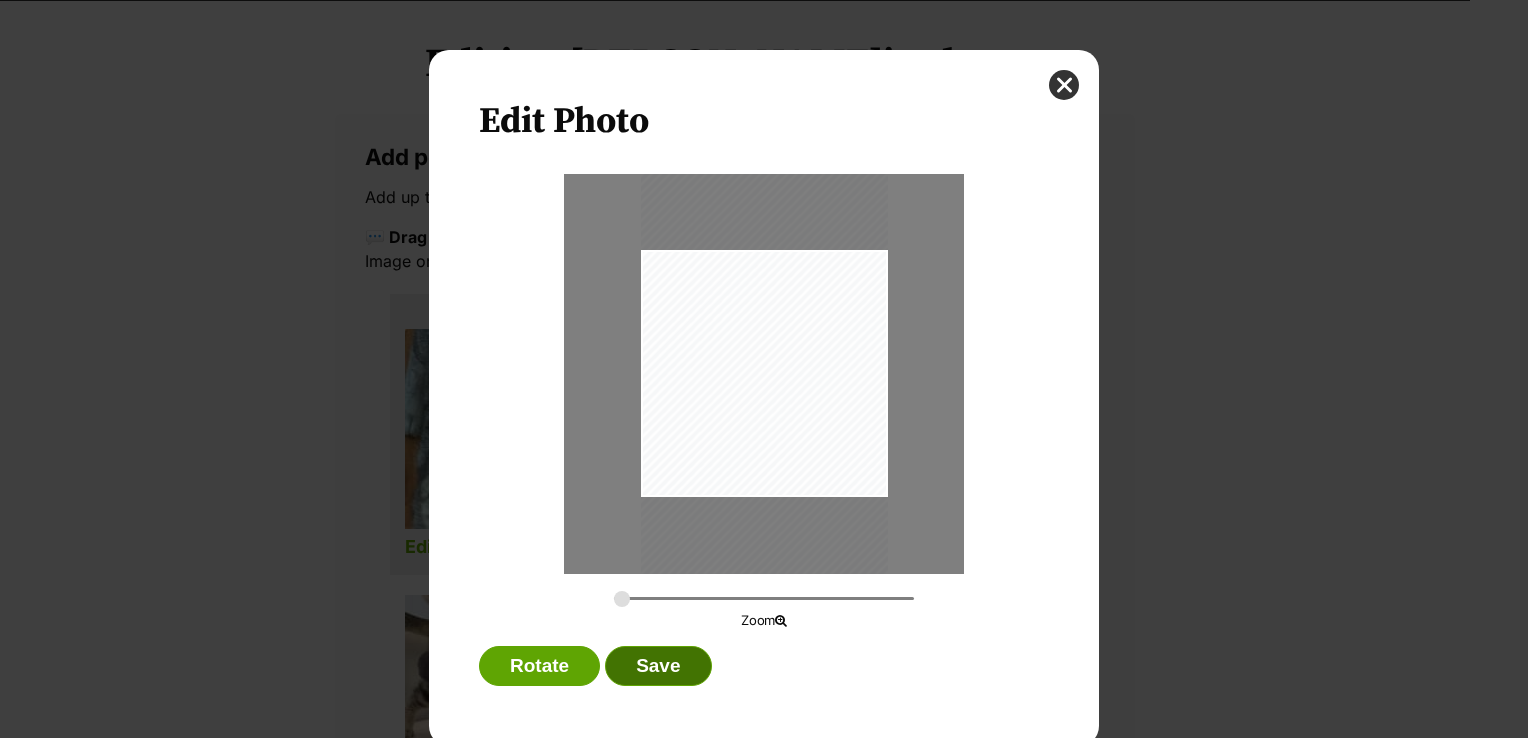 click on "Save" at bounding box center (658, 666) 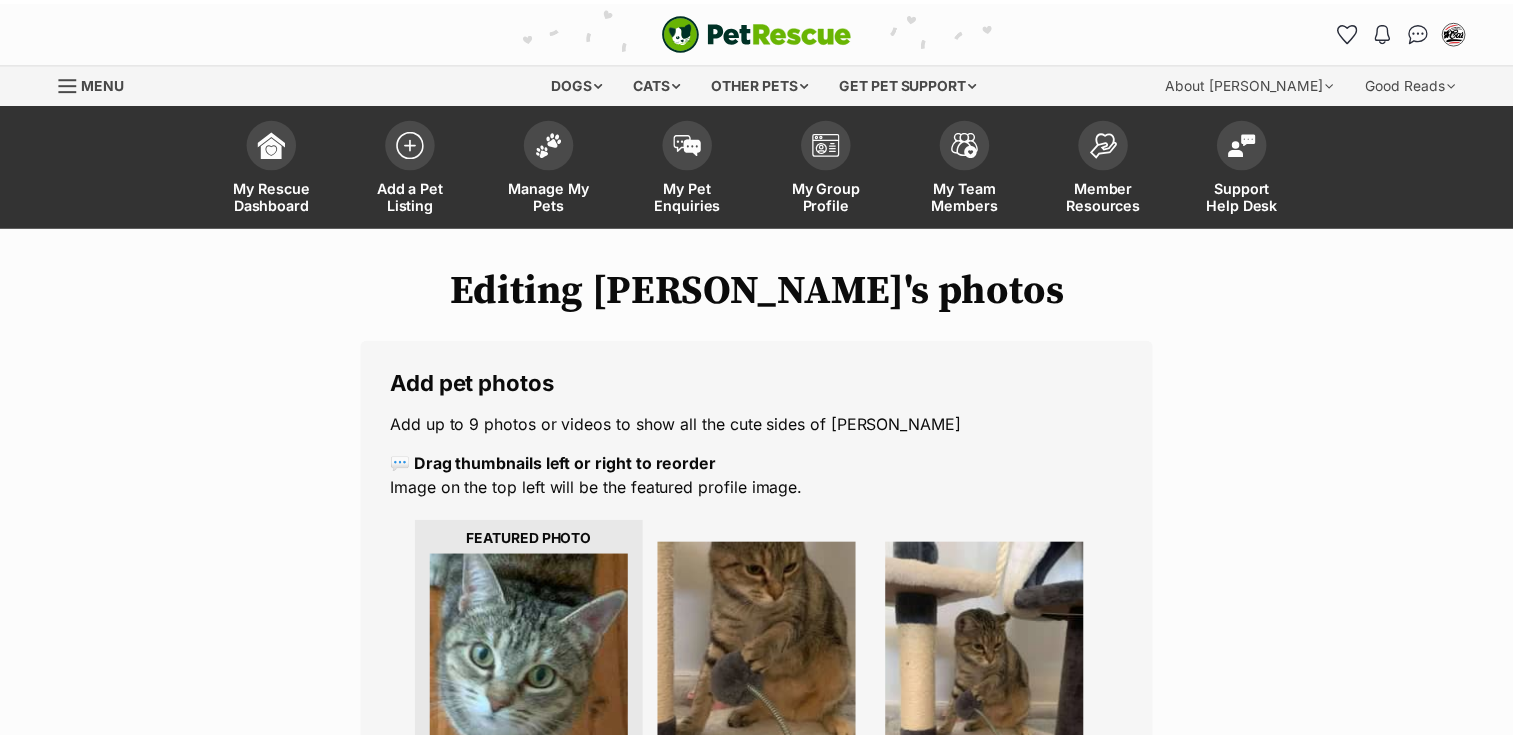 scroll, scrollTop: 226, scrollLeft: 0, axis: vertical 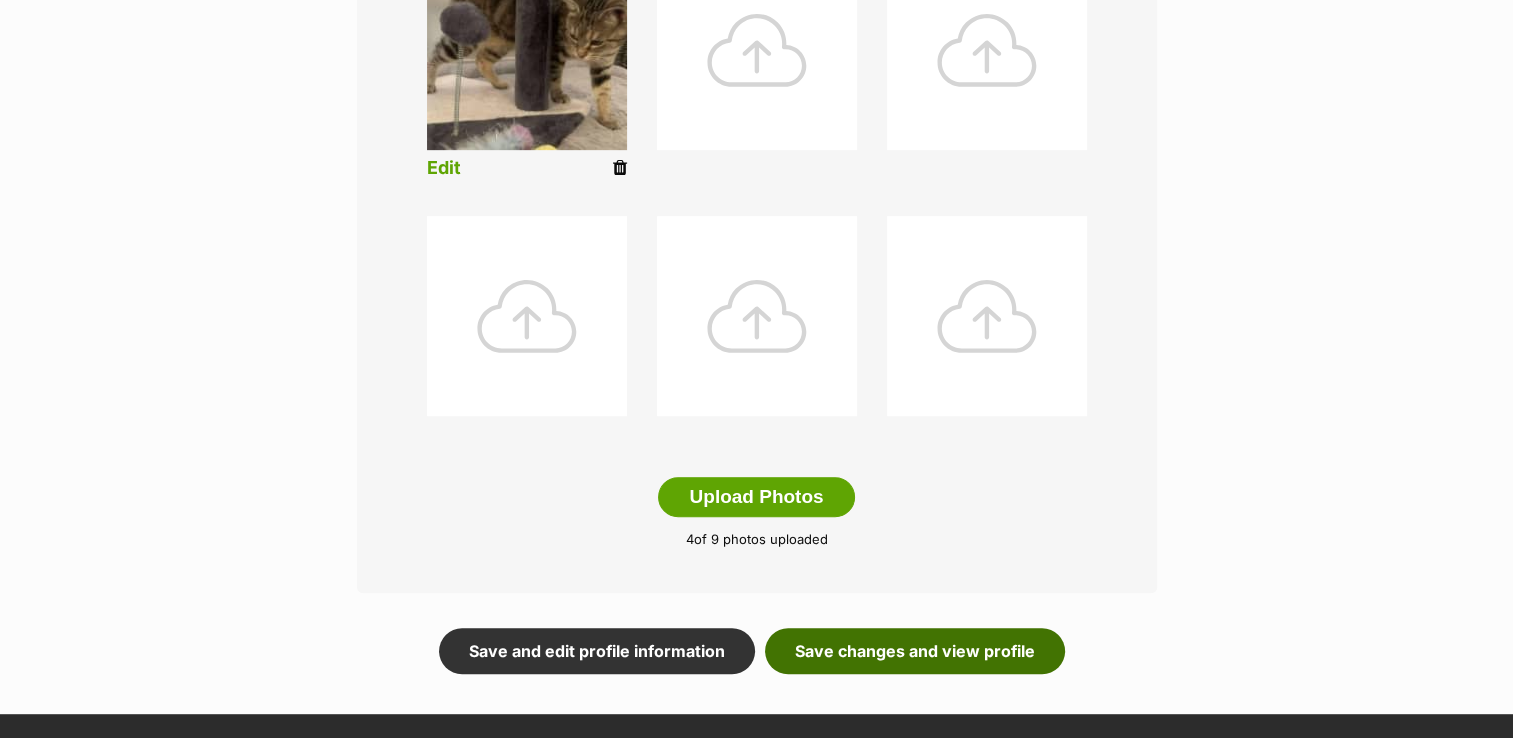 click on "Save changes and view profile" at bounding box center (915, 651) 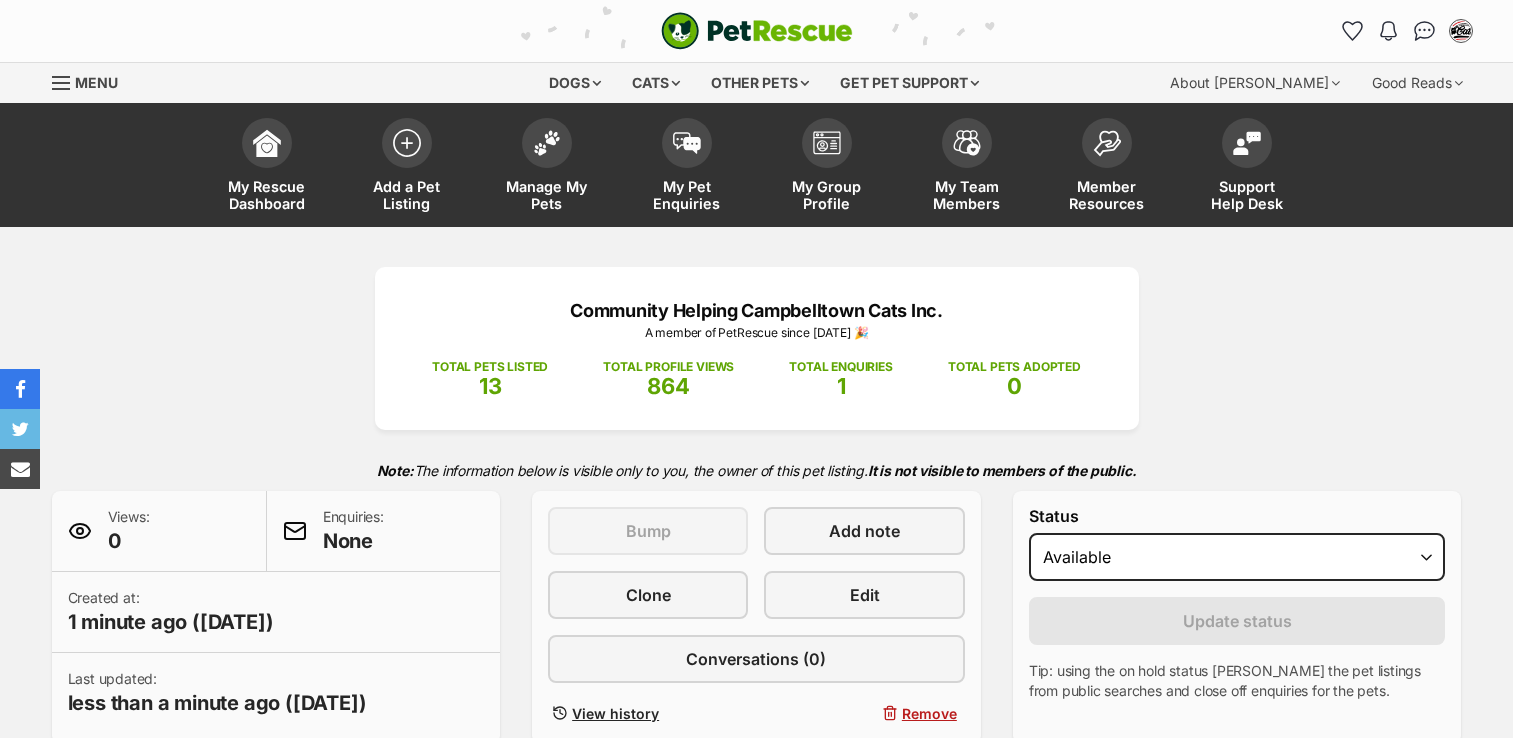 scroll, scrollTop: 0, scrollLeft: 0, axis: both 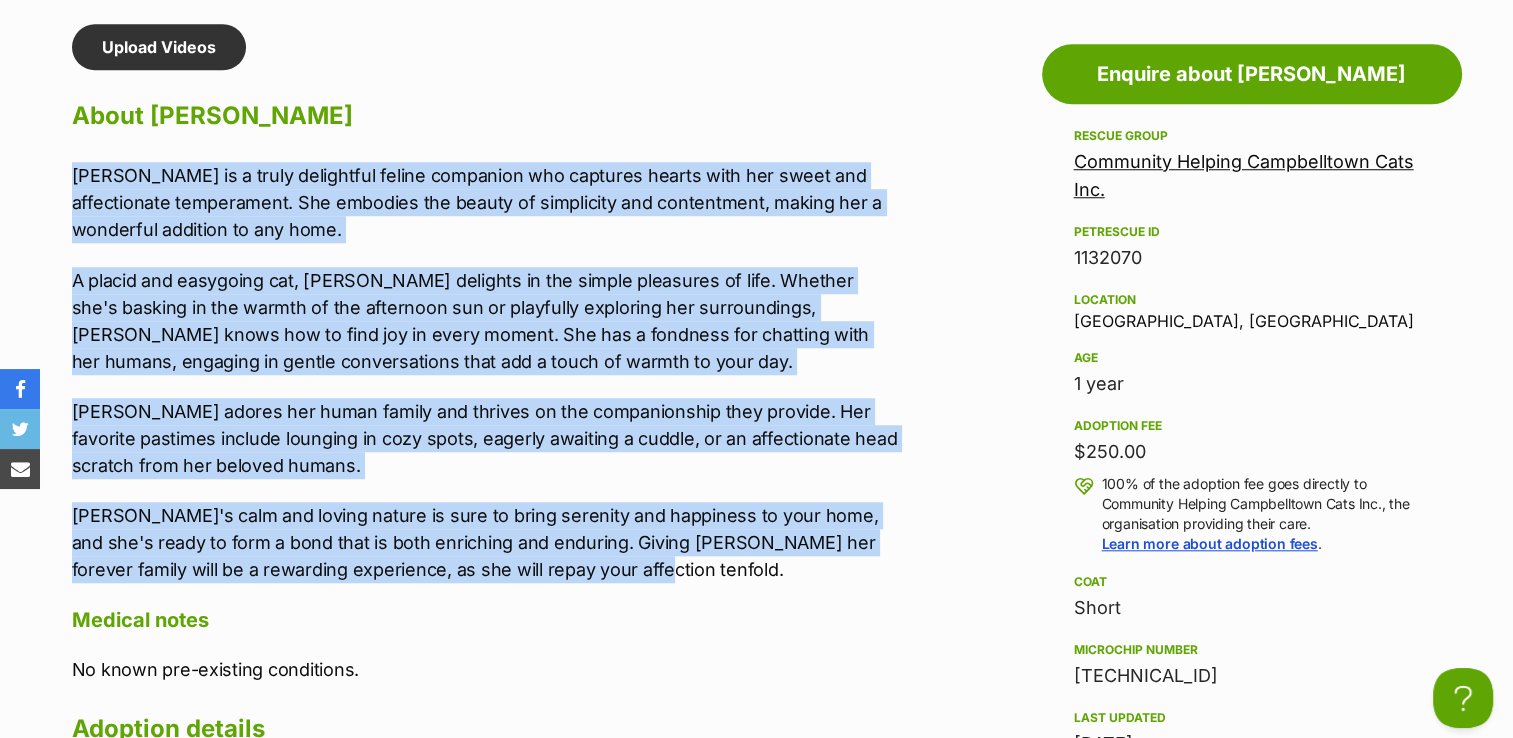 drag, startPoint x: 75, startPoint y: 175, endPoint x: 611, endPoint y: 577, distance: 670 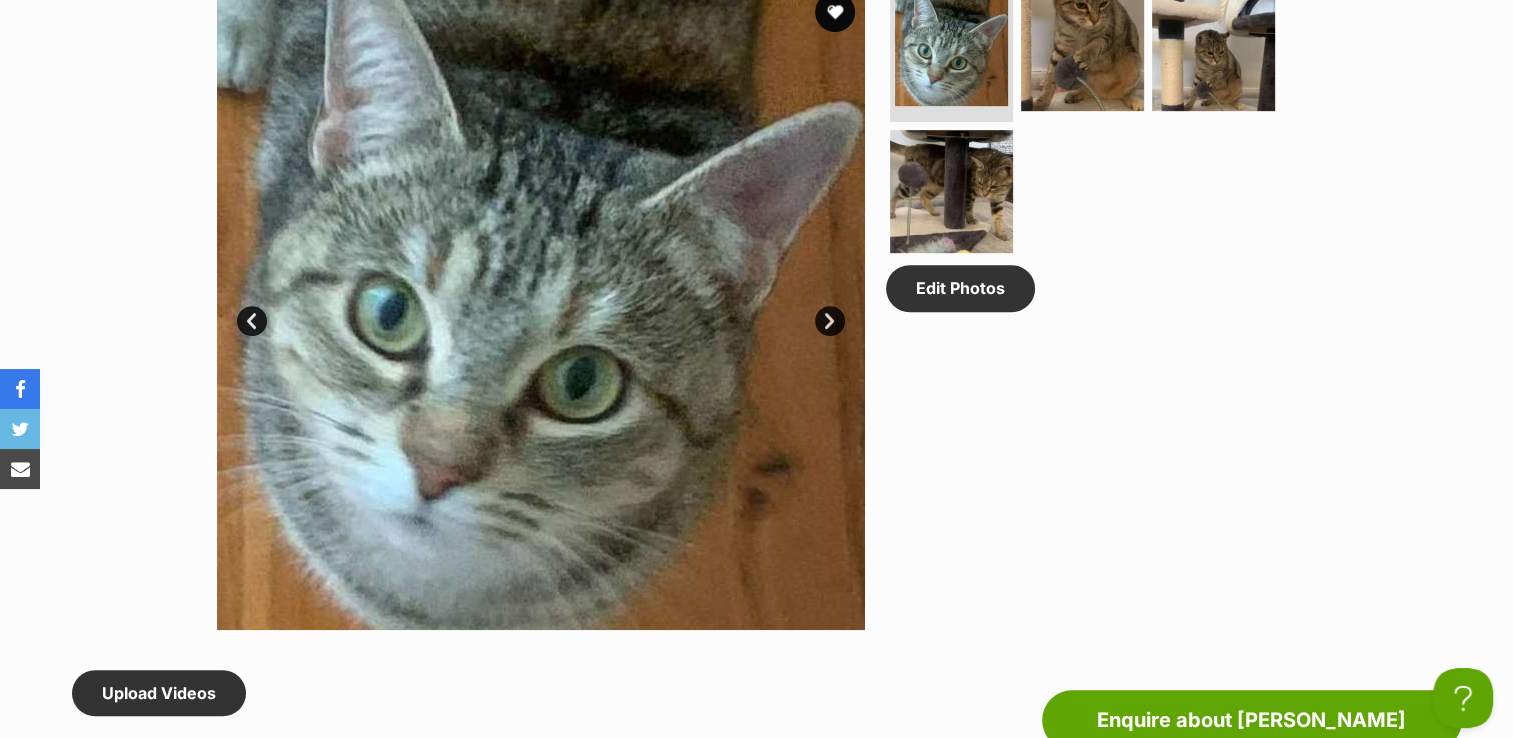 scroll, scrollTop: 427, scrollLeft: 0, axis: vertical 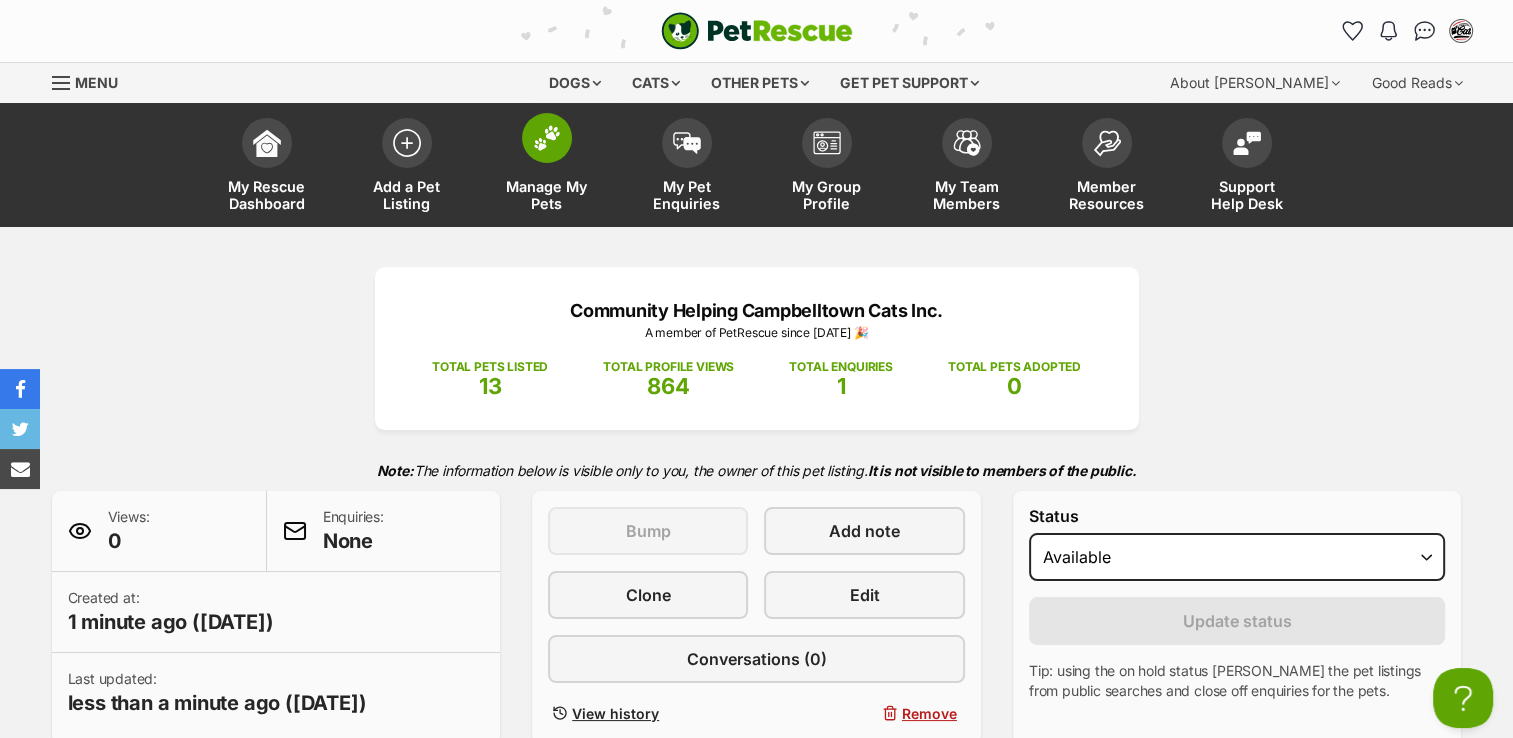 click at bounding box center [547, 138] 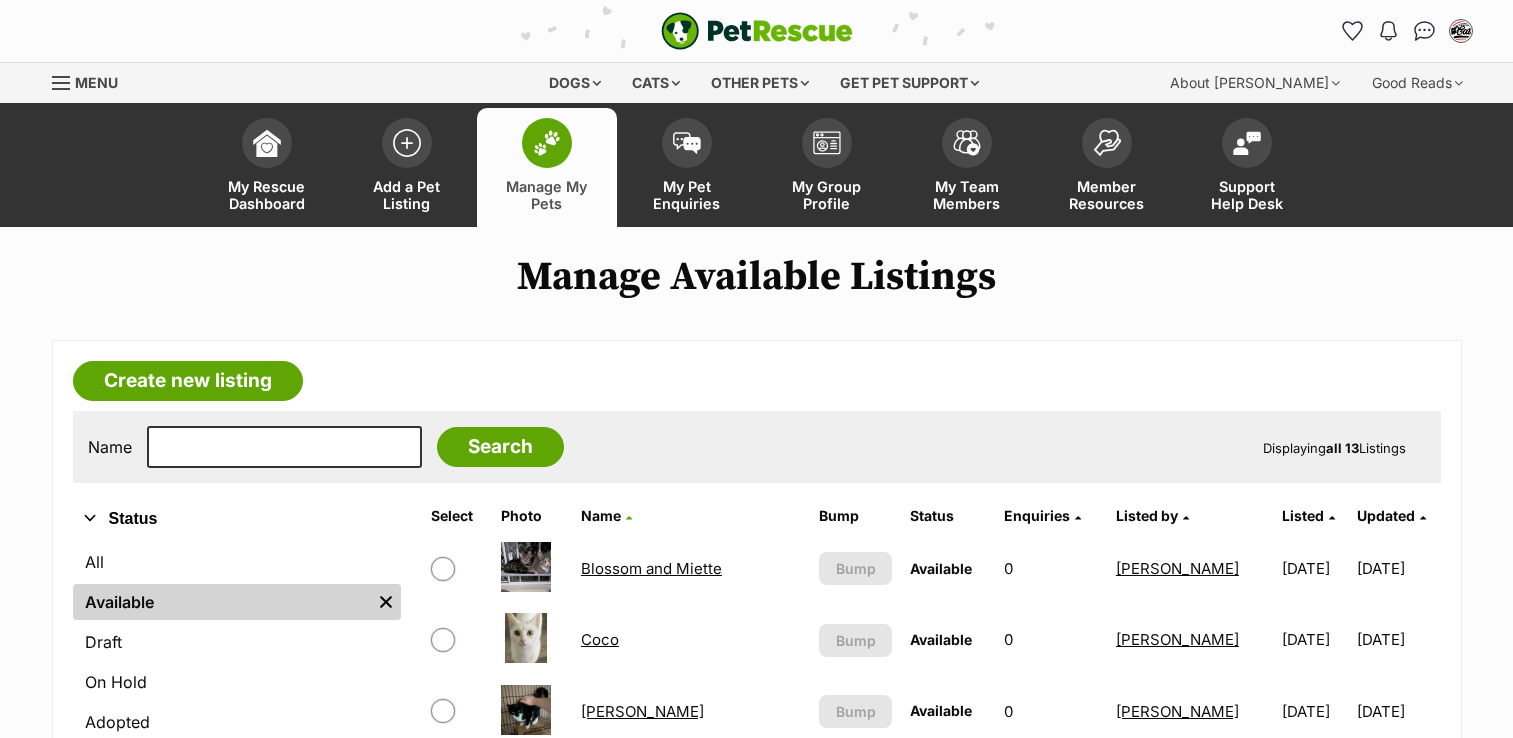 scroll, scrollTop: 0, scrollLeft: 0, axis: both 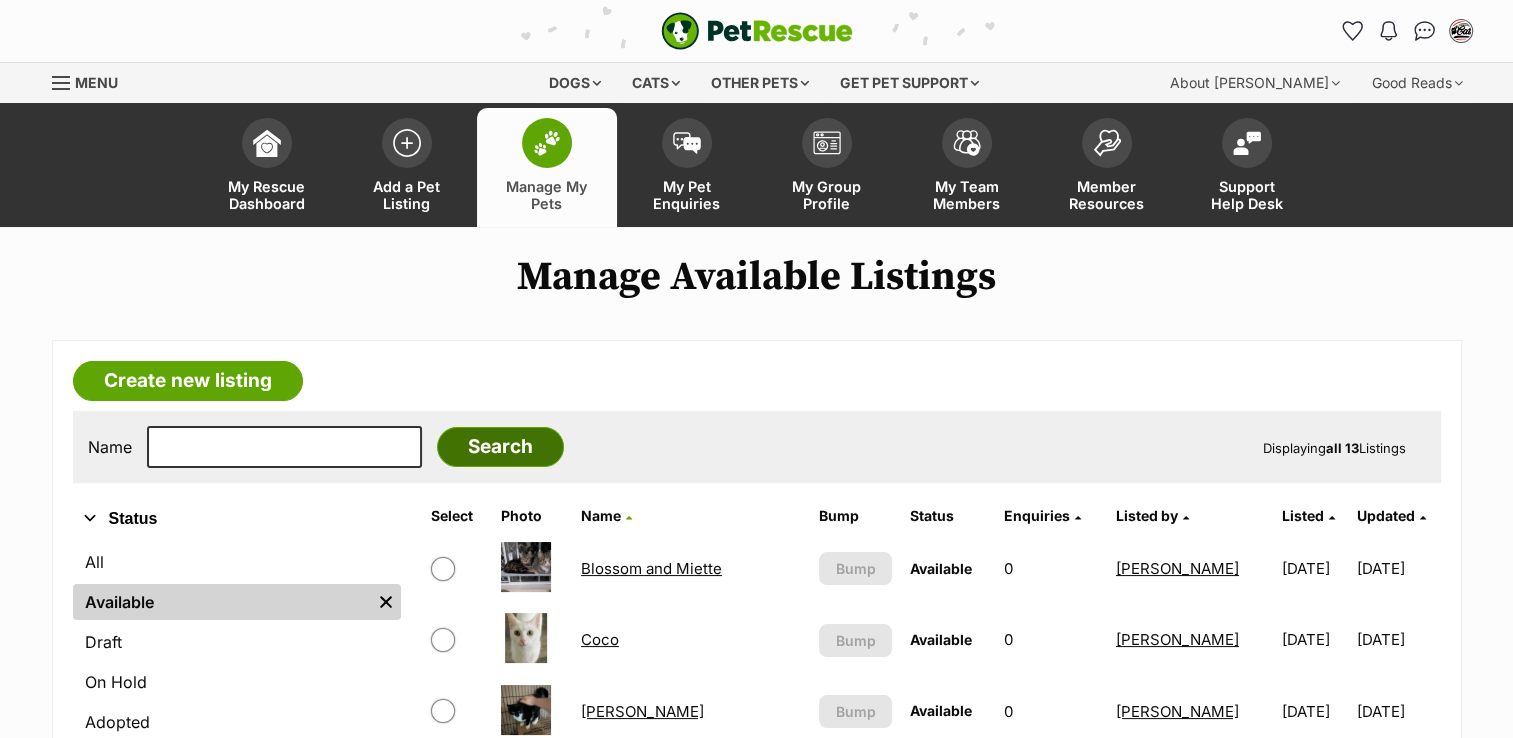 click on "Search" at bounding box center [500, 447] 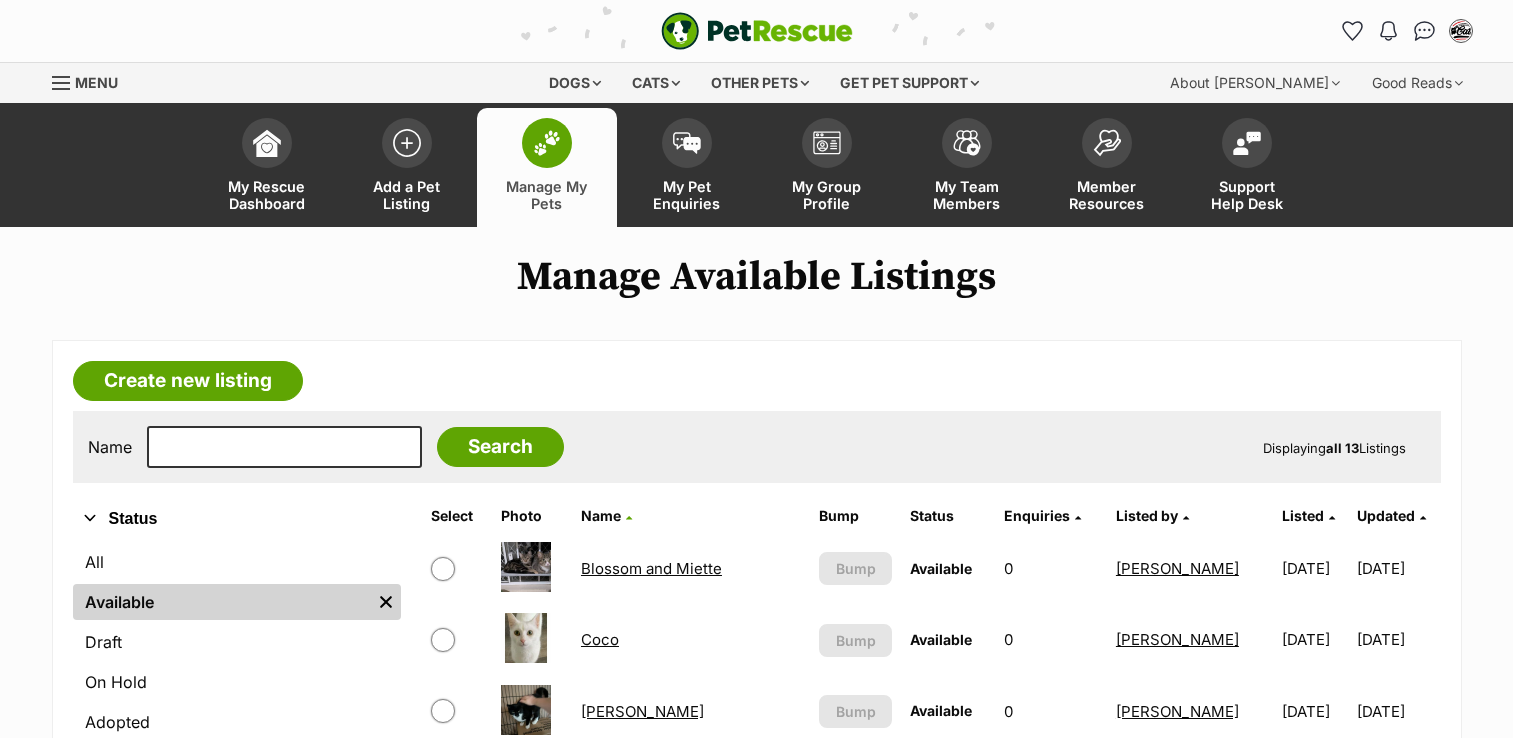 scroll, scrollTop: 0, scrollLeft: 0, axis: both 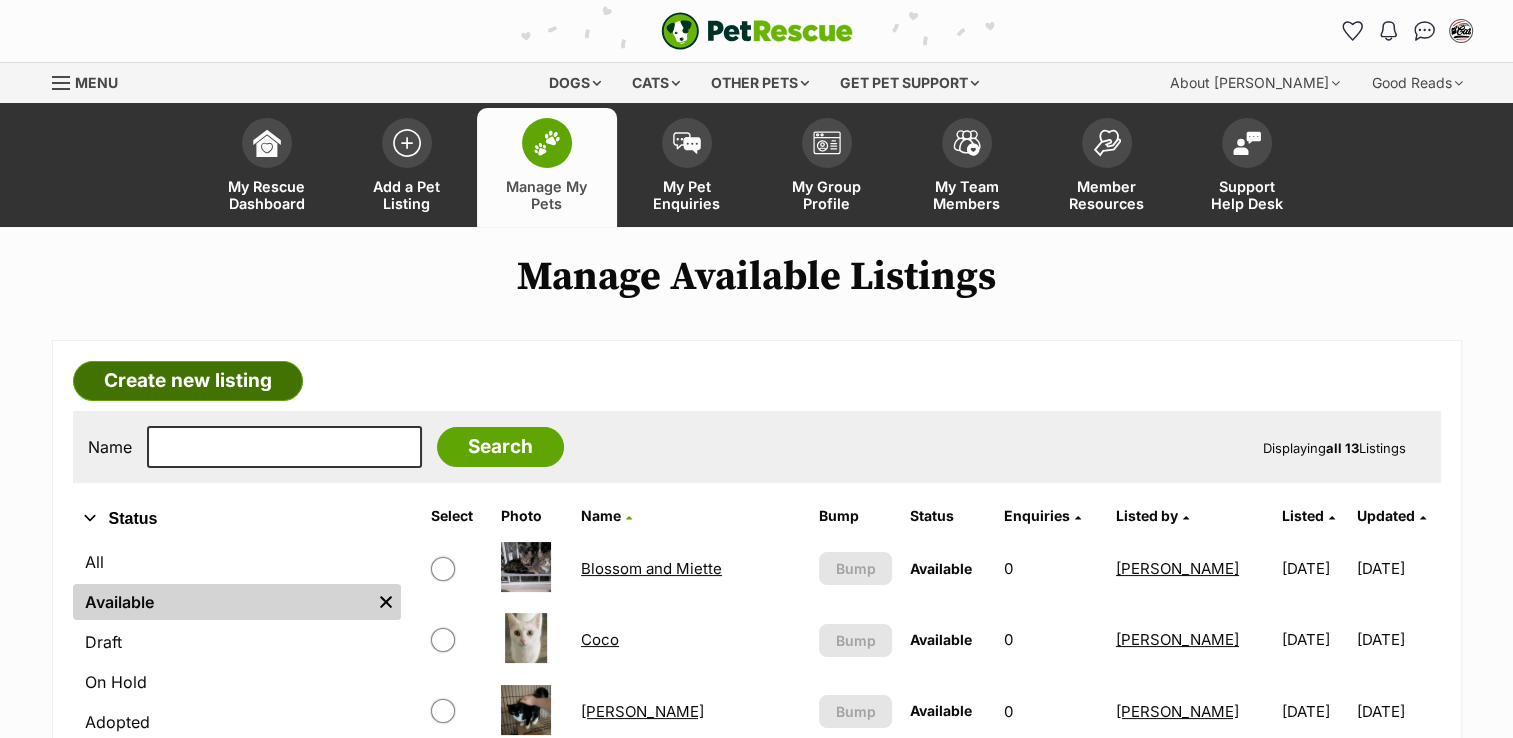 click on "Create new listing" at bounding box center [188, 381] 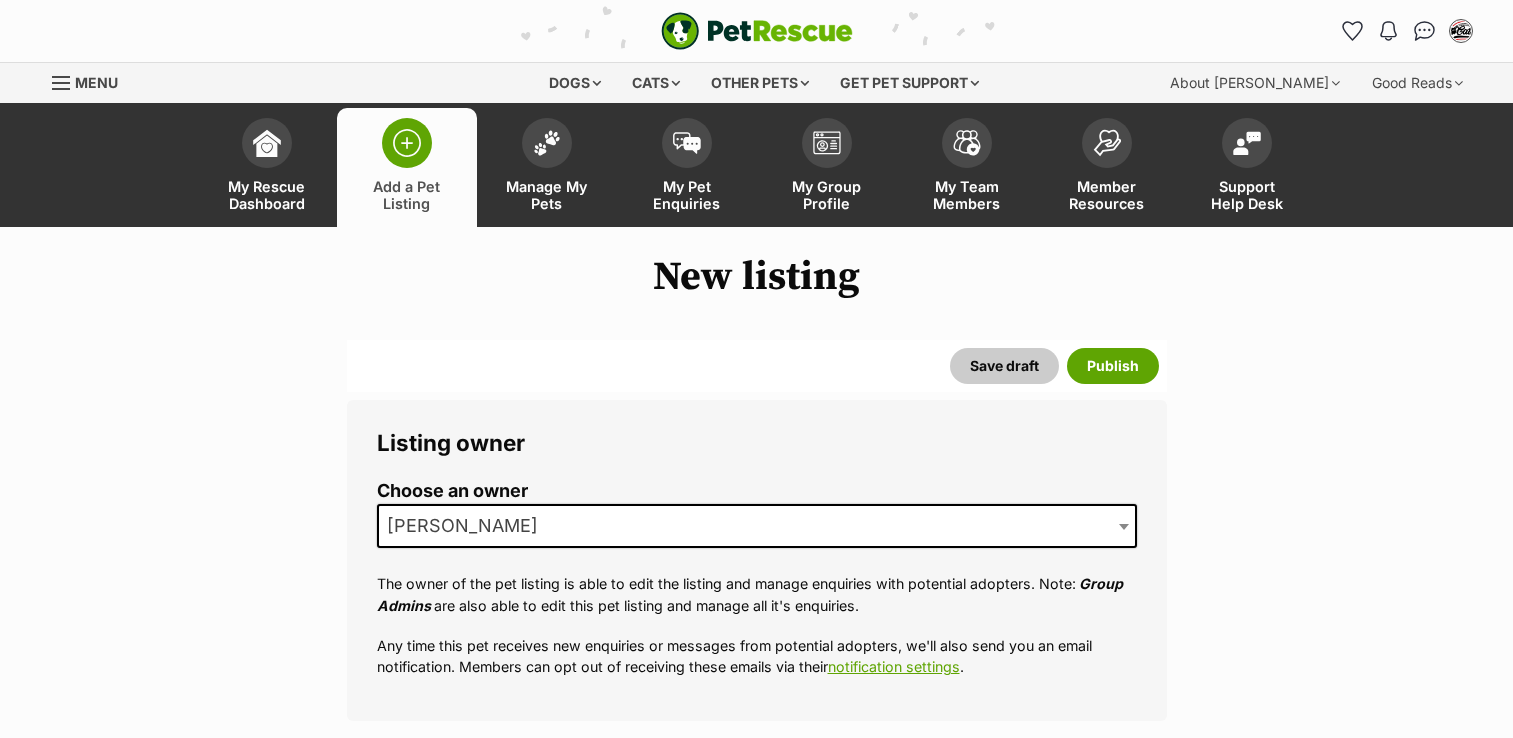 scroll, scrollTop: 0, scrollLeft: 0, axis: both 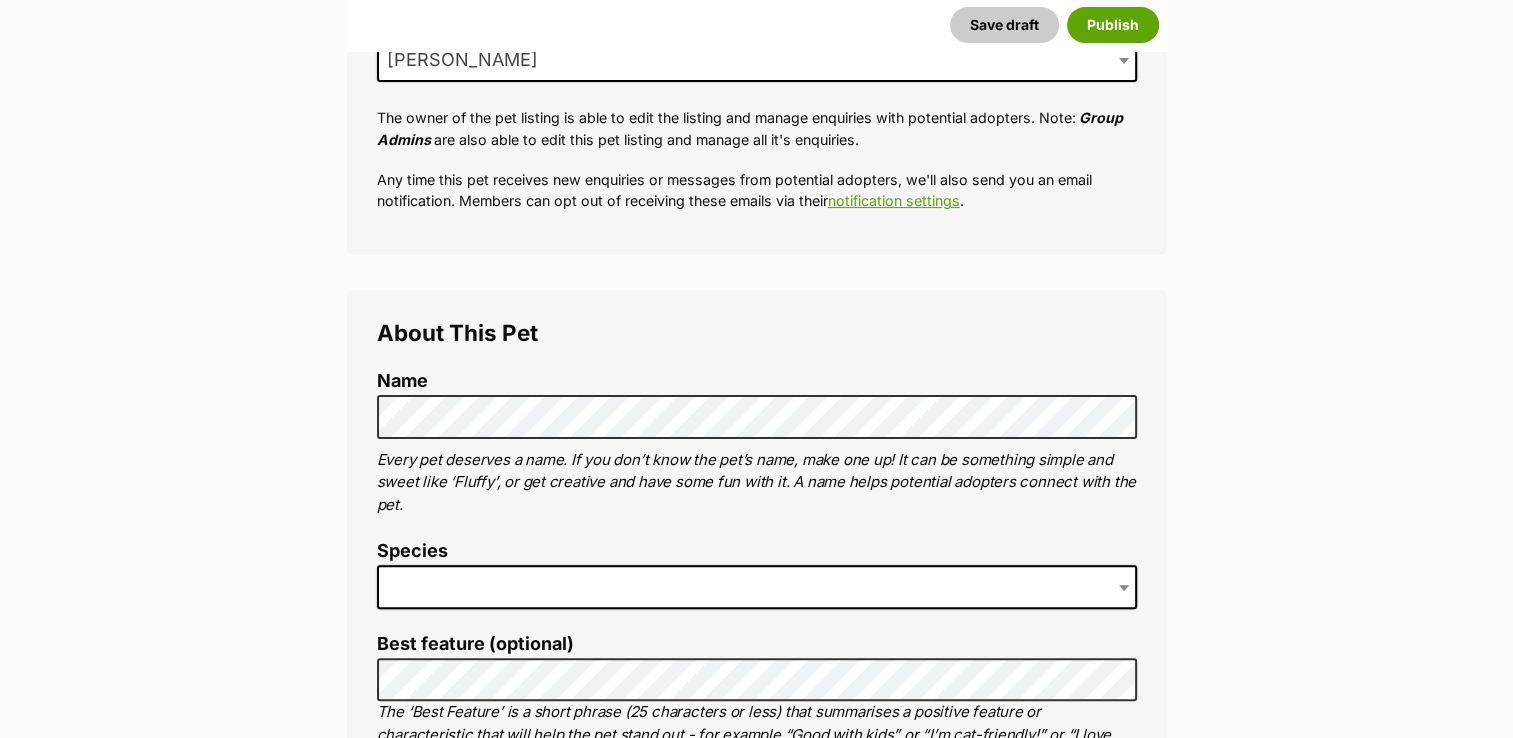 click on "Every pet deserves a name. If you don’t know the pet’s name, make one up! It can be something simple and sweet like ‘Fluffy’, or get creative and have some fun with it. A name helps potential adopters connect with the pet." at bounding box center [757, 483] 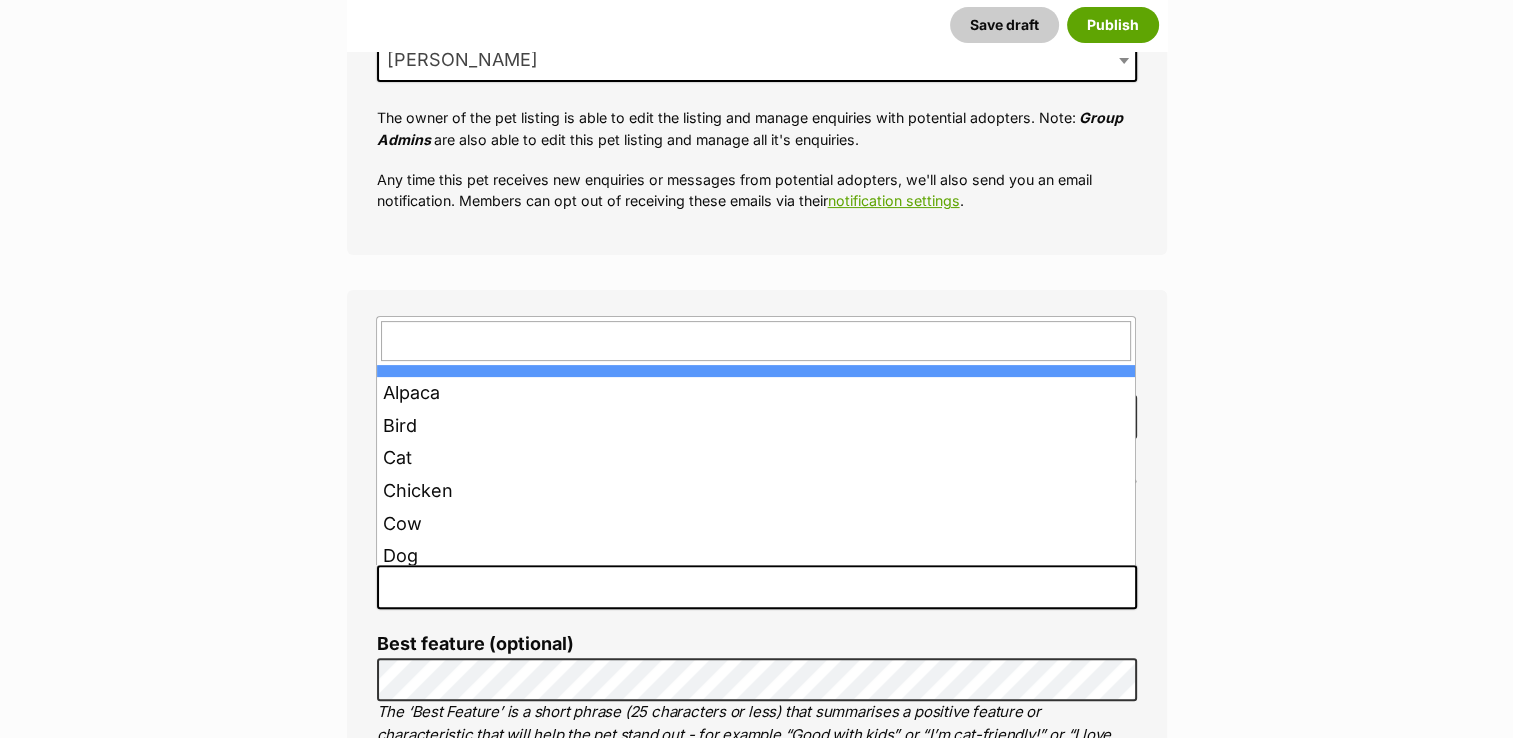 click at bounding box center [757, 587] 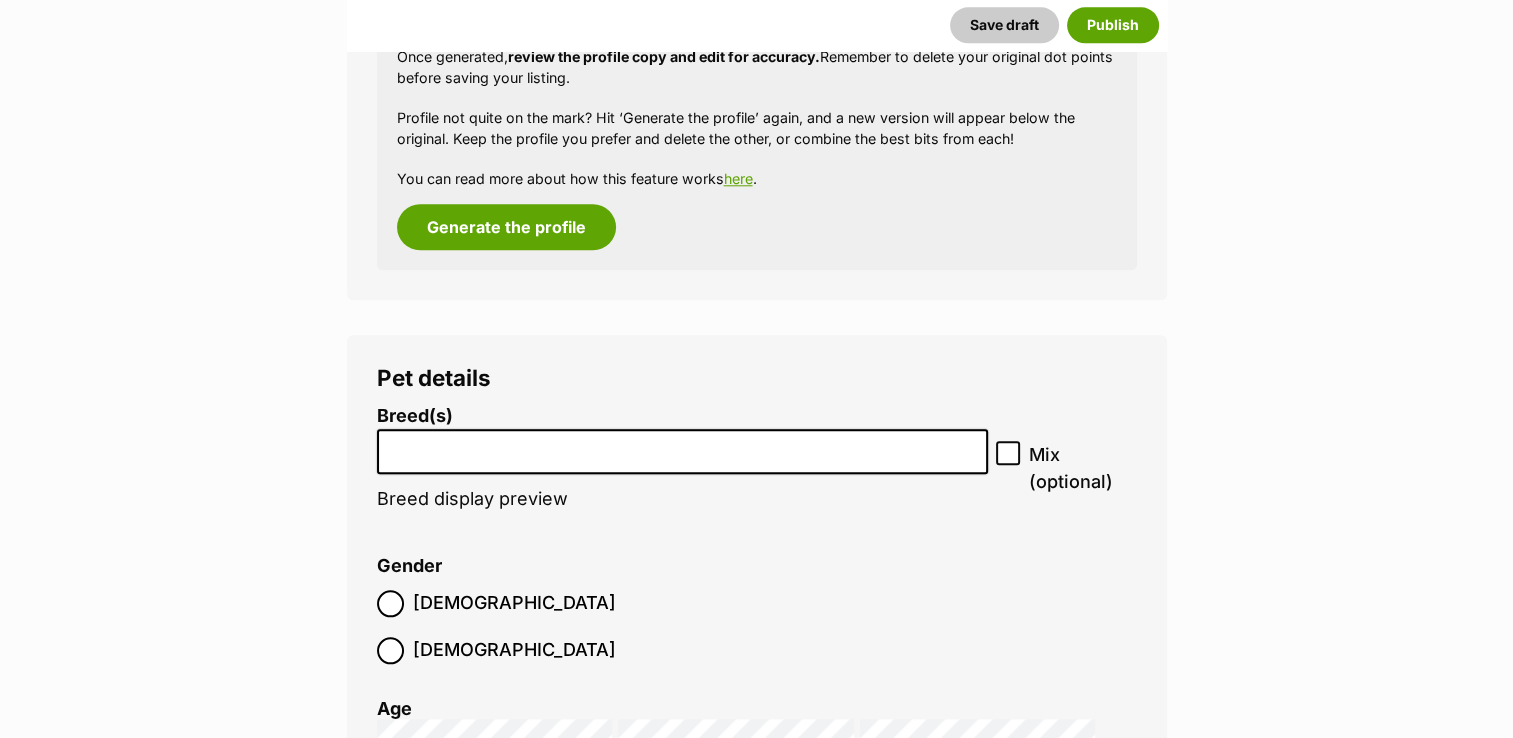 scroll, scrollTop: 2158, scrollLeft: 0, axis: vertical 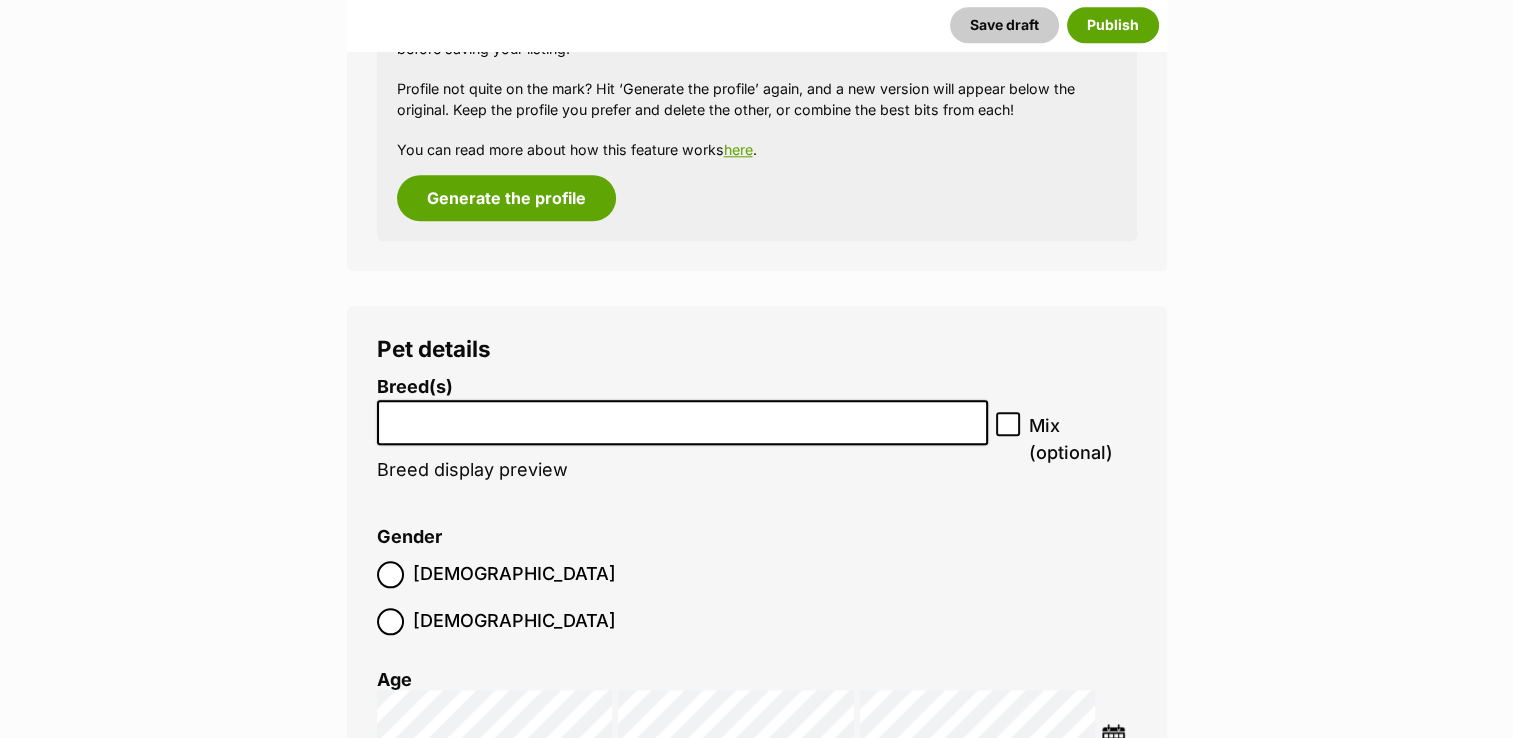 click at bounding box center (683, 417) 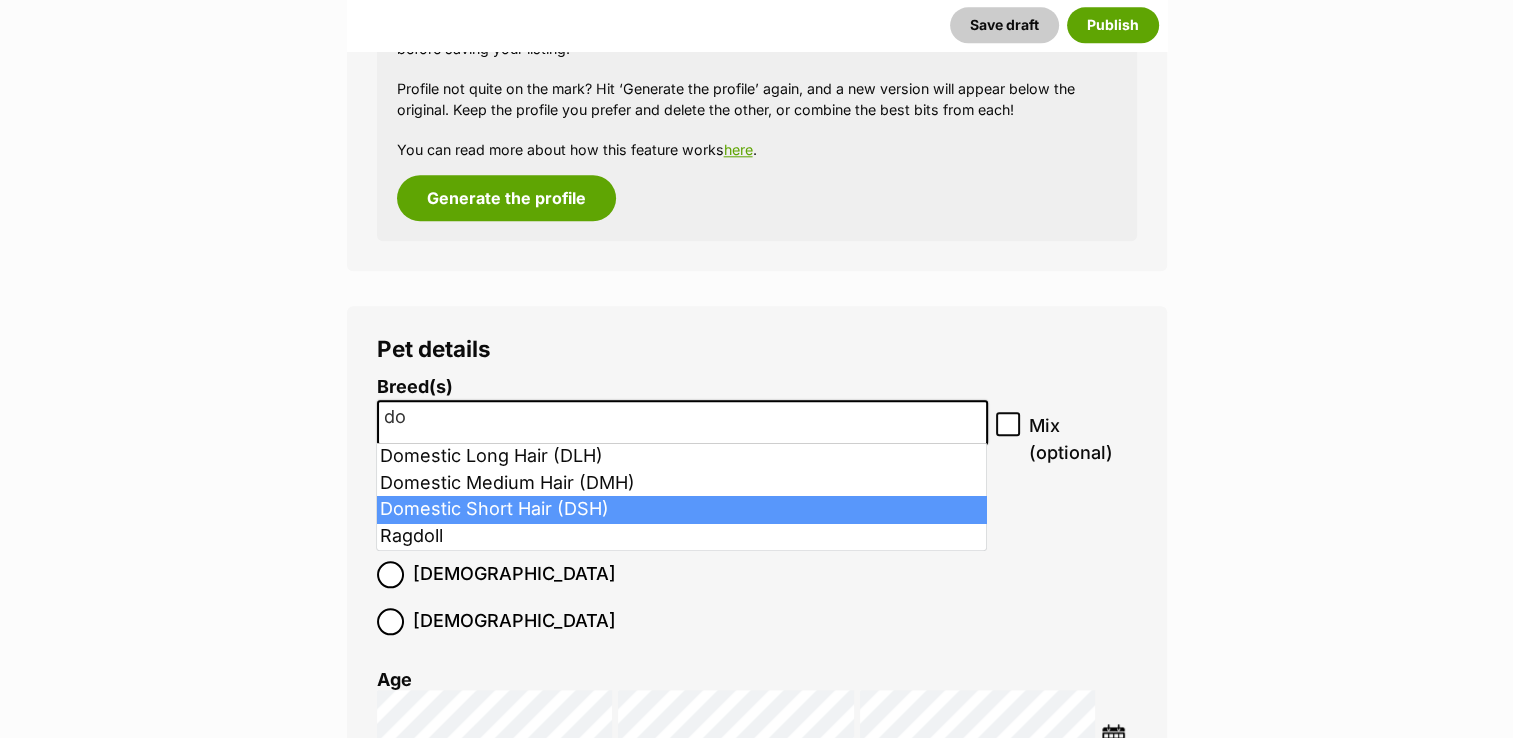 type on "do" 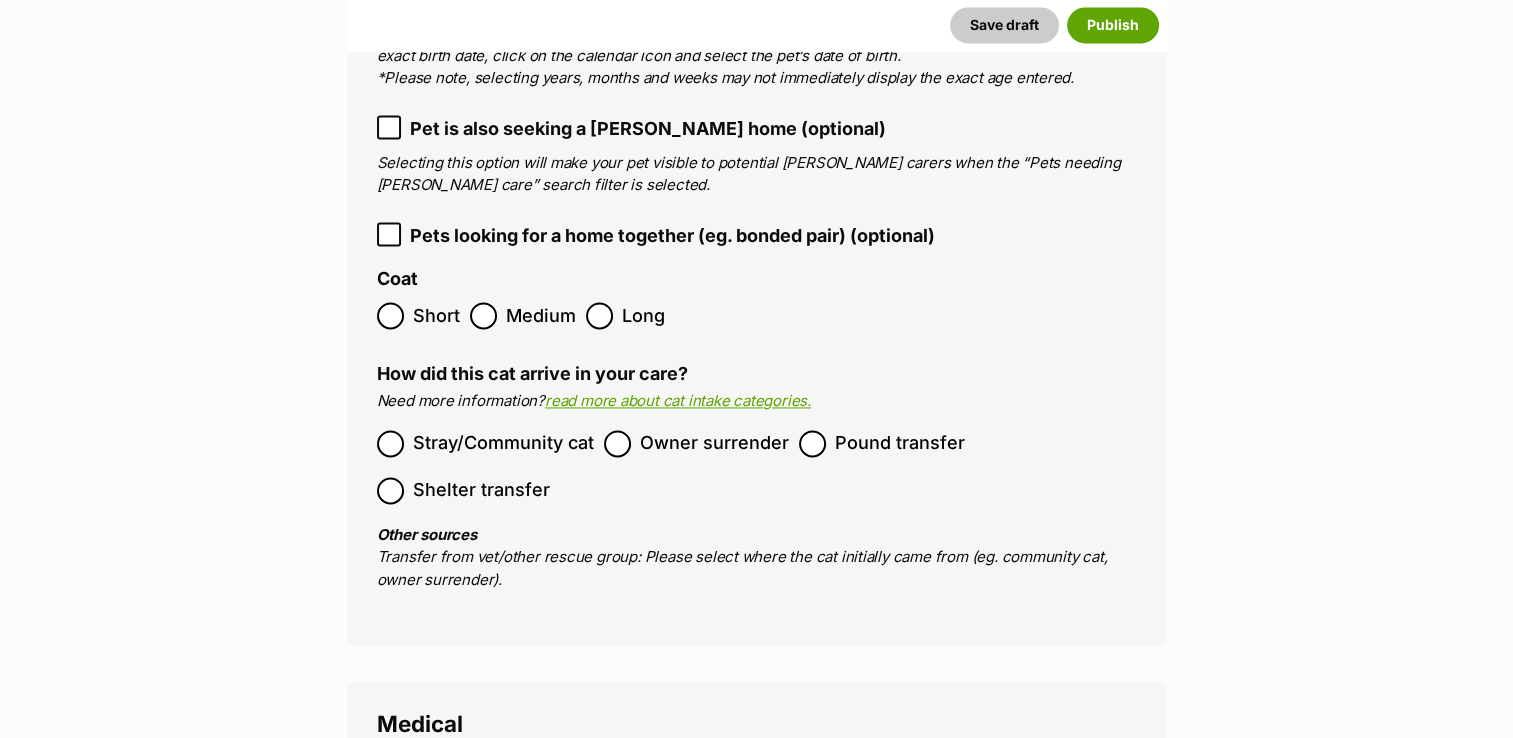 scroll, scrollTop: 2944, scrollLeft: 0, axis: vertical 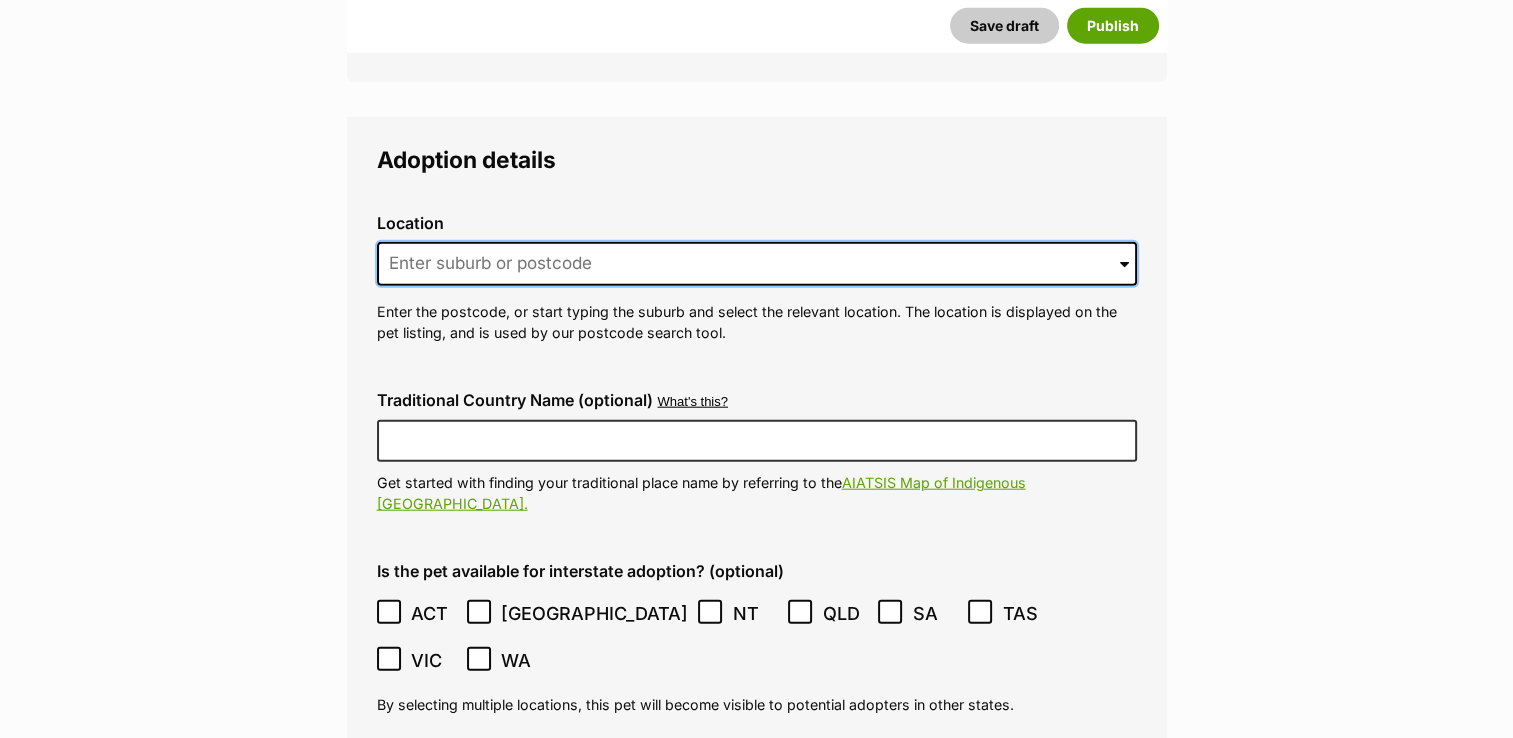 click at bounding box center [757, 264] 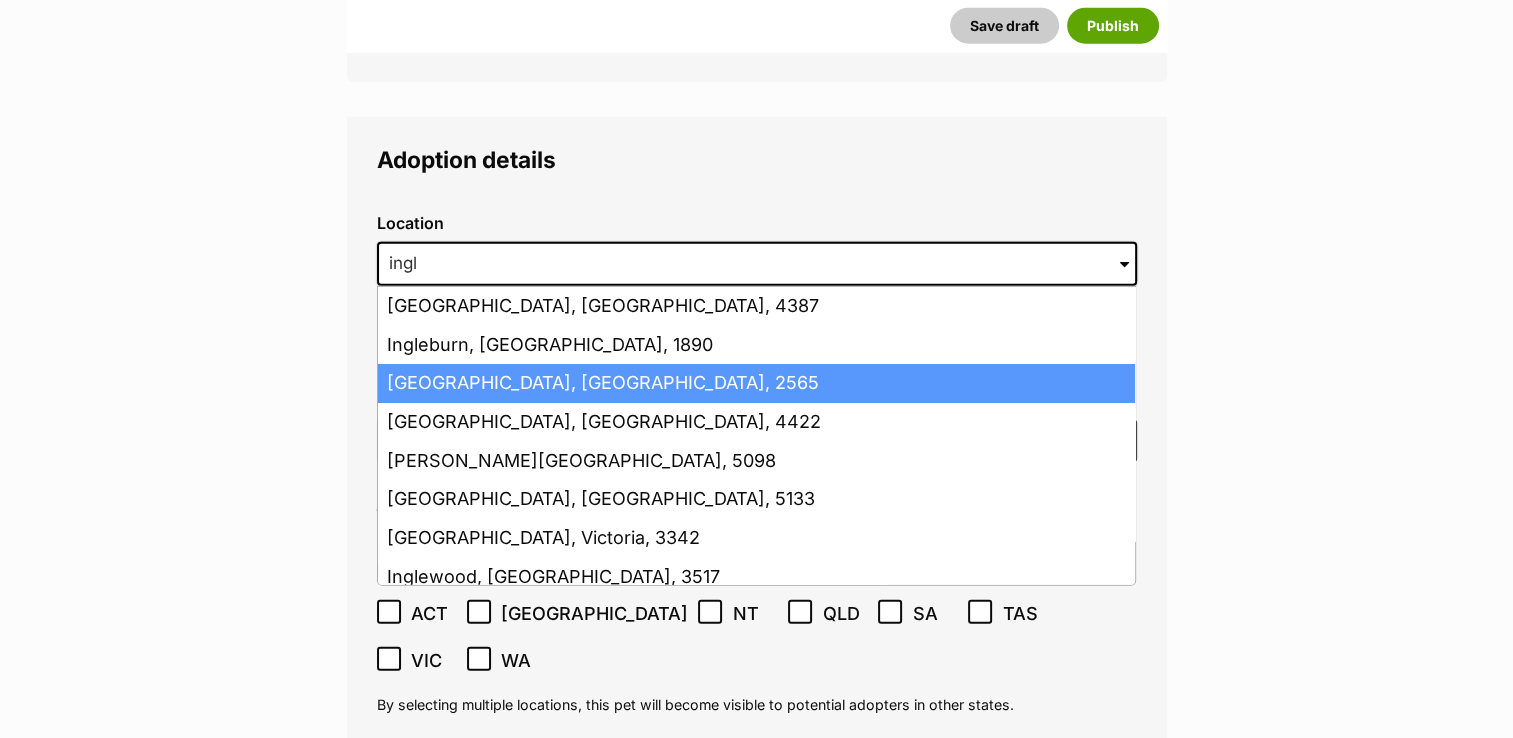 click on "Ingleburn, New South Wales, 2565" at bounding box center [756, 383] 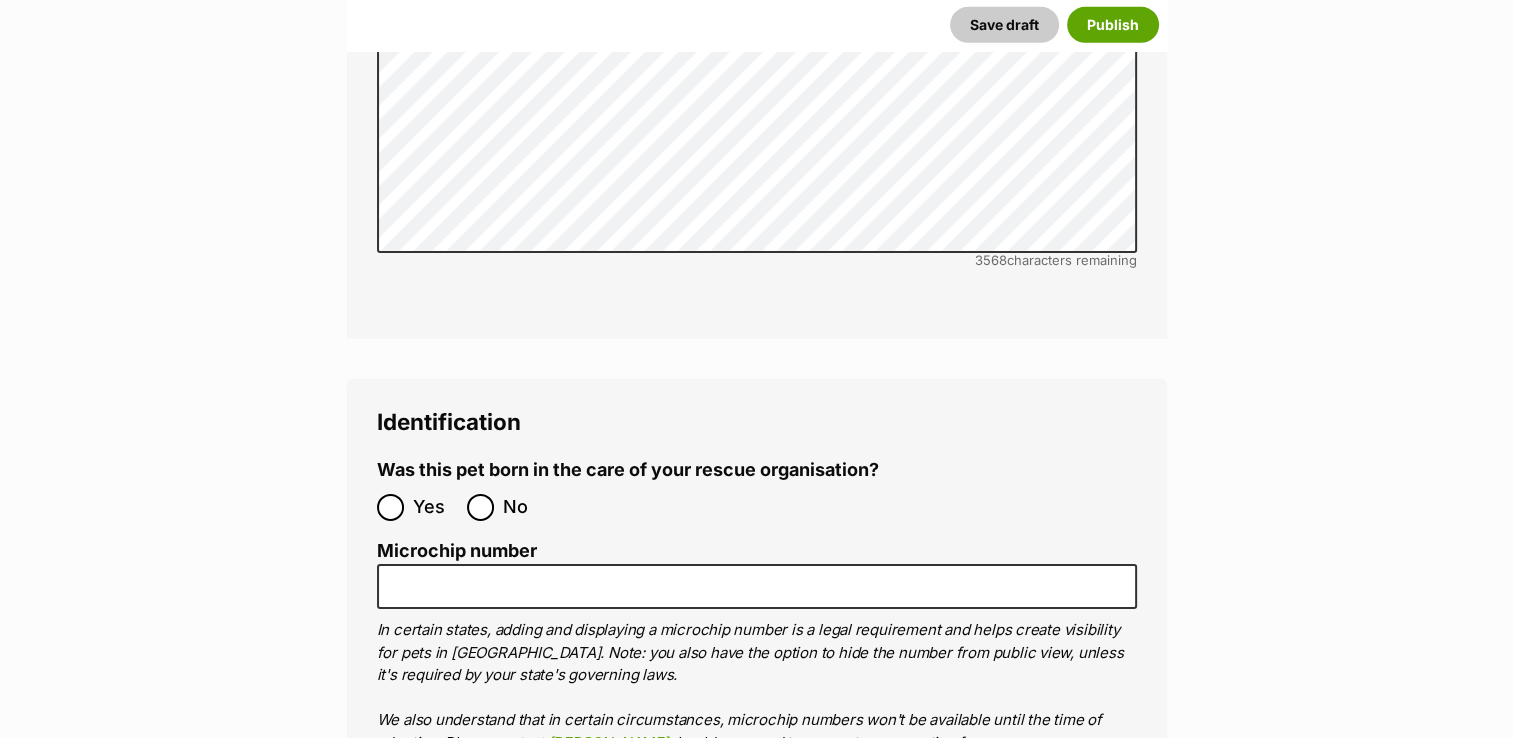 scroll, scrollTop: 6514, scrollLeft: 0, axis: vertical 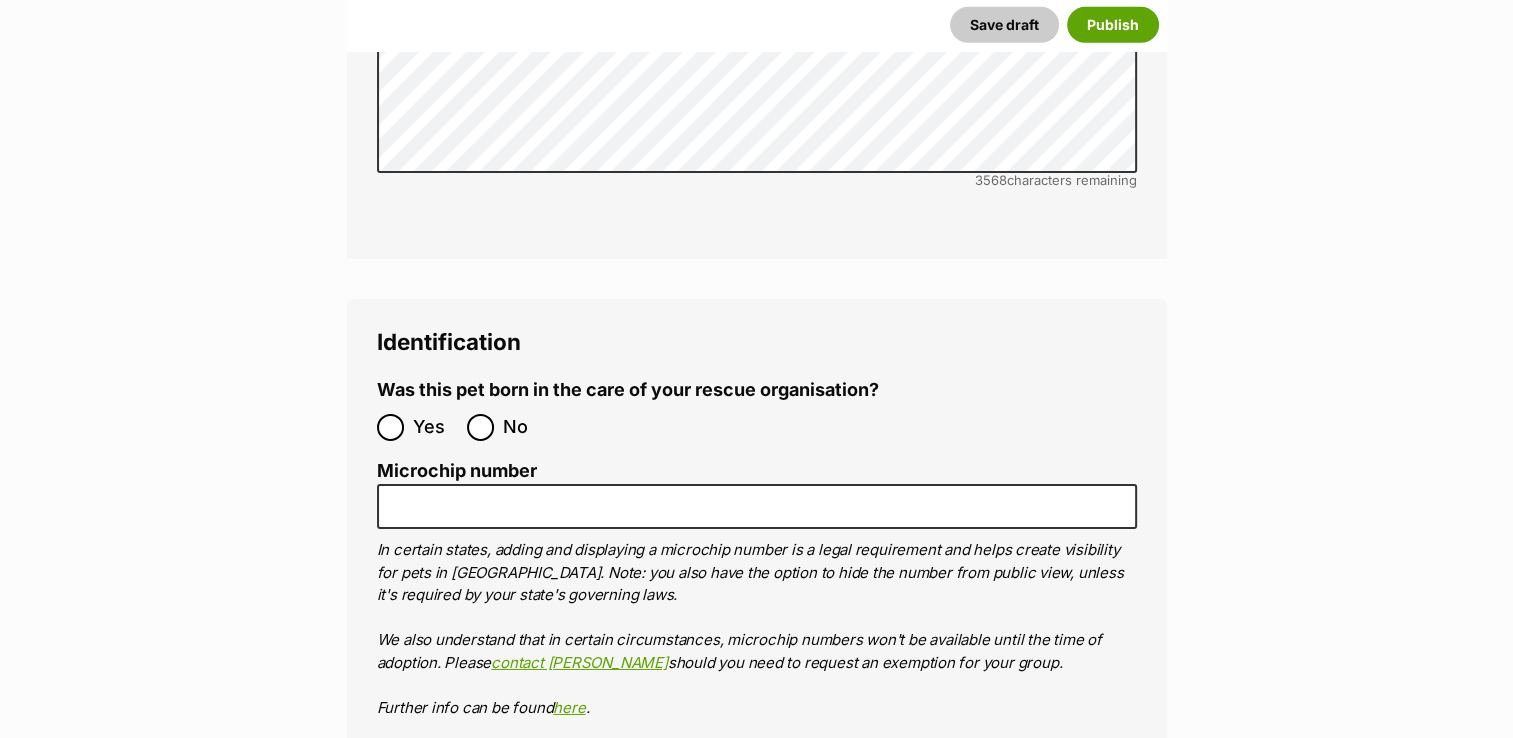 click on "No" at bounding box center (507, 427) 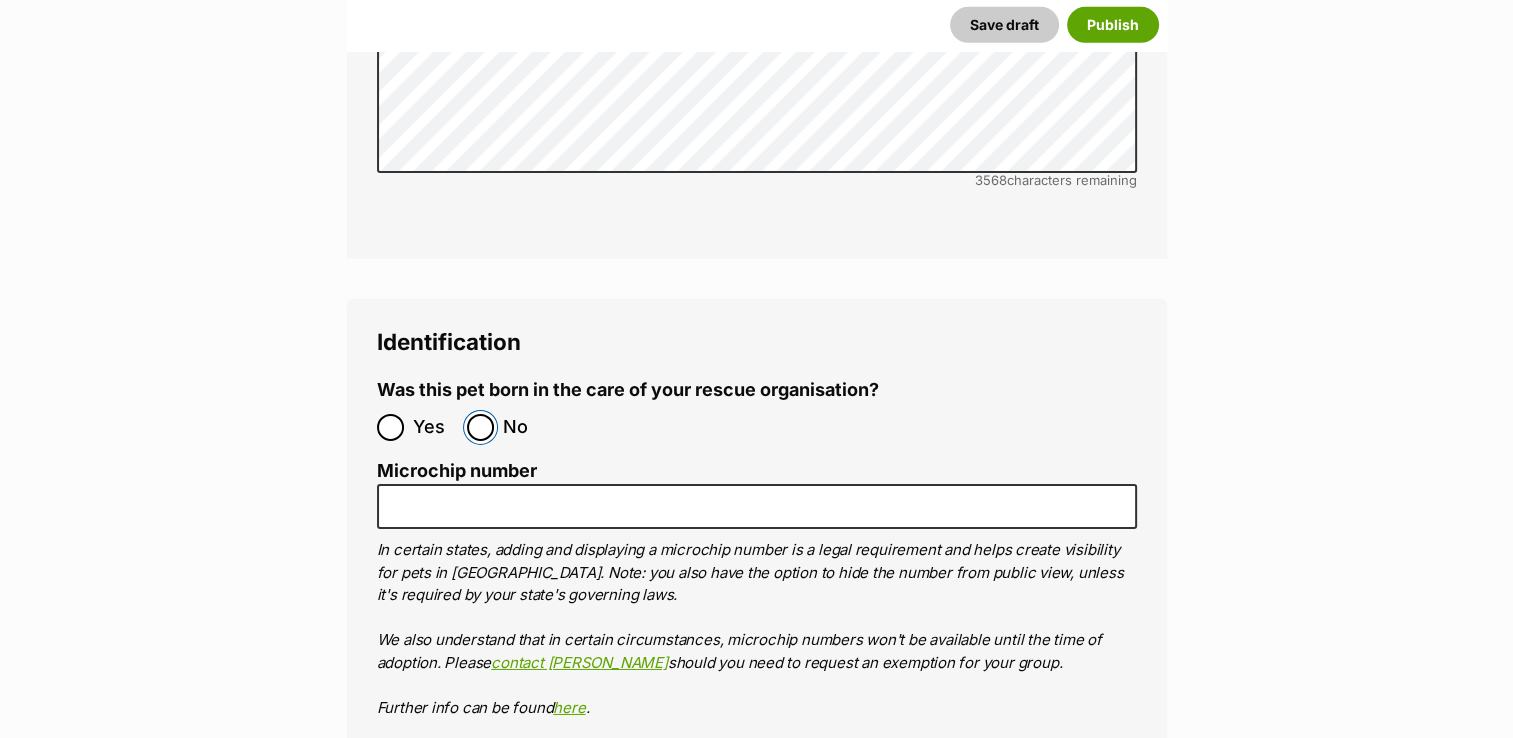 click on "No" at bounding box center (480, 427) 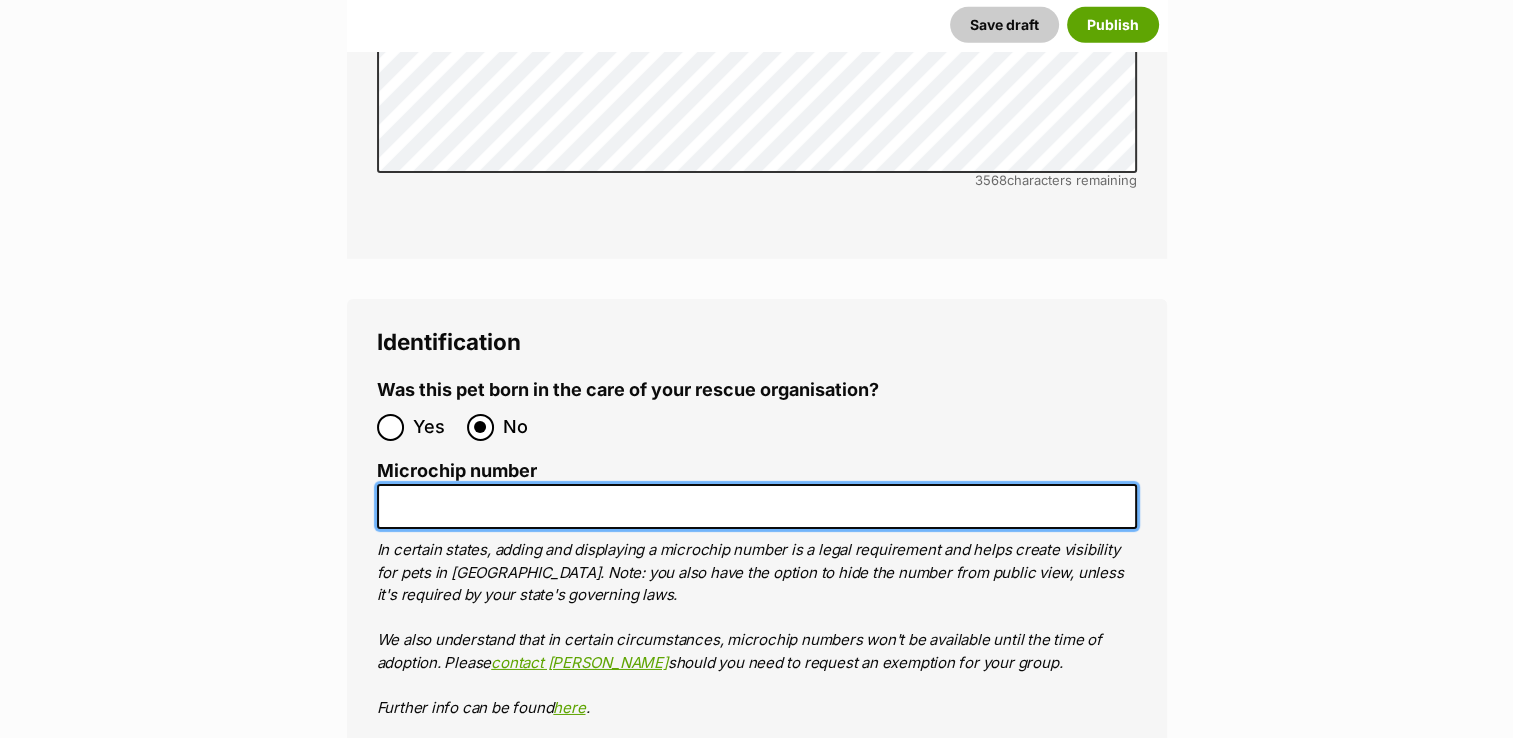 click on "Microchip number" at bounding box center (757, 506) 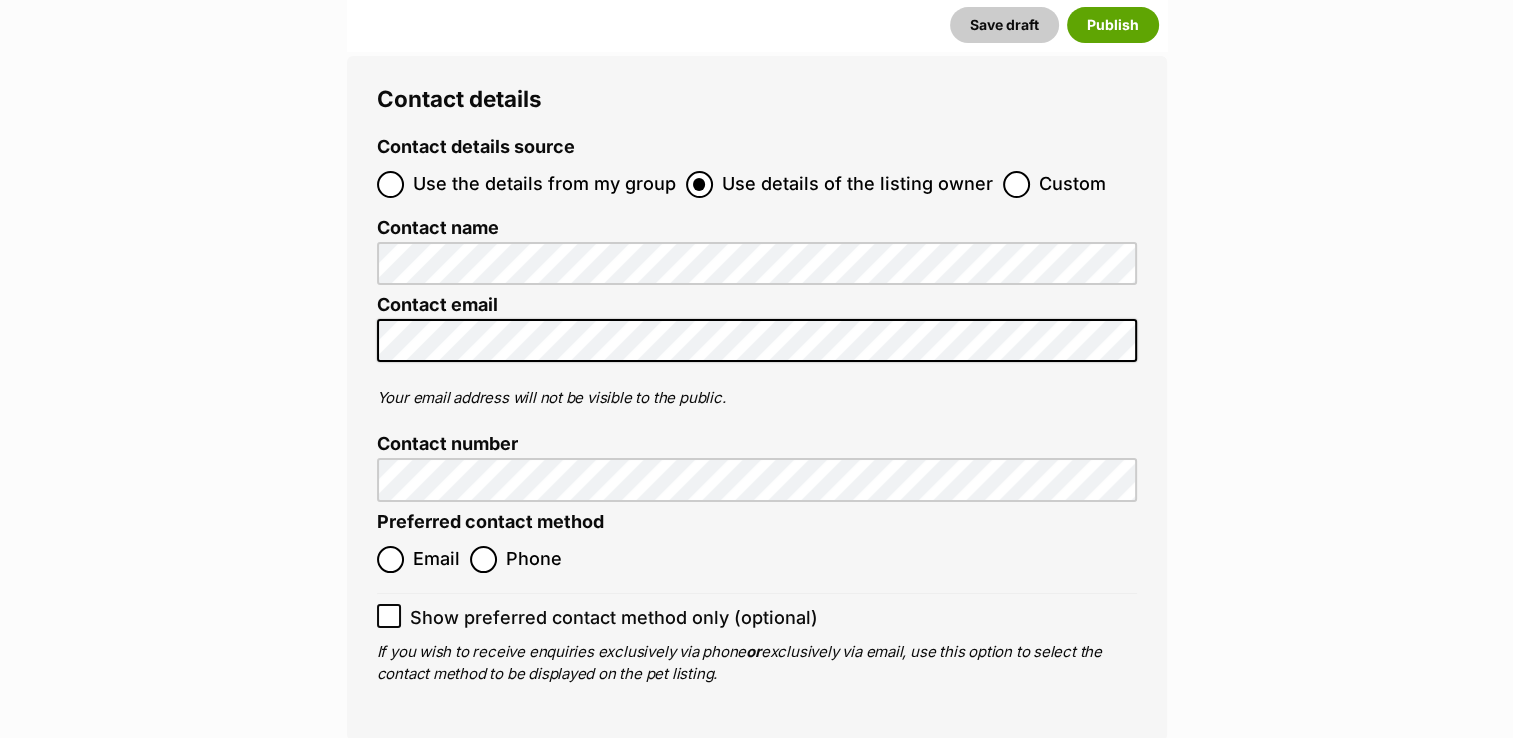 scroll, scrollTop: 7673, scrollLeft: 0, axis: vertical 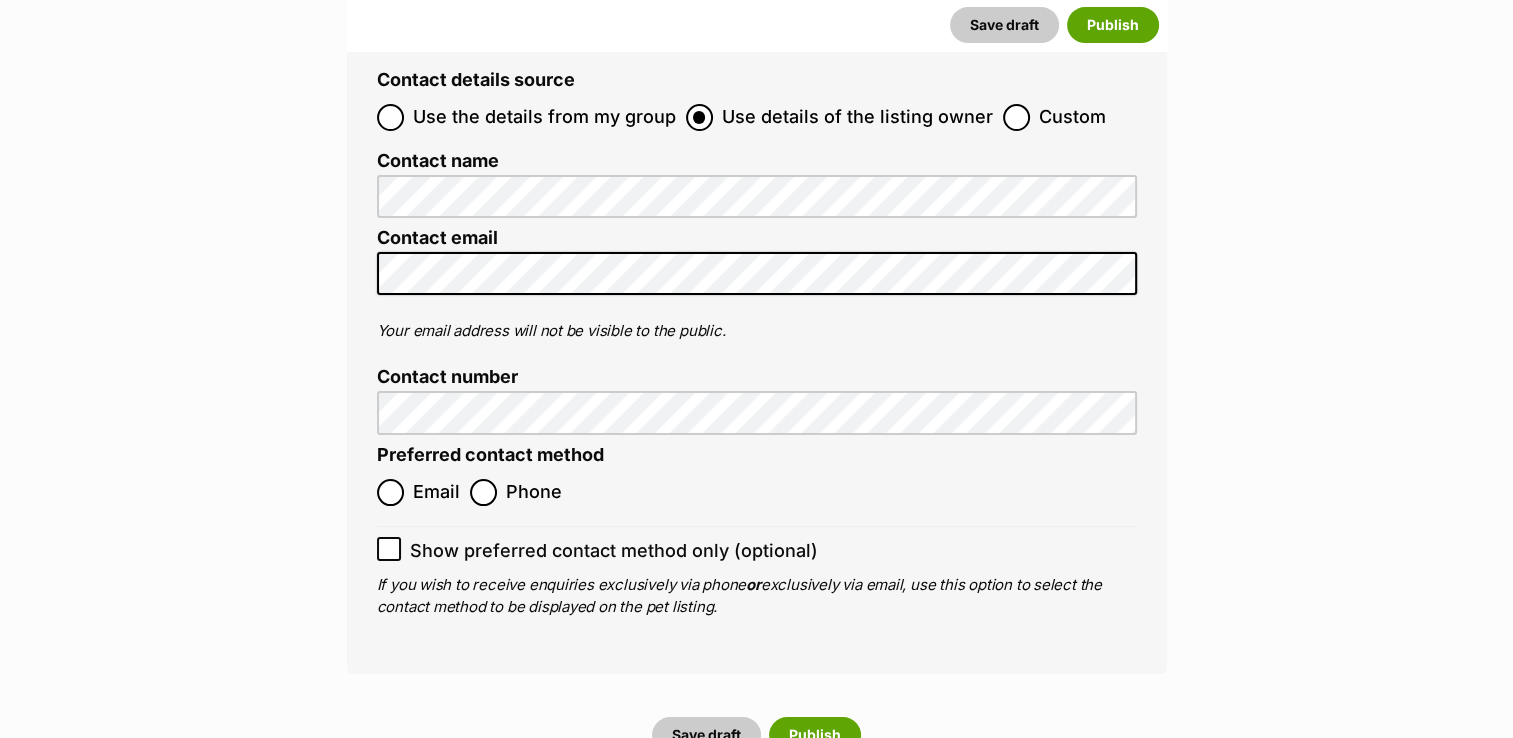 type on "991003003099348" 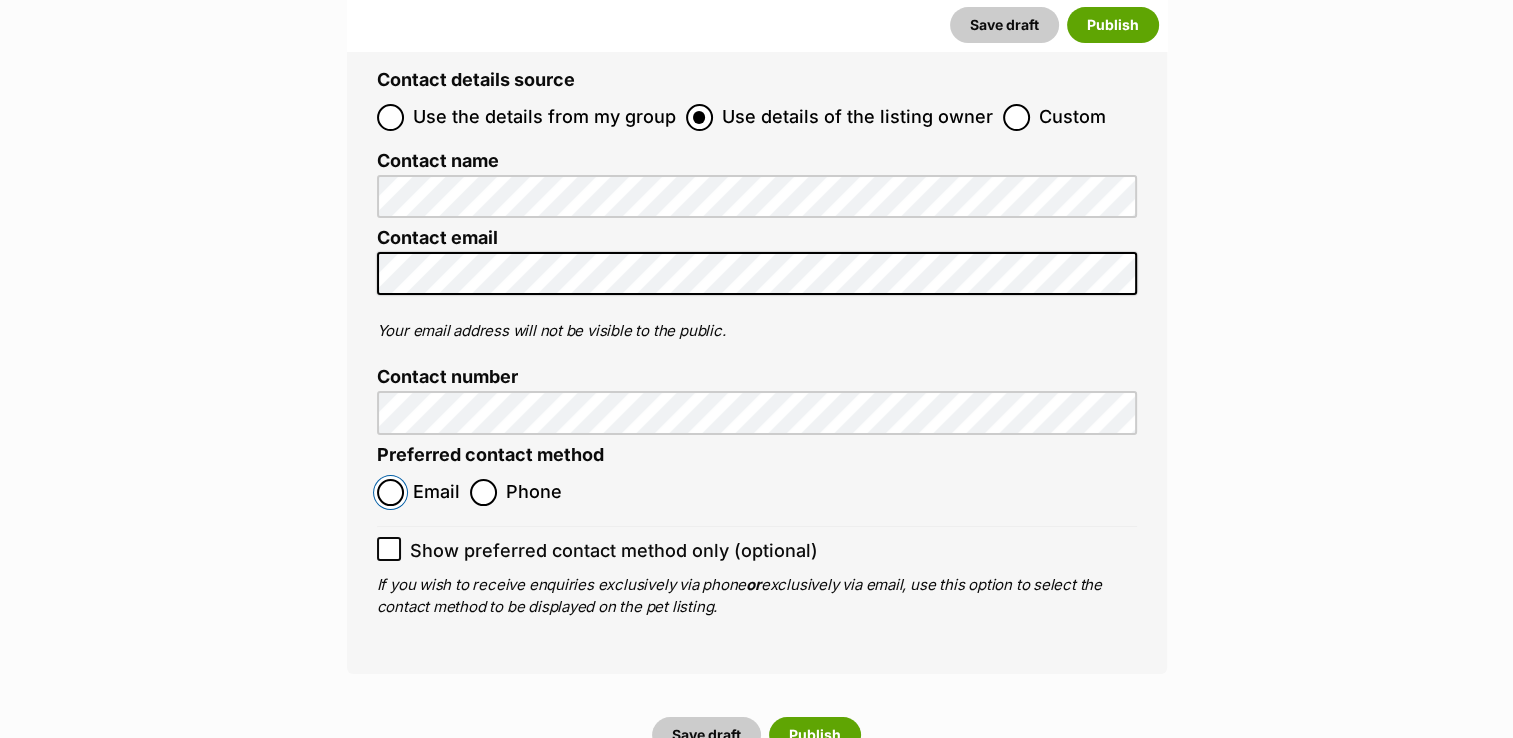 click on "Email" at bounding box center [390, 492] 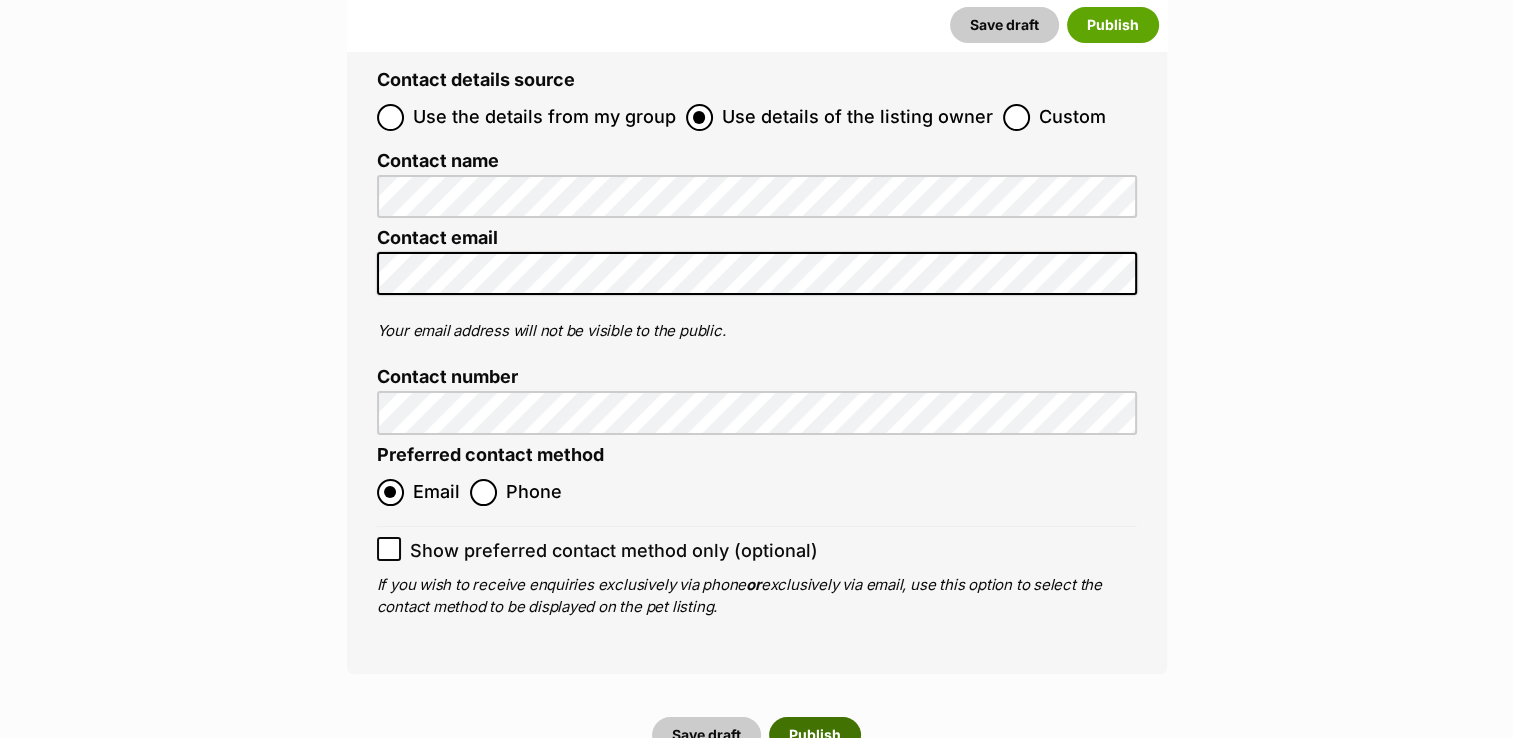 click on "Publish" at bounding box center (815, 735) 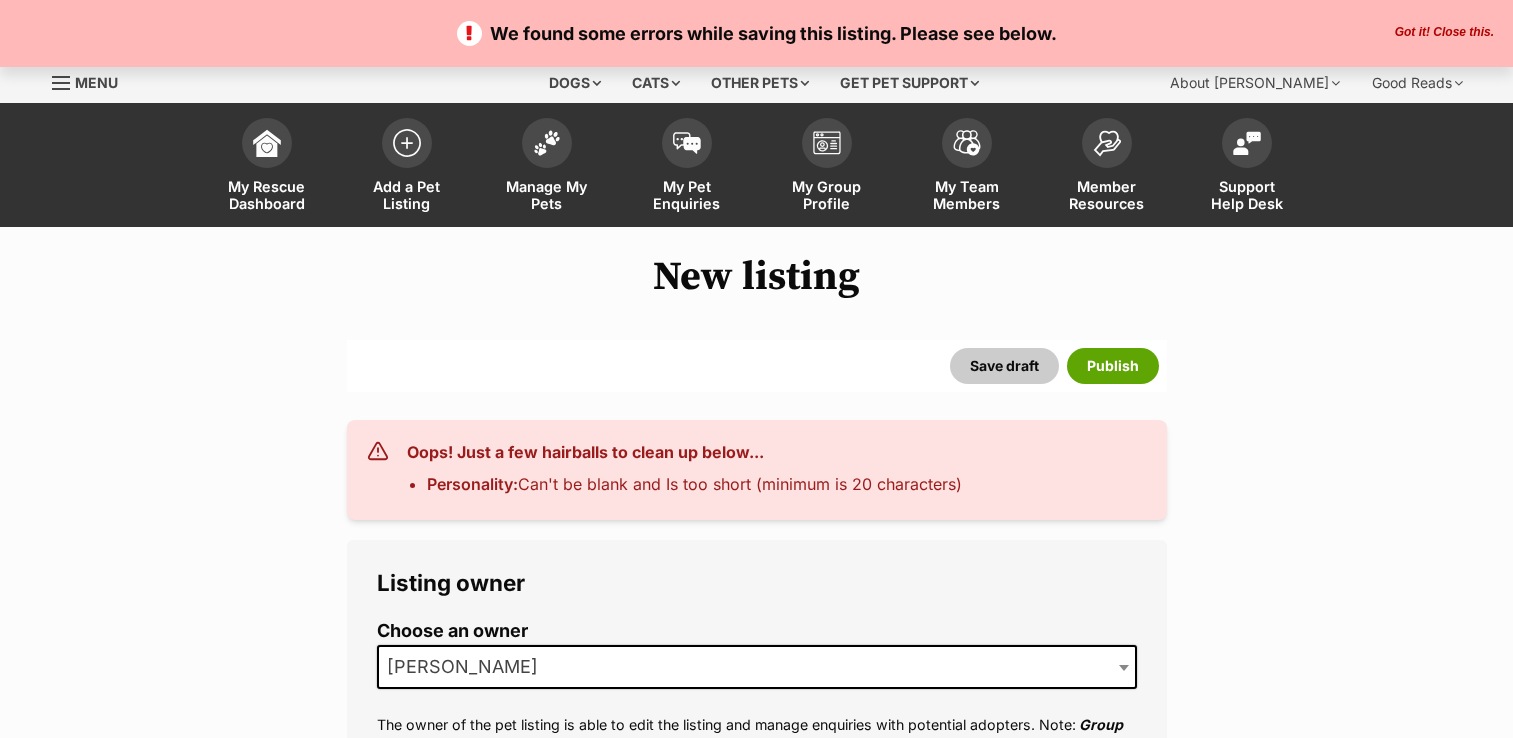 scroll, scrollTop: 0, scrollLeft: 0, axis: both 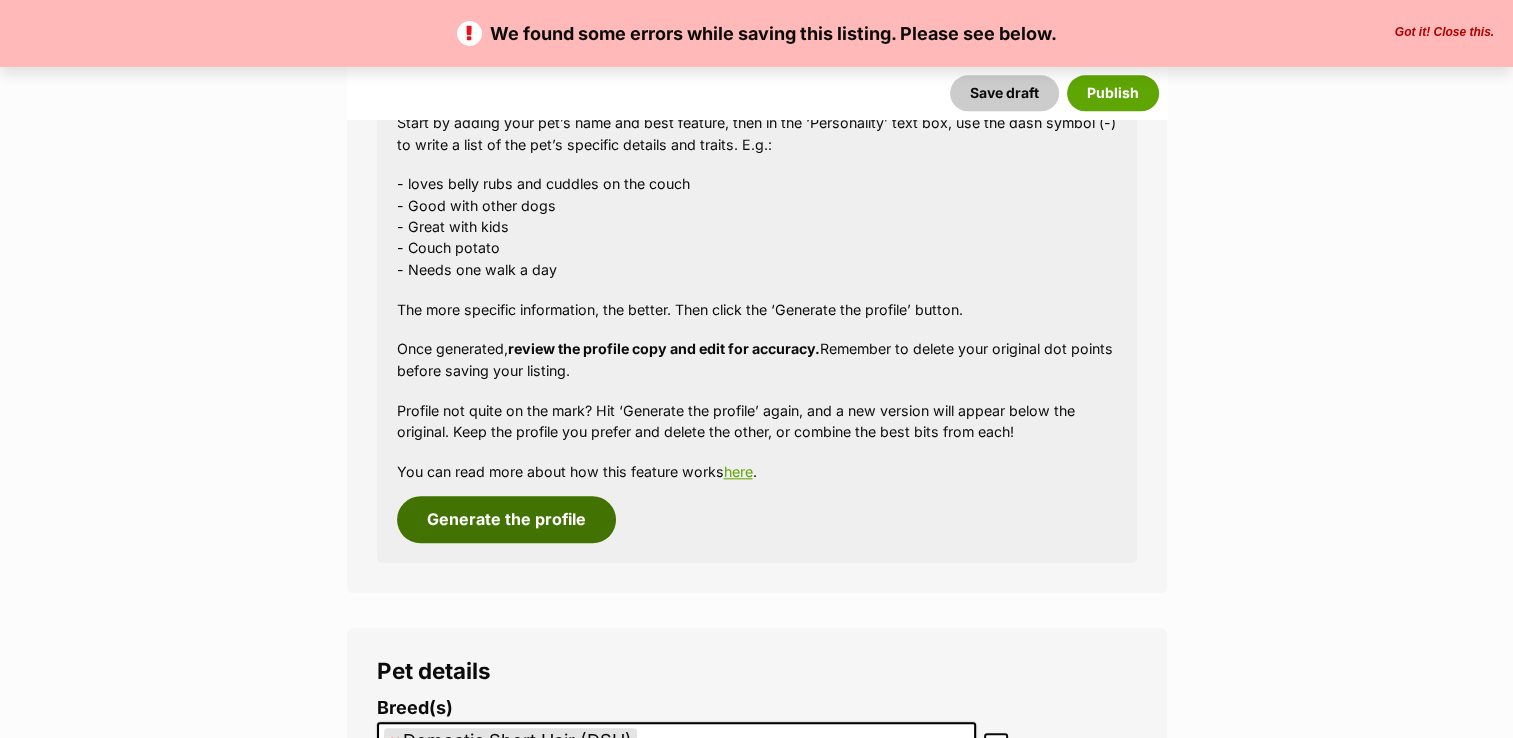 click on "Generate the profile" at bounding box center (506, 519) 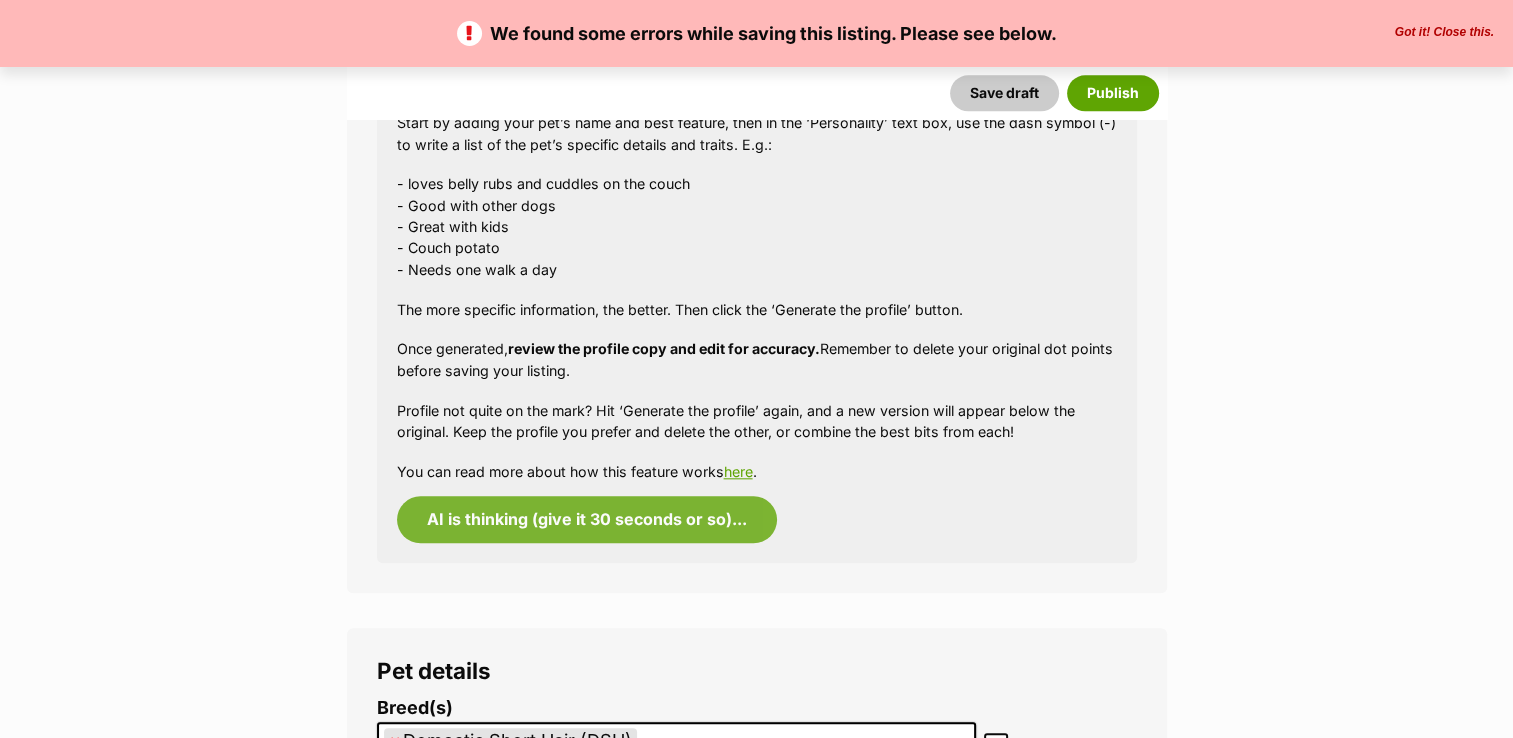 click on "Got it! Close this." at bounding box center (1444, 33) 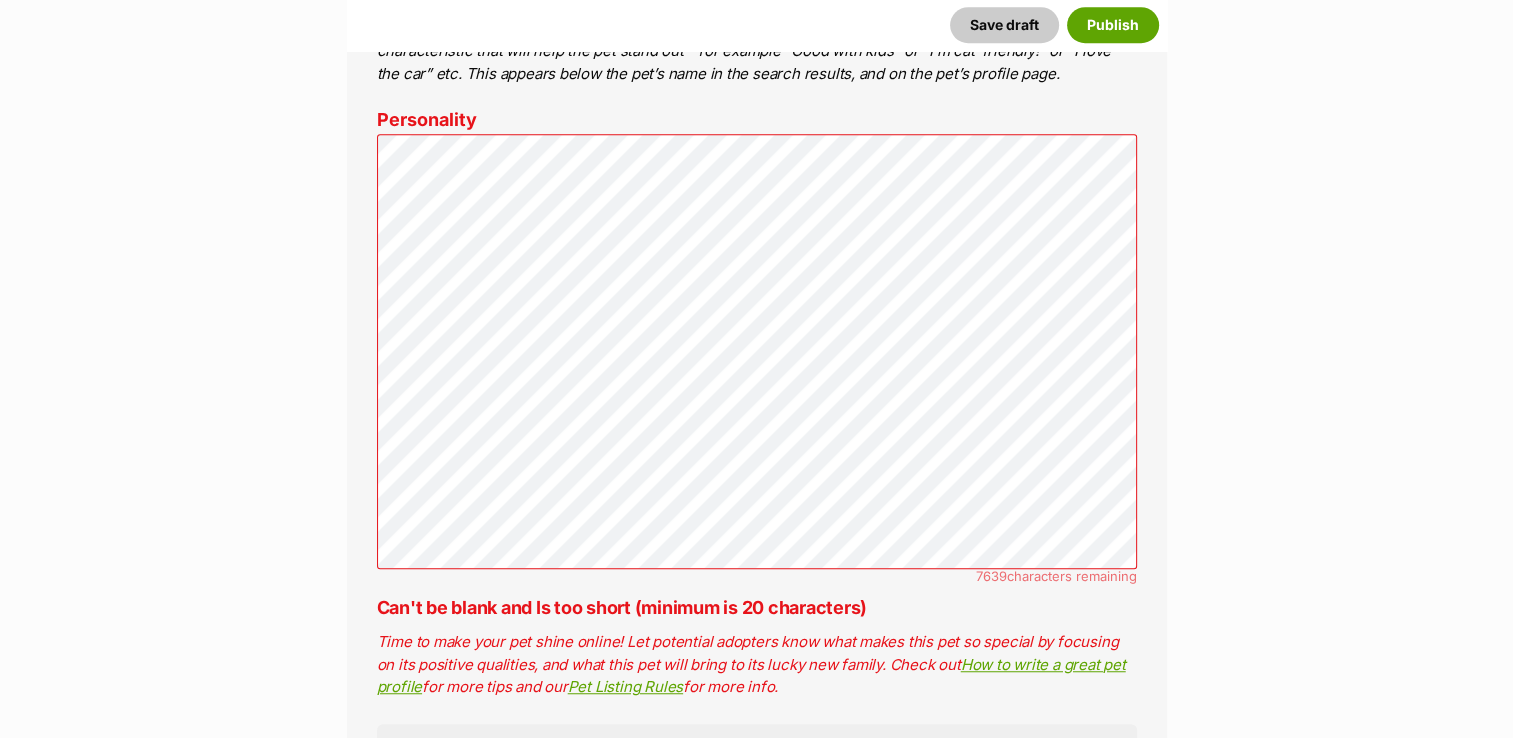 scroll, scrollTop: 1272, scrollLeft: 0, axis: vertical 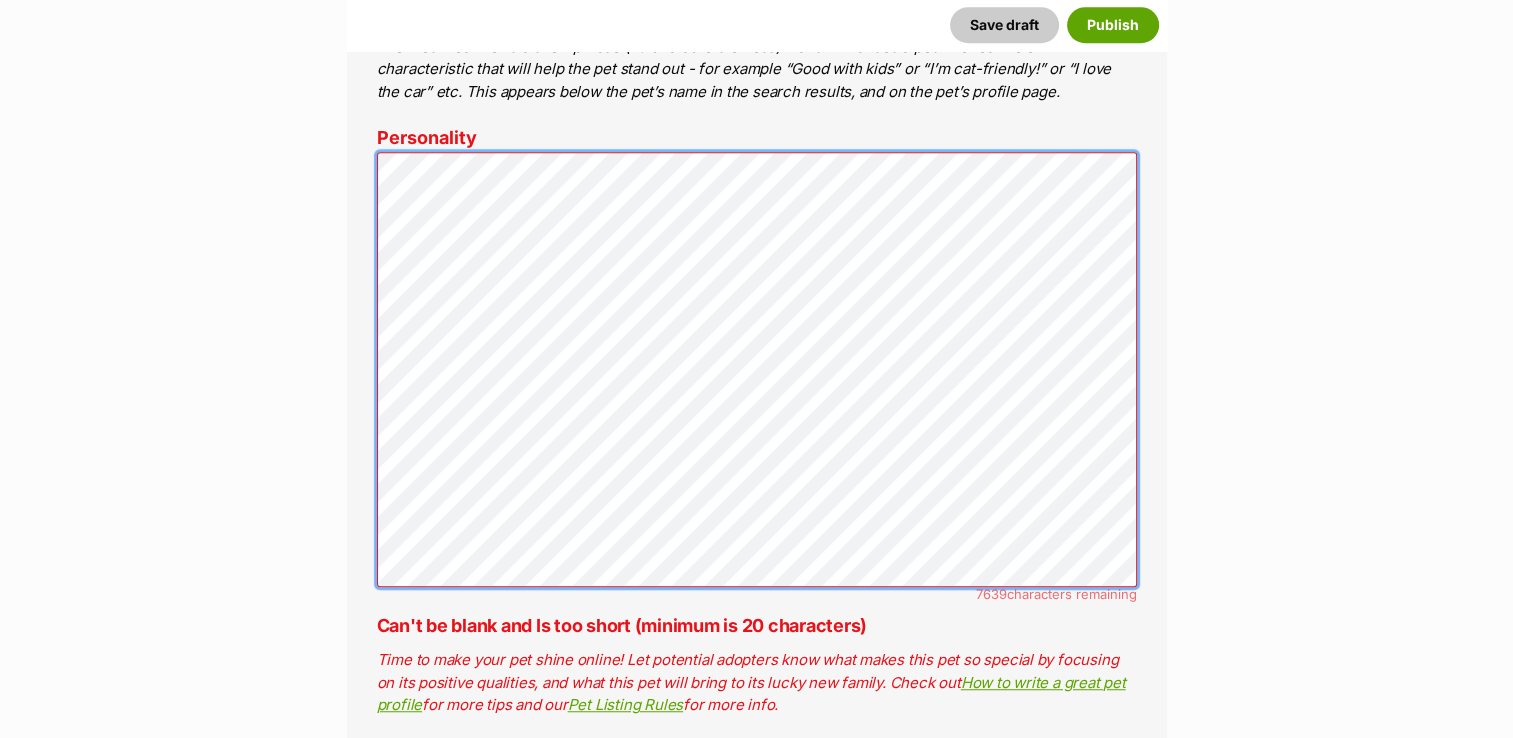 click on "About This Pet Name
Henlo there, it looks like you might be using the pet name field to indicate that this pet is now on hold - we recommend updating the status to on hold from the listing page instead!
Every pet deserves a name. If you don’t know the pet’s name, make one up! It can be something simple and sweet like ‘Fluffy’, or get creative and have some fun with it. A name helps potential adopters connect with the pet.
Species Cat
Best feature (optional)
The ‘Best Feature’ is a short phrase (25 characters or less) that summarises a positive feature or characteristic that will help the pet stand out - for example “Good with kids” or “I’m cat-friendly!” or “I love the car” etc. This appears below the pet’s name in the search results, and on the pet’s profile page.
Personality 7639  characters remaining
Can't be blank and Is too short (minimum is 20 characters)
How to write a great pet profile  for more tips and our  Pet Listing Rules  for more info." at bounding box center [757, 479] 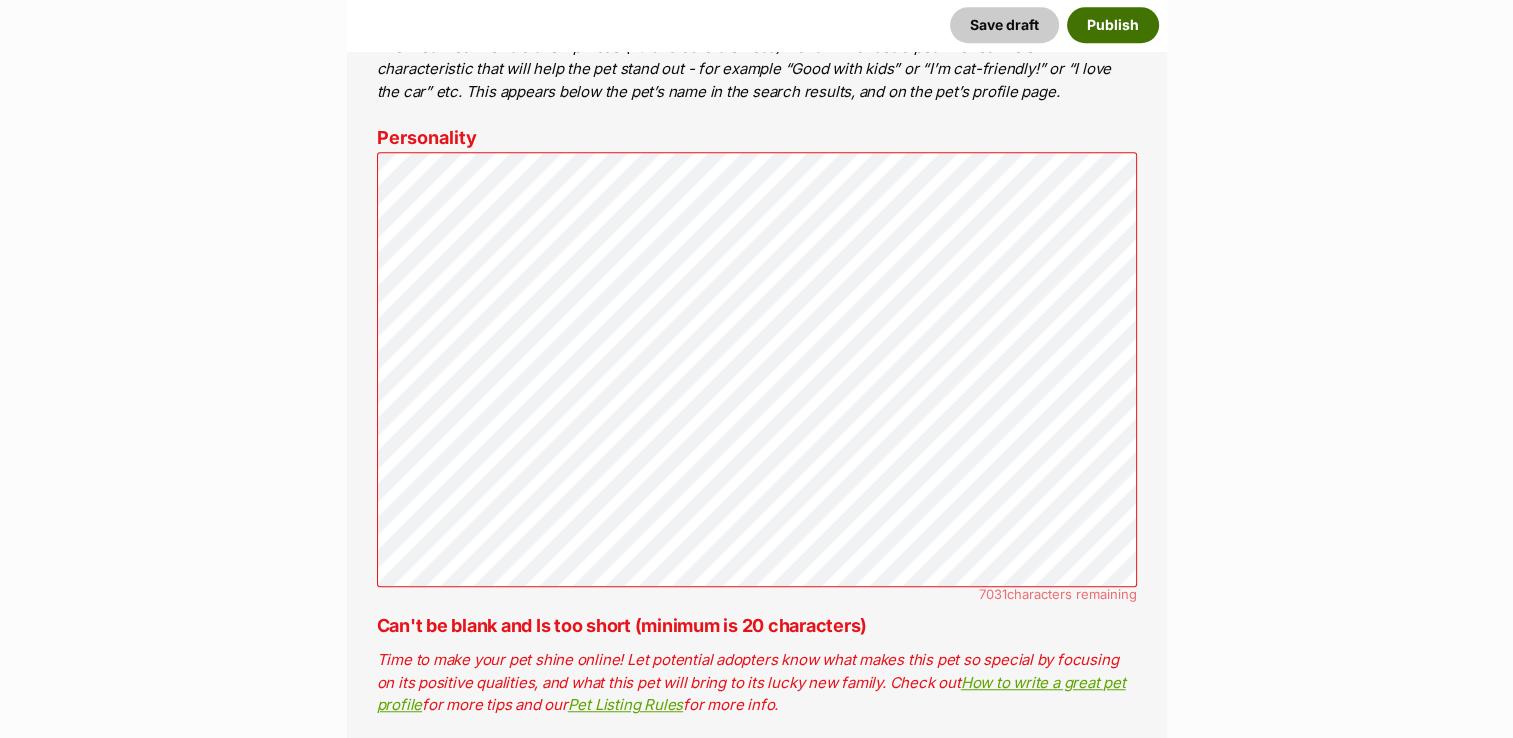 click on "Publish" at bounding box center [1113, 25] 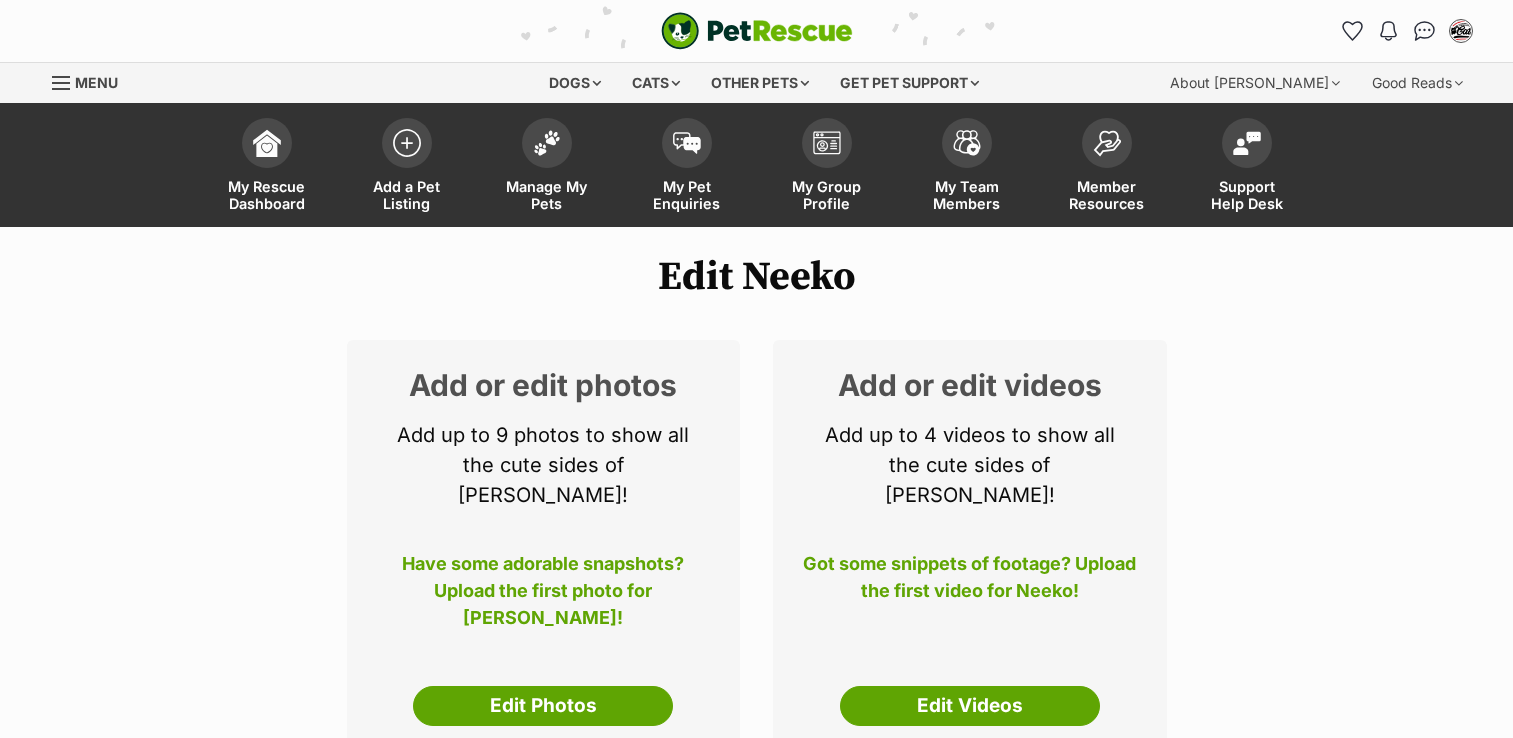 scroll, scrollTop: 0, scrollLeft: 0, axis: both 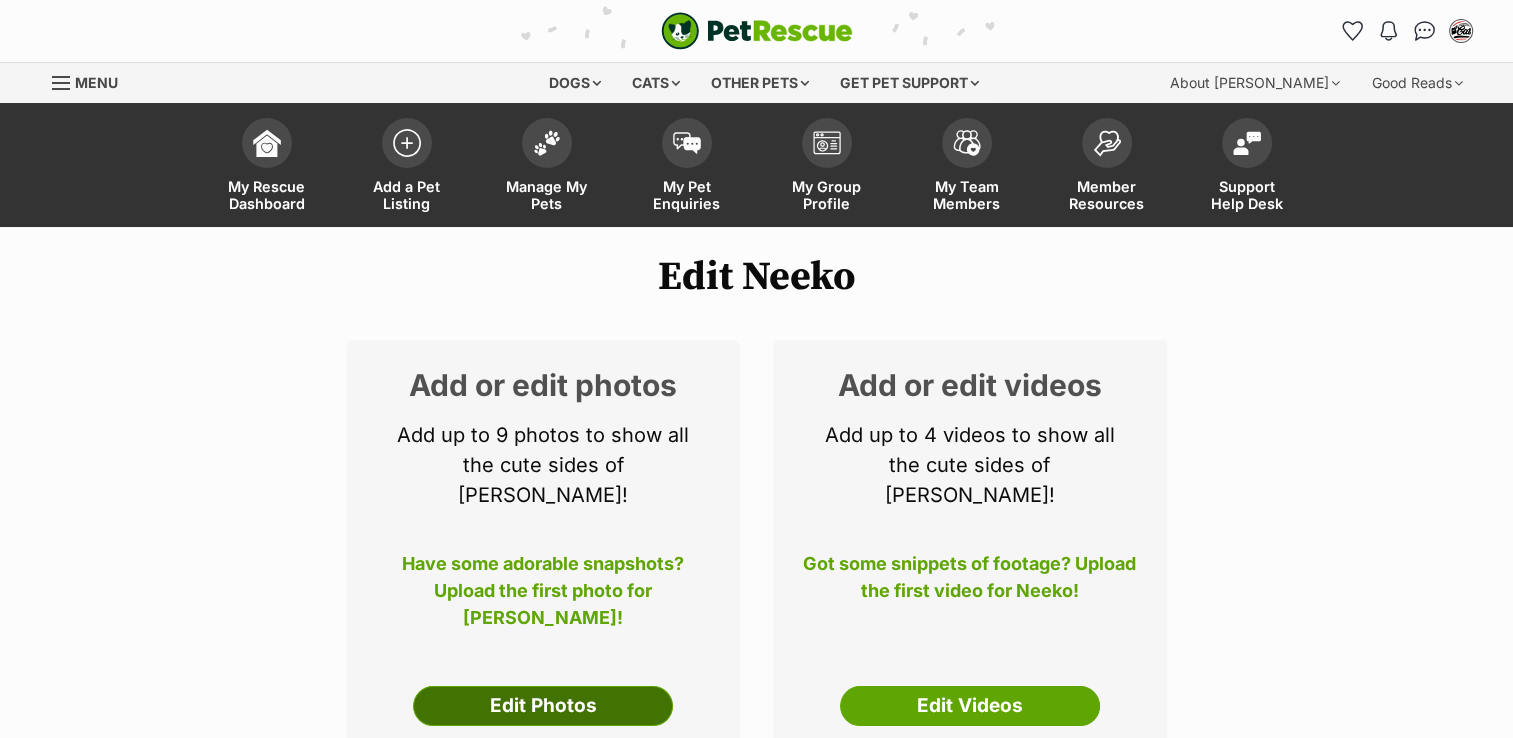 click on "Edit Photos" at bounding box center (543, 706) 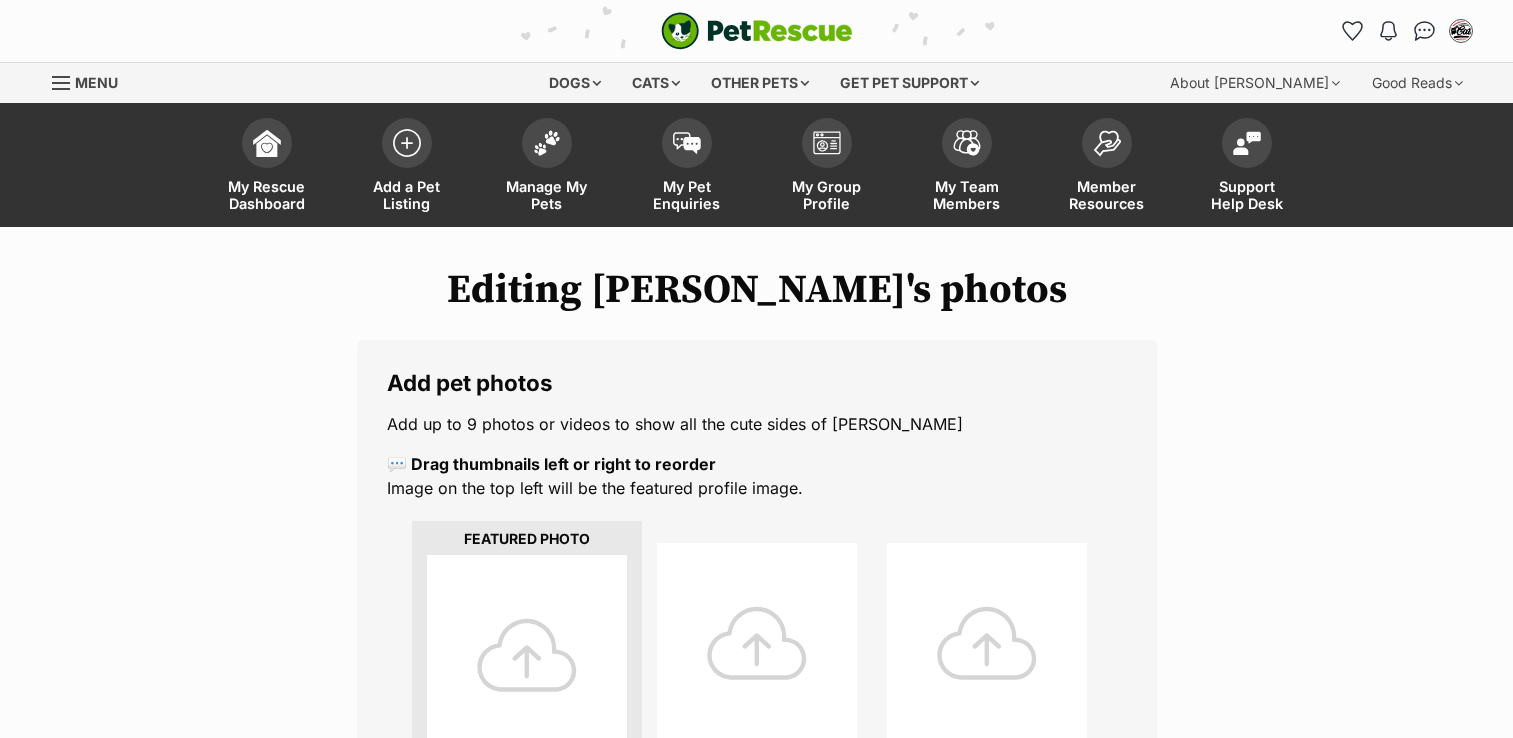 scroll, scrollTop: 0, scrollLeft: 0, axis: both 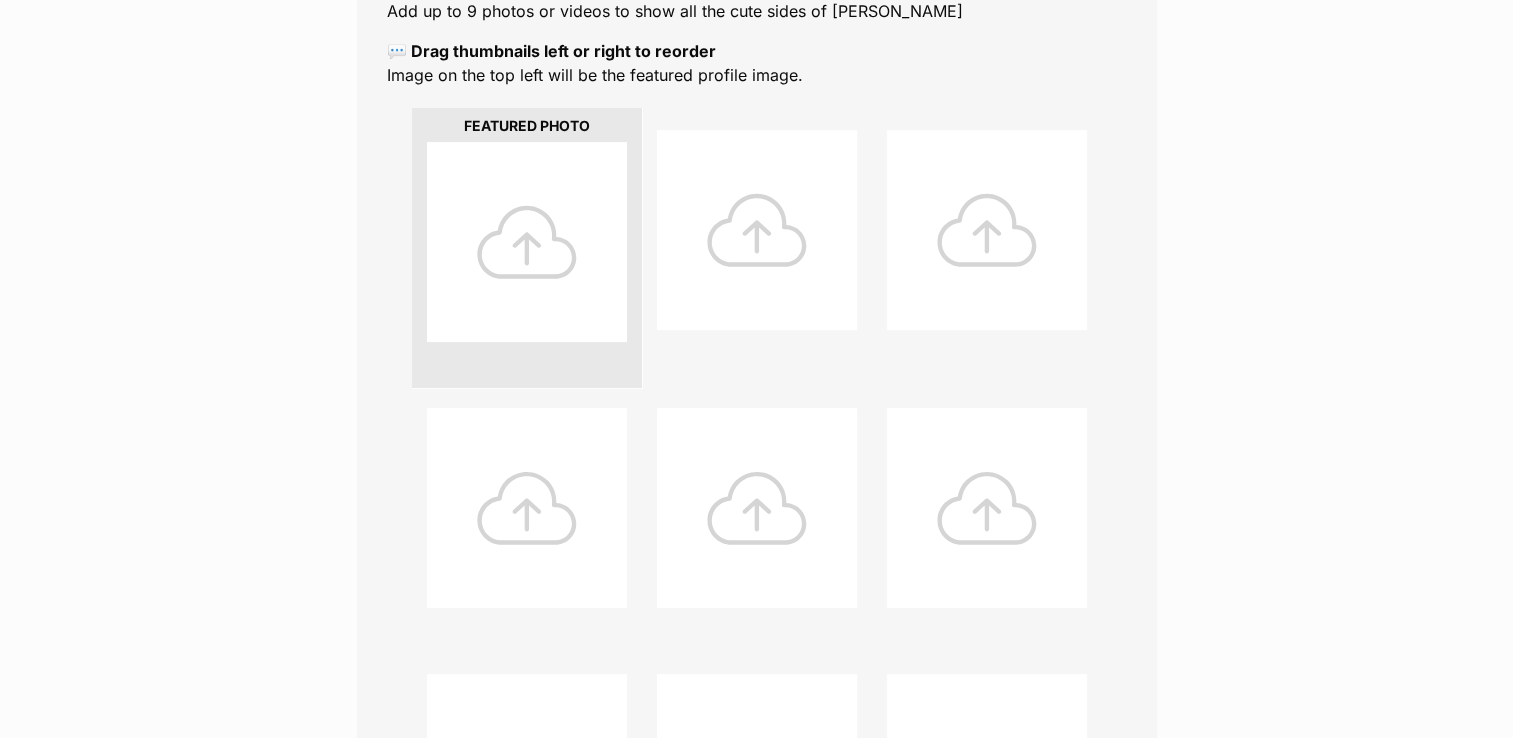 click at bounding box center (527, 242) 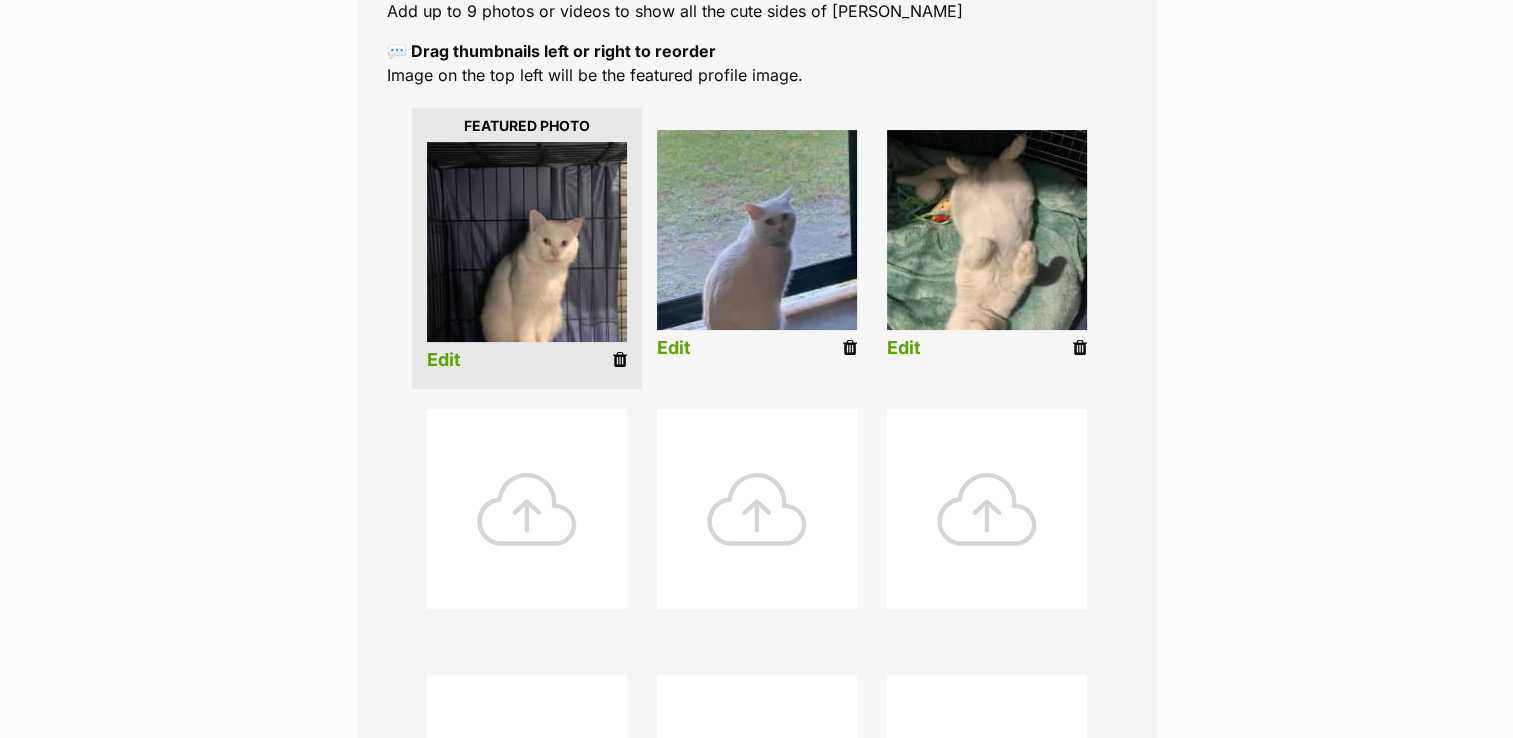 click on "Edit" at bounding box center [904, 348] 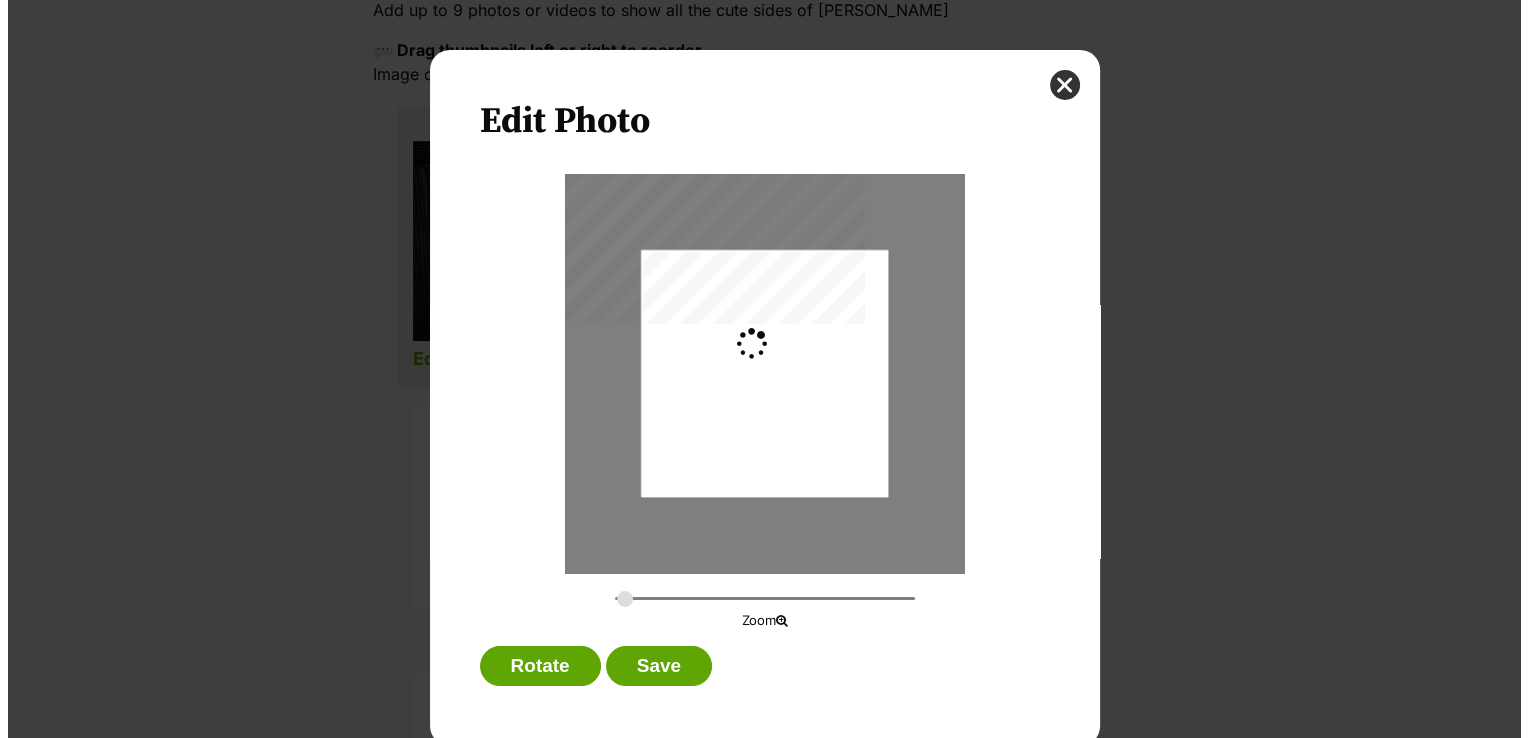 scroll, scrollTop: 0, scrollLeft: 0, axis: both 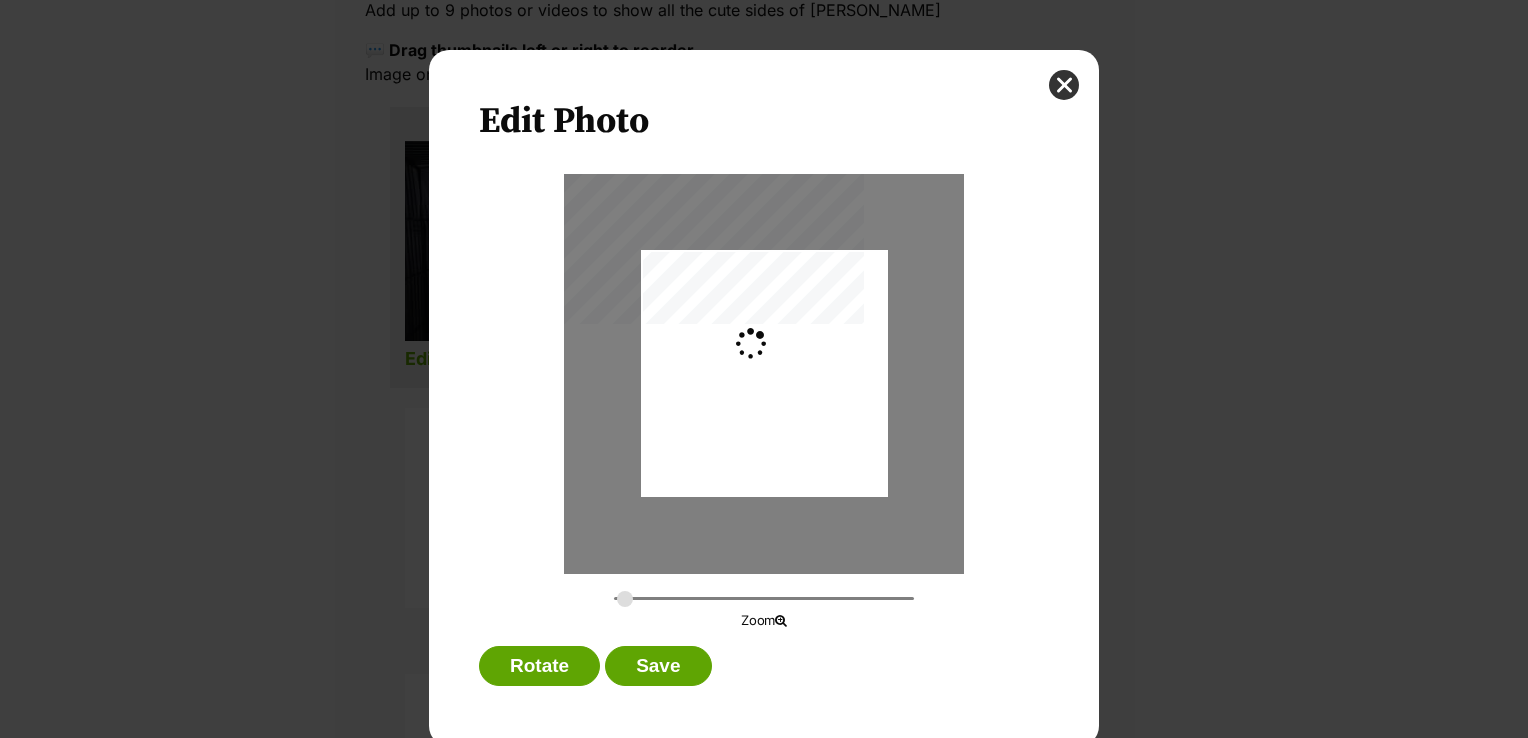 type on "0.2744" 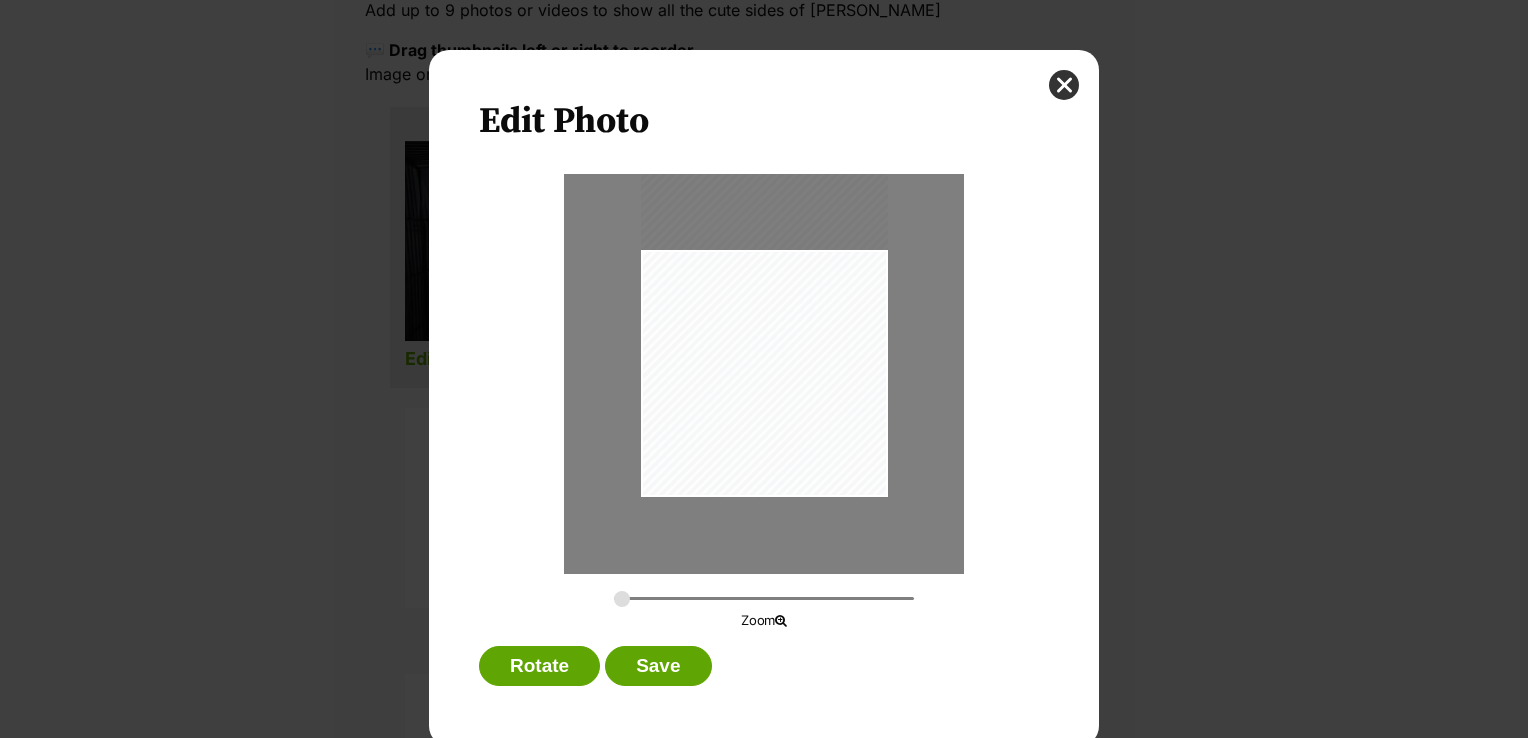 drag, startPoint x: 838, startPoint y: 351, endPoint x: 840, endPoint y: 273, distance: 78.025635 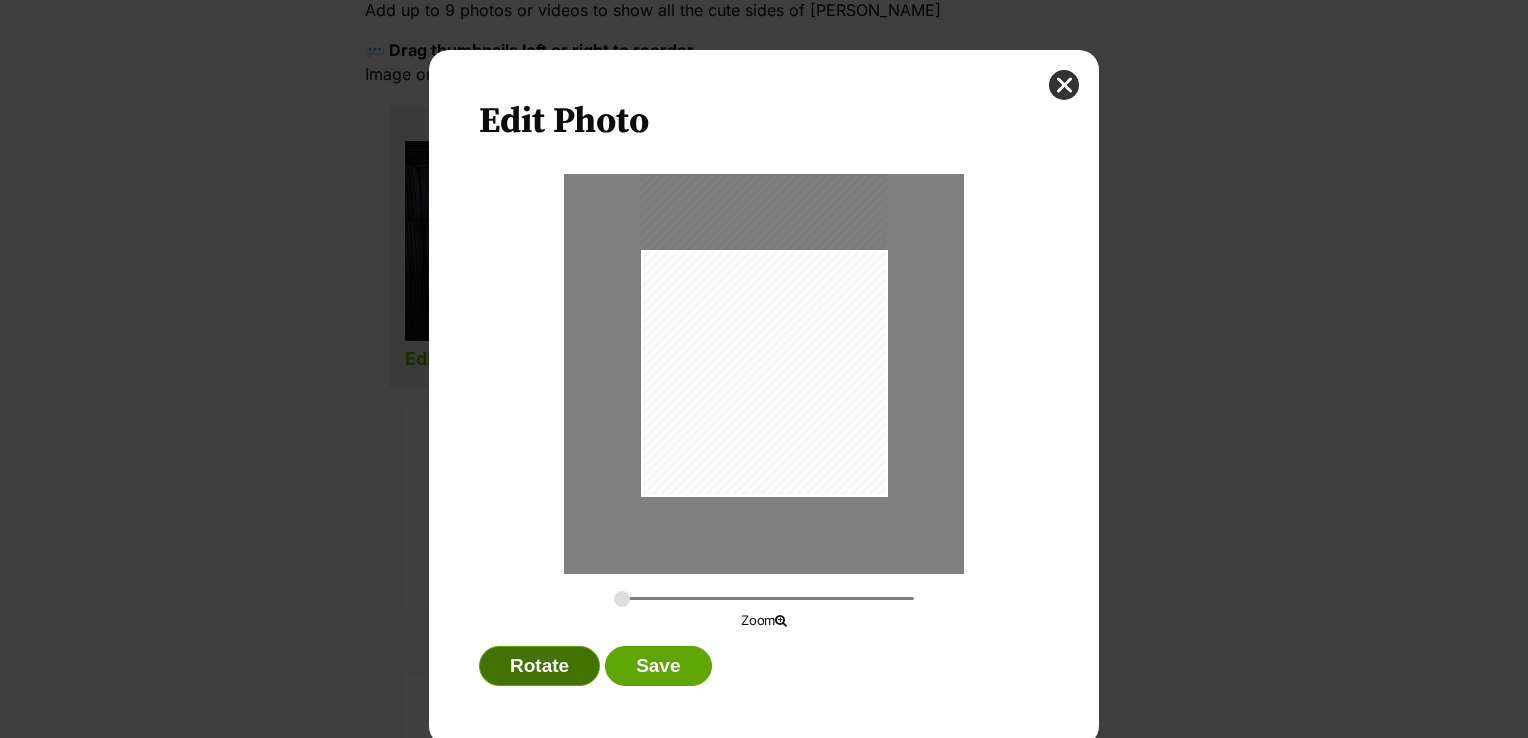 click on "Rotate" at bounding box center [539, 666] 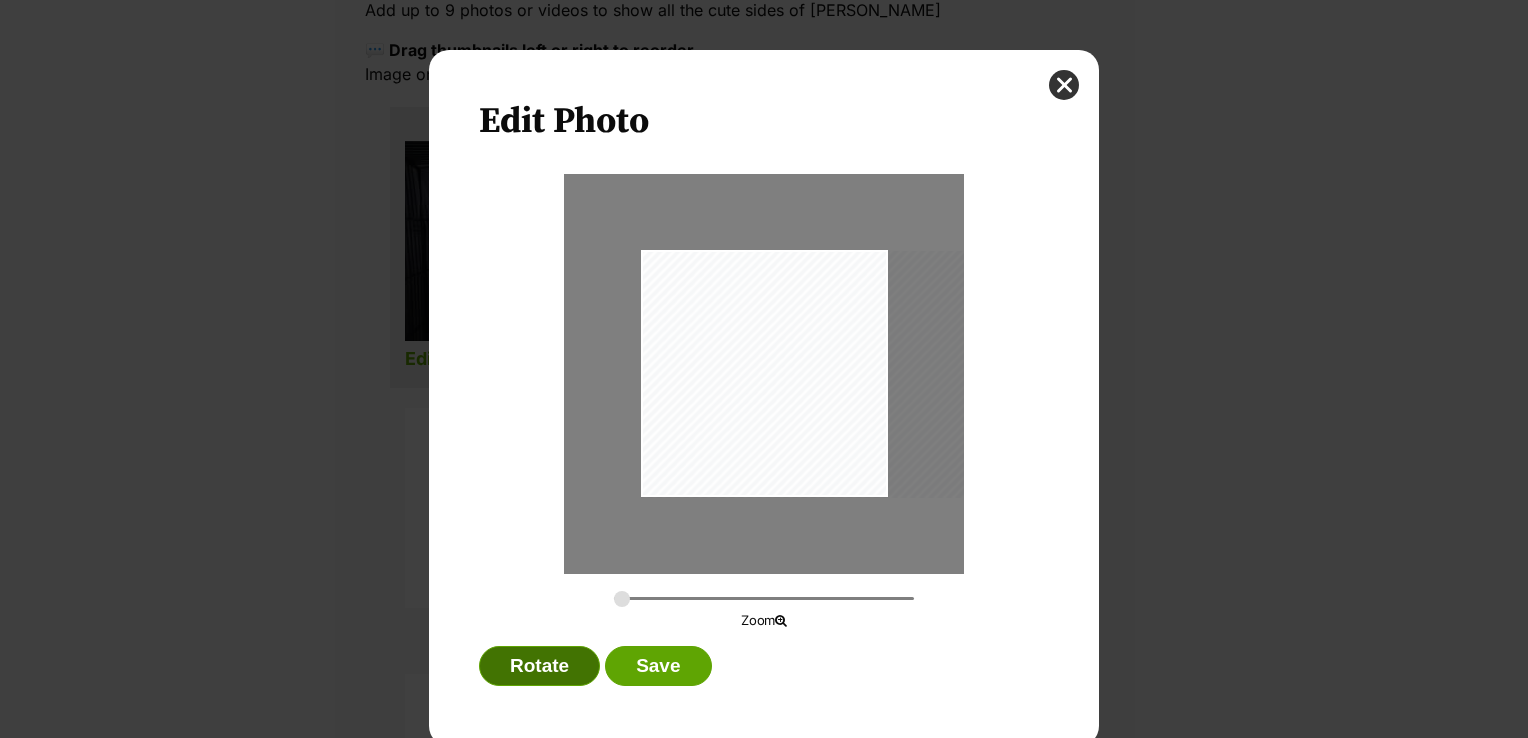 click on "Rotate" at bounding box center [539, 666] 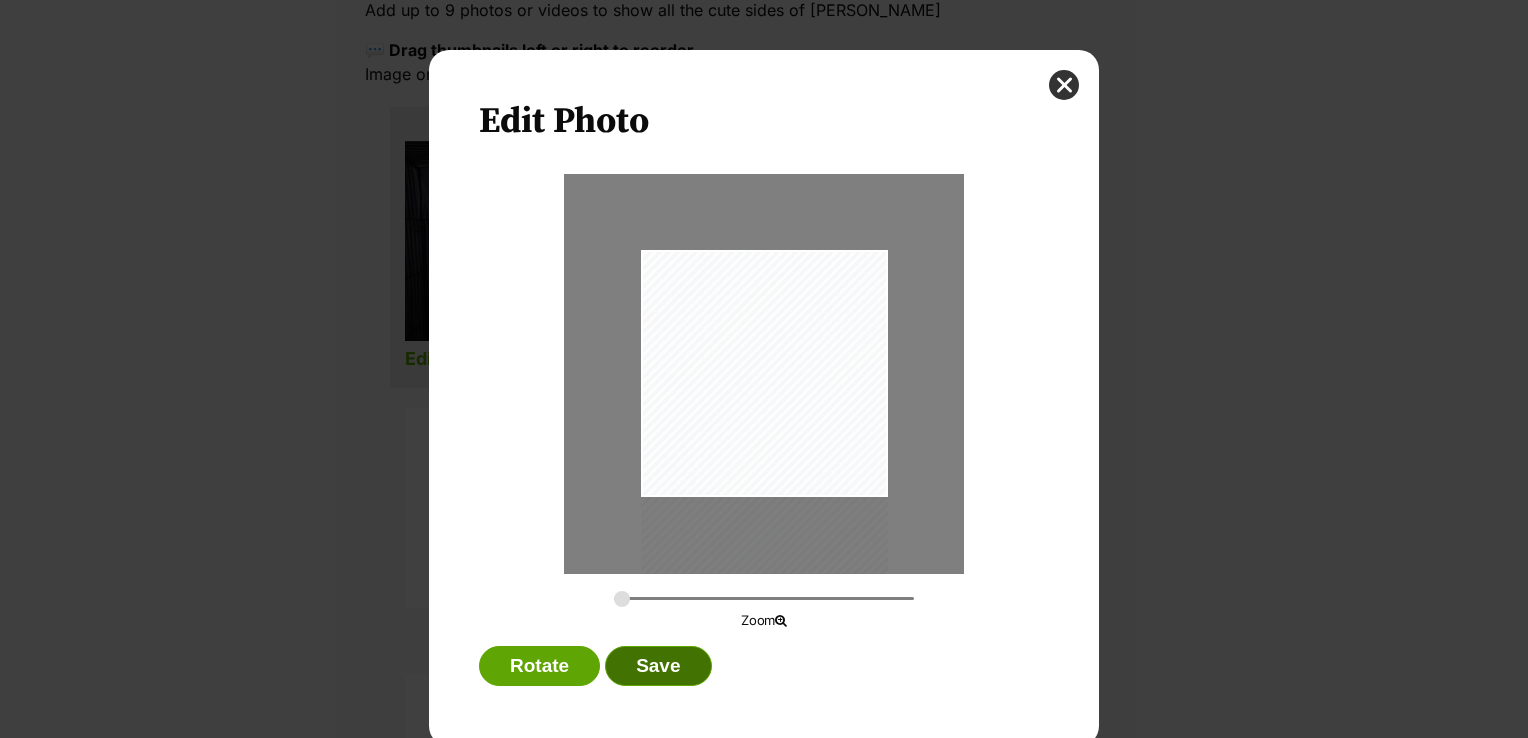 click on "Save" at bounding box center (658, 666) 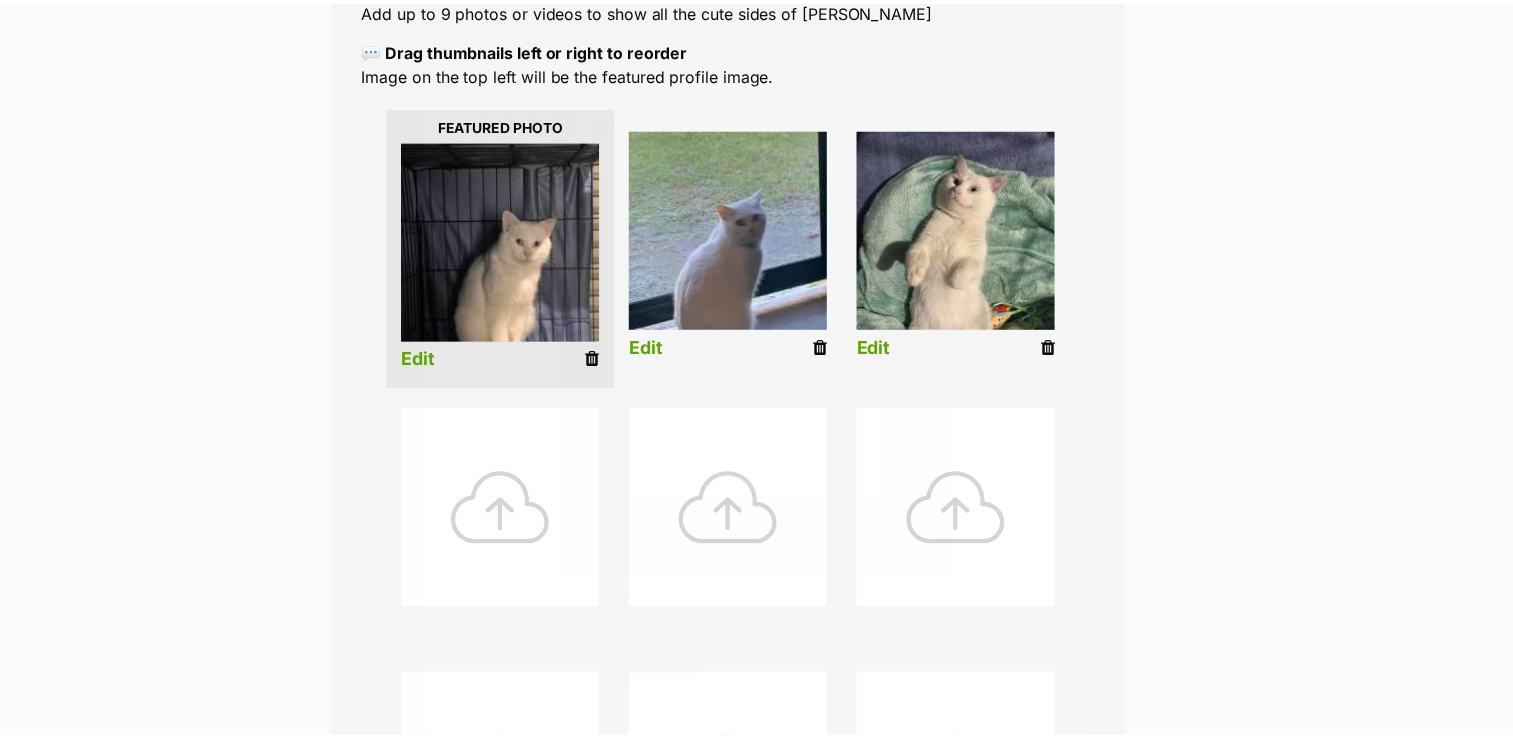 scroll, scrollTop: 412, scrollLeft: 0, axis: vertical 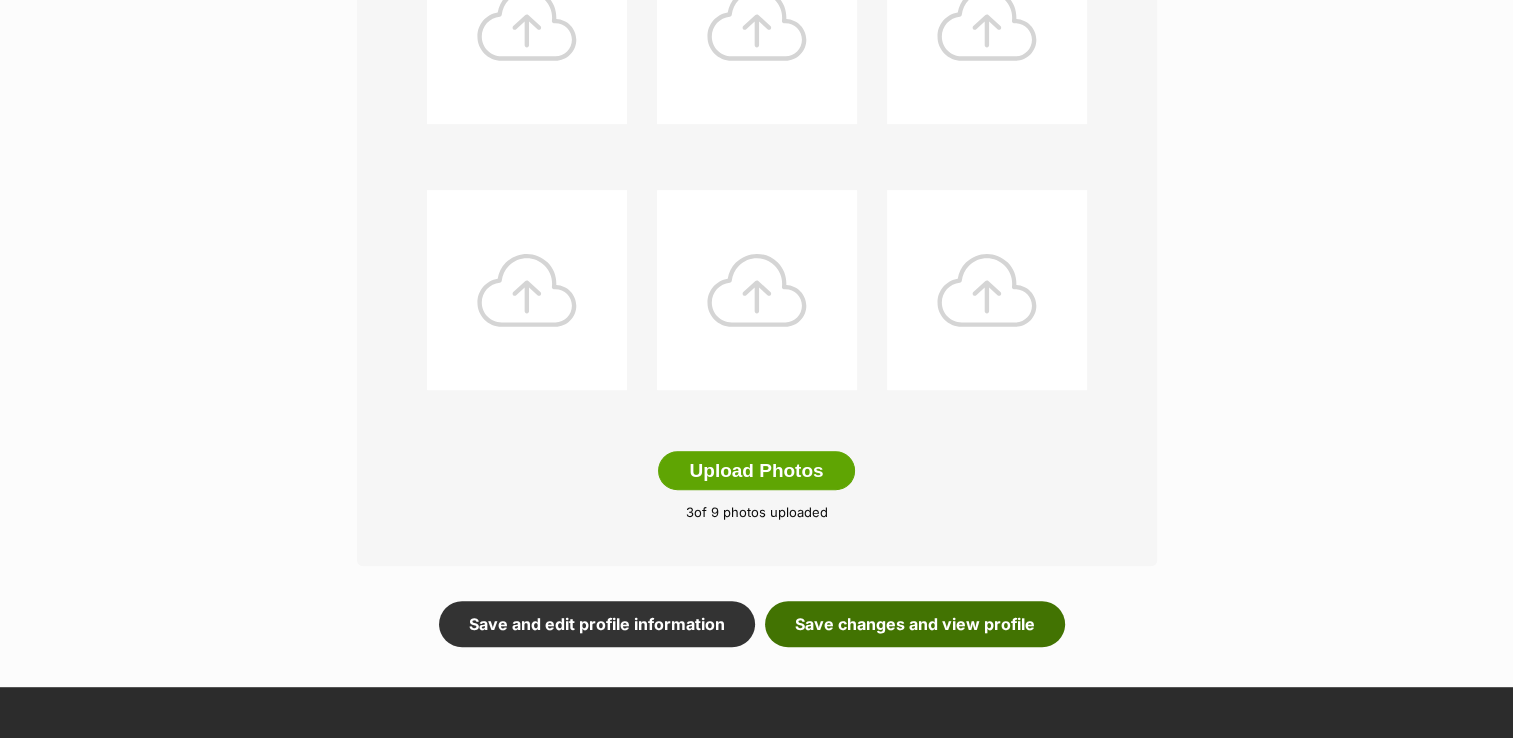 click on "Save changes and view profile" at bounding box center (915, 624) 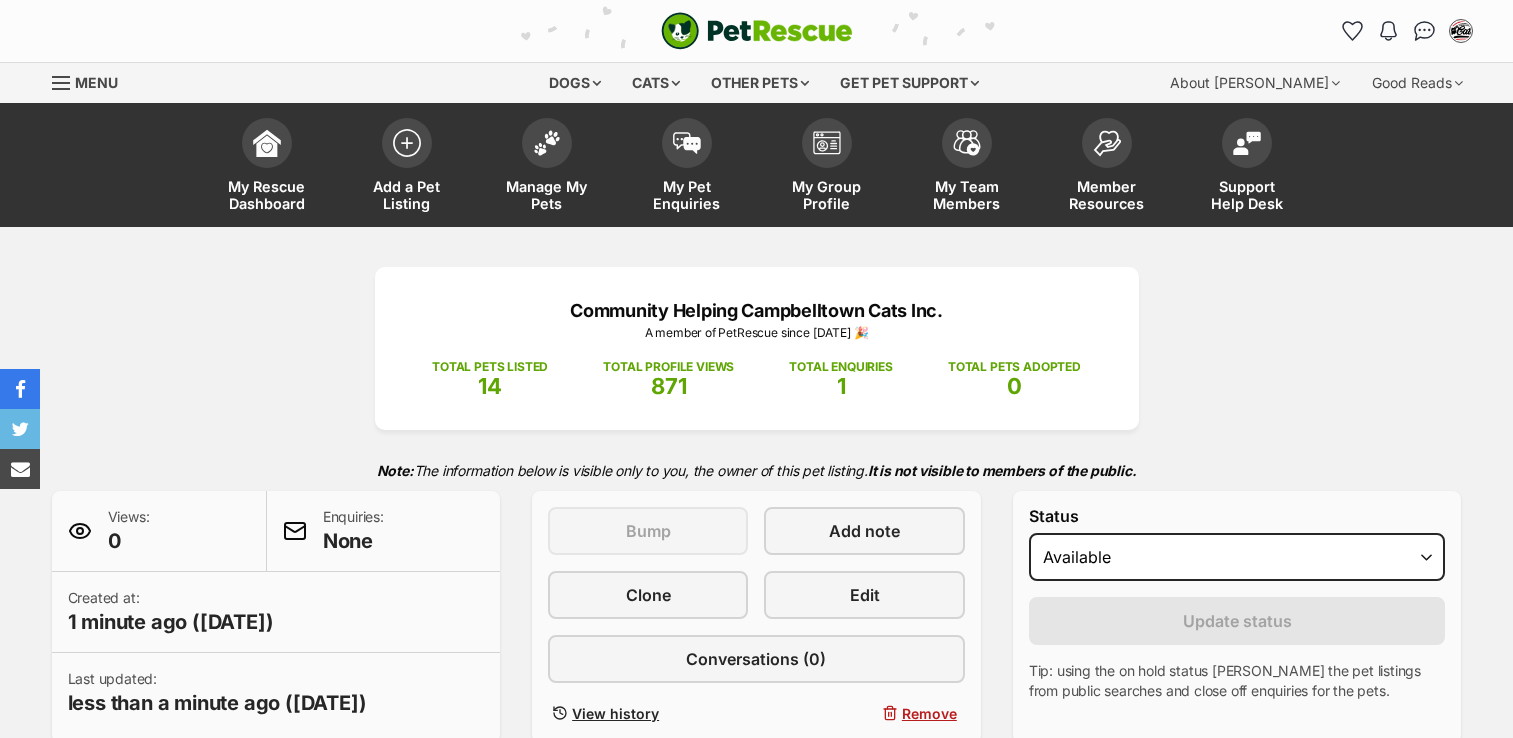 scroll, scrollTop: 0, scrollLeft: 0, axis: both 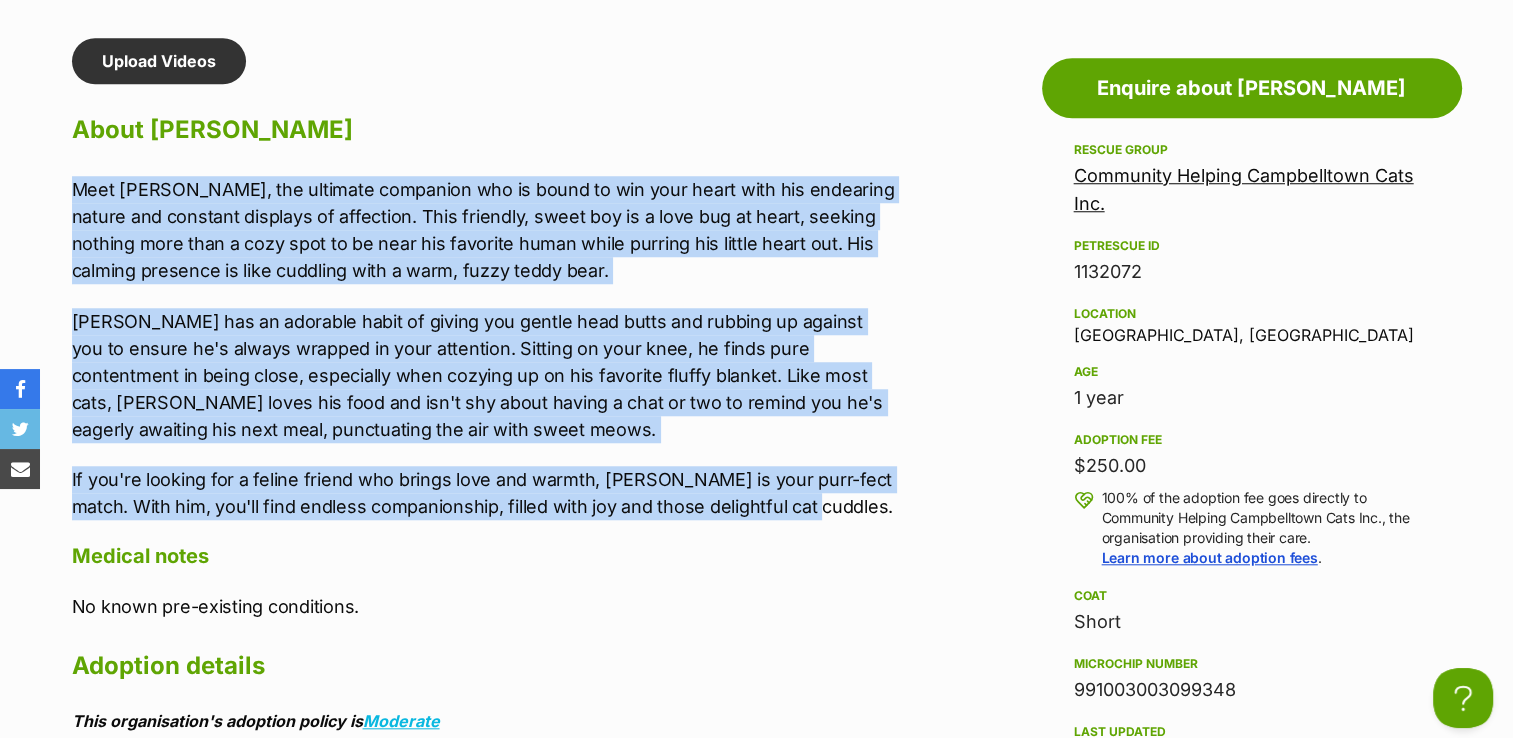drag, startPoint x: 78, startPoint y: 186, endPoint x: 804, endPoint y: 498, distance: 790.2025 